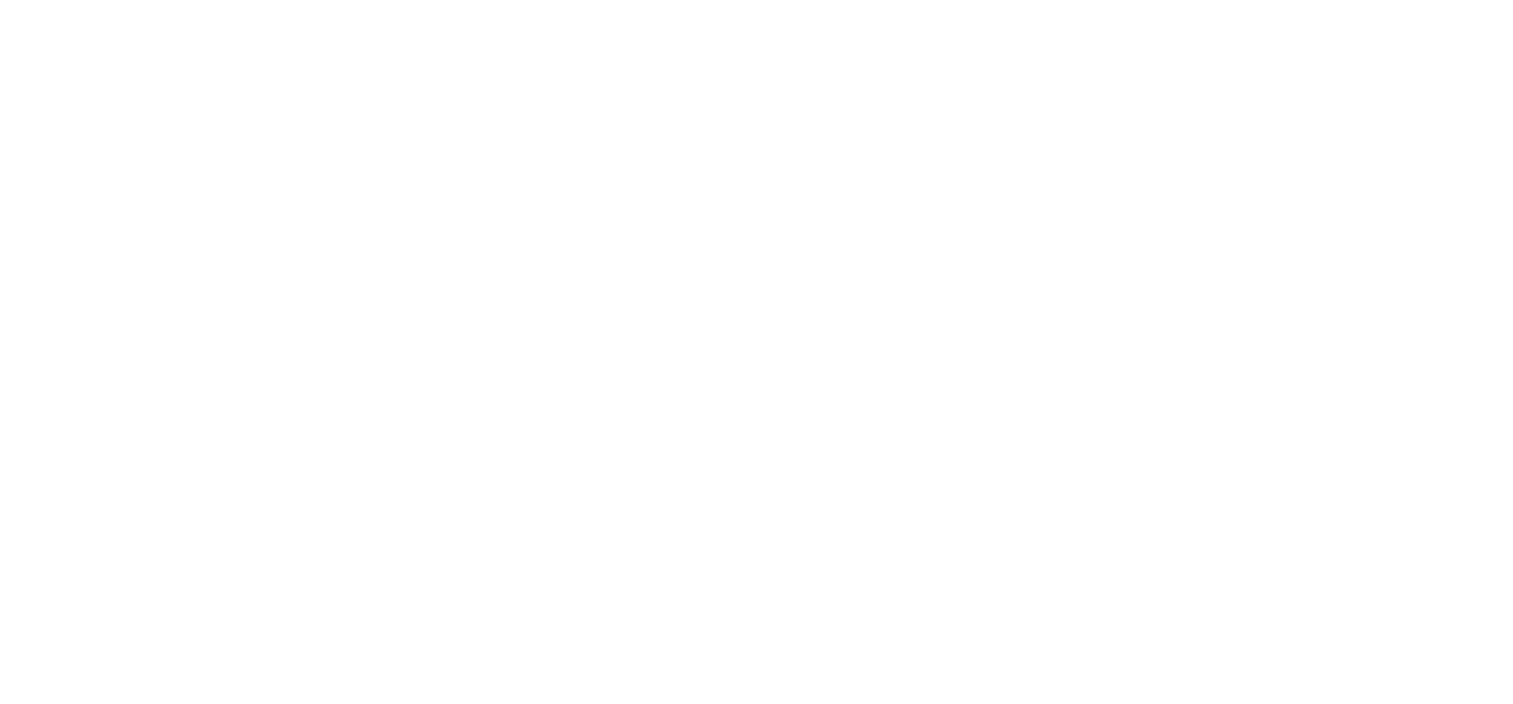 scroll, scrollTop: 0, scrollLeft: 0, axis: both 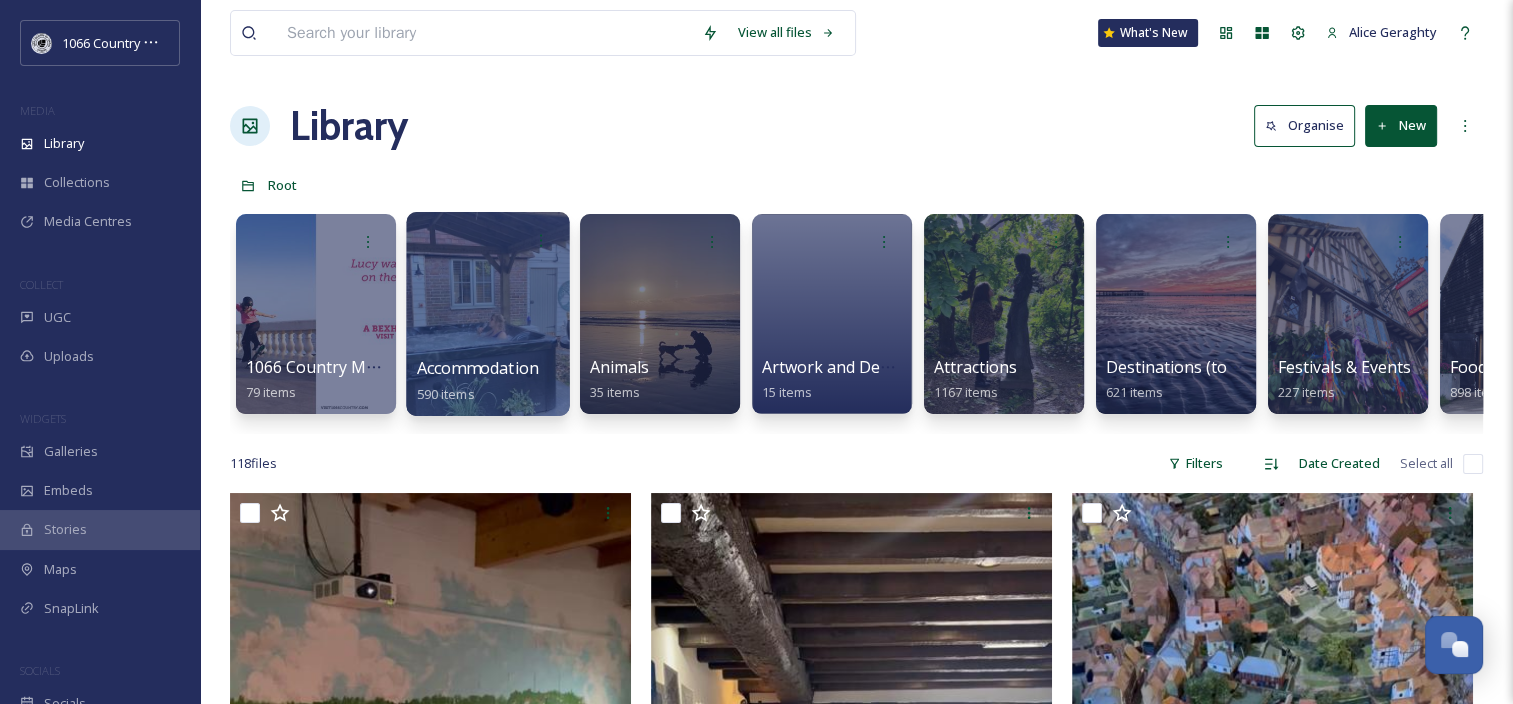 click at bounding box center [487, 314] 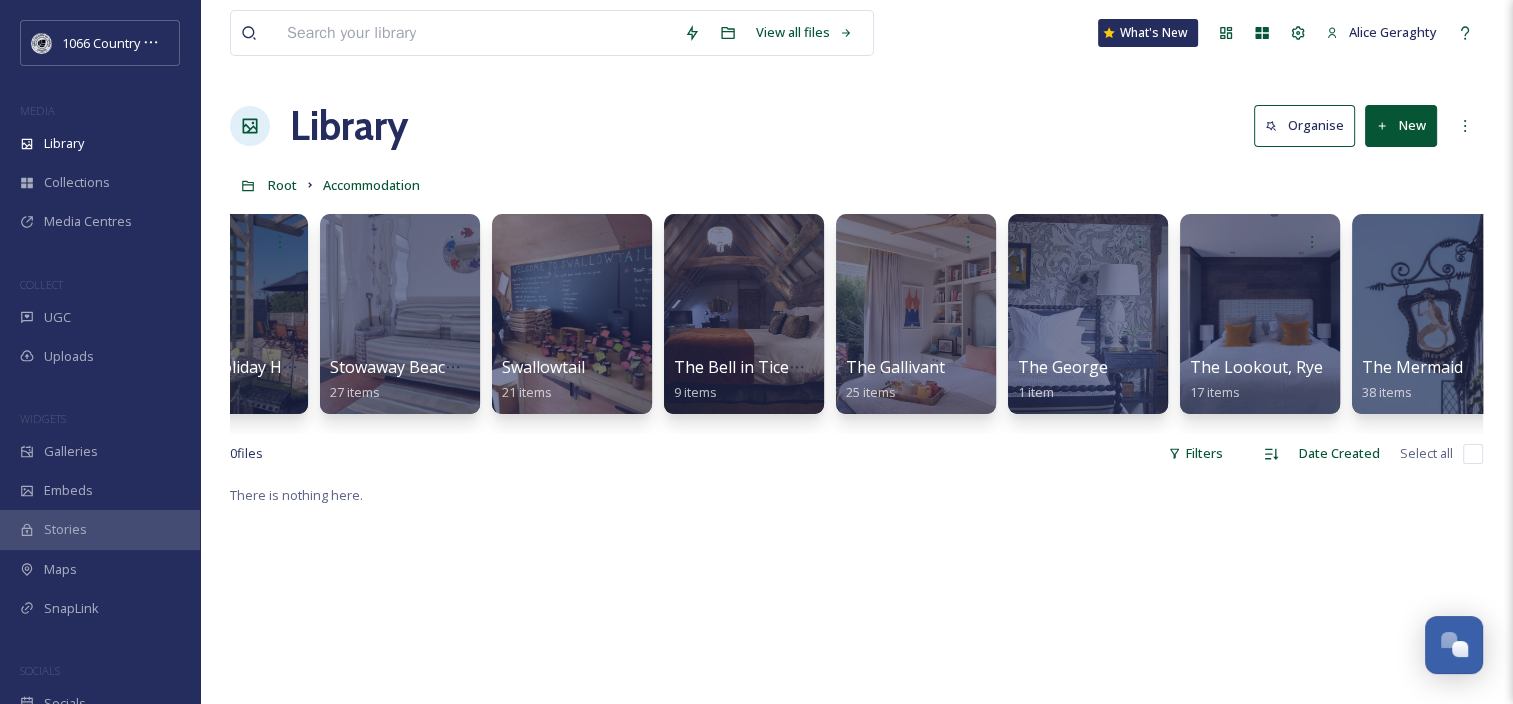 scroll, scrollTop: 0, scrollLeft: 3888, axis: horizontal 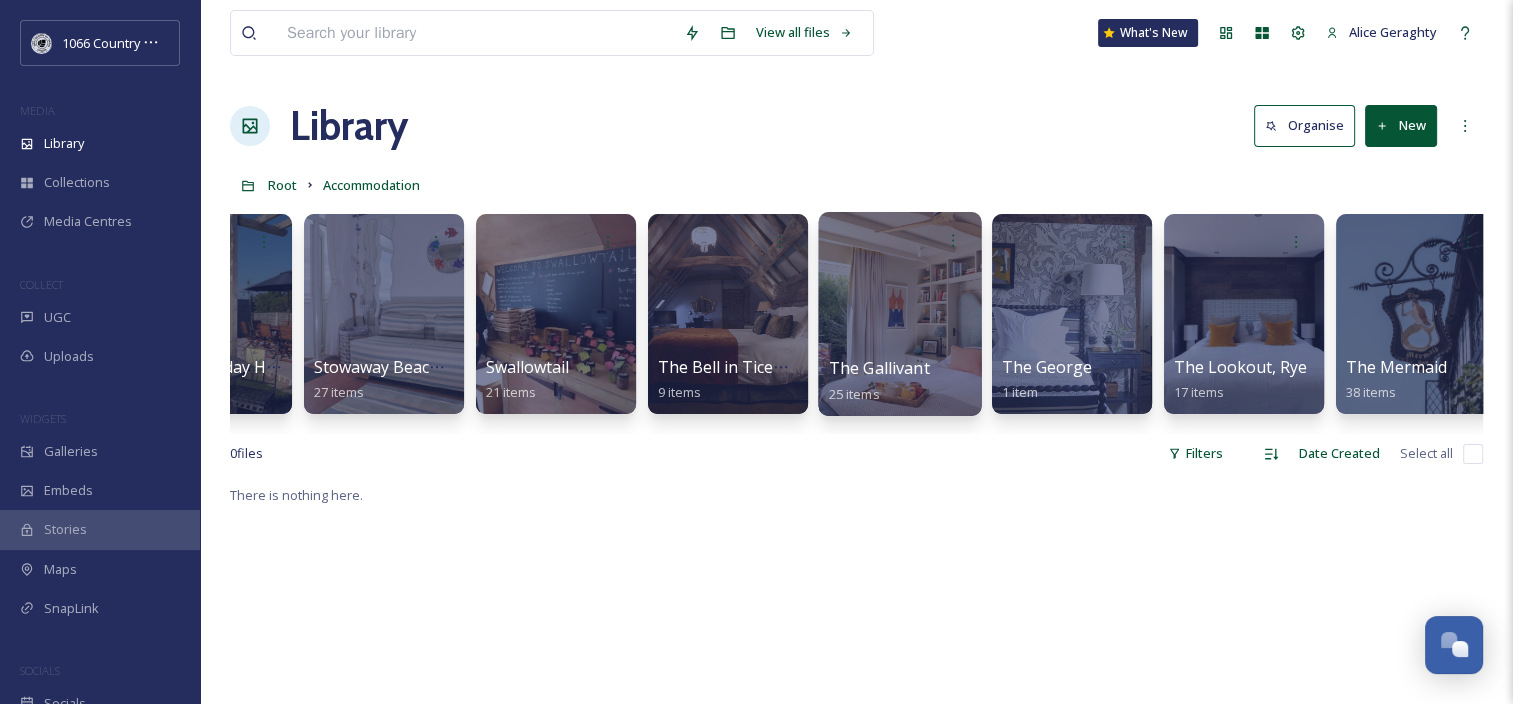 click at bounding box center (899, 314) 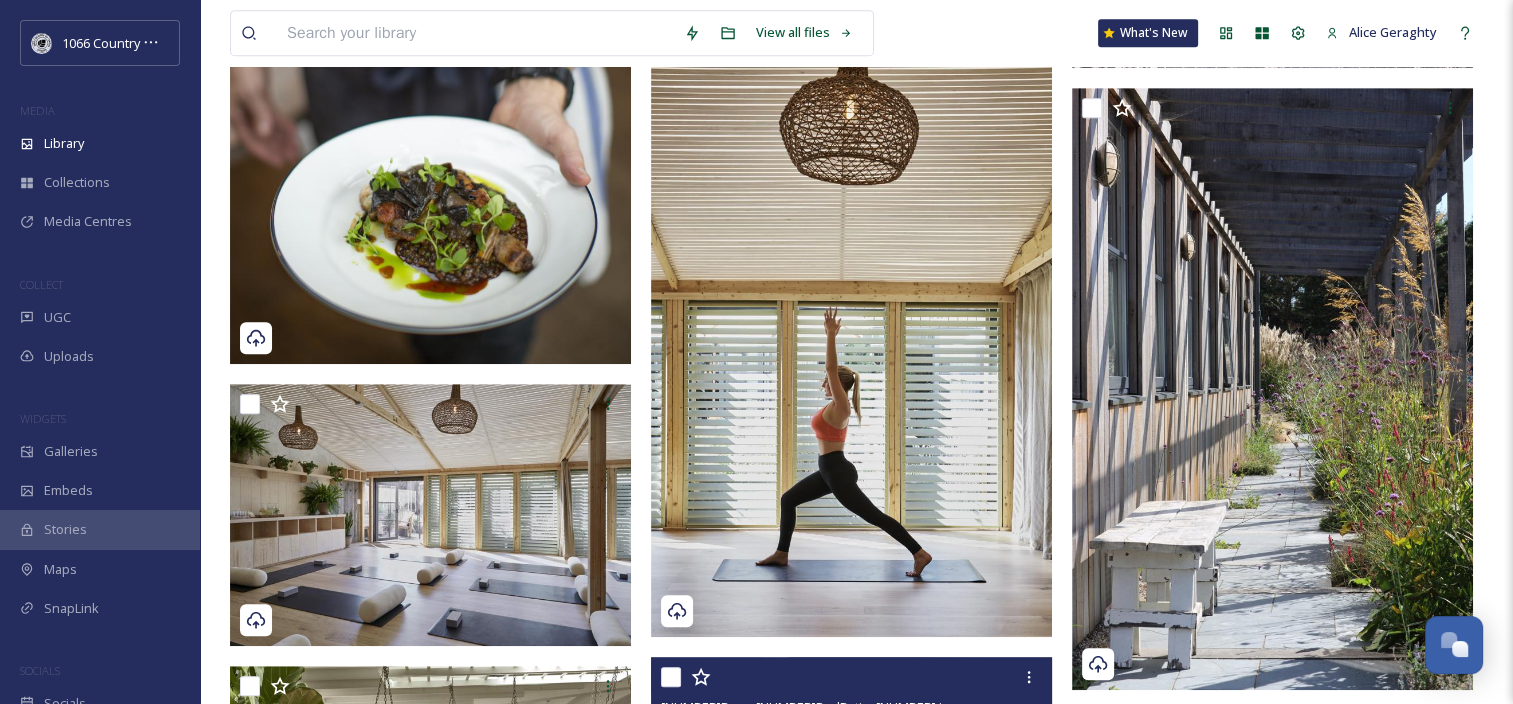 scroll, scrollTop: 1092, scrollLeft: 0, axis: vertical 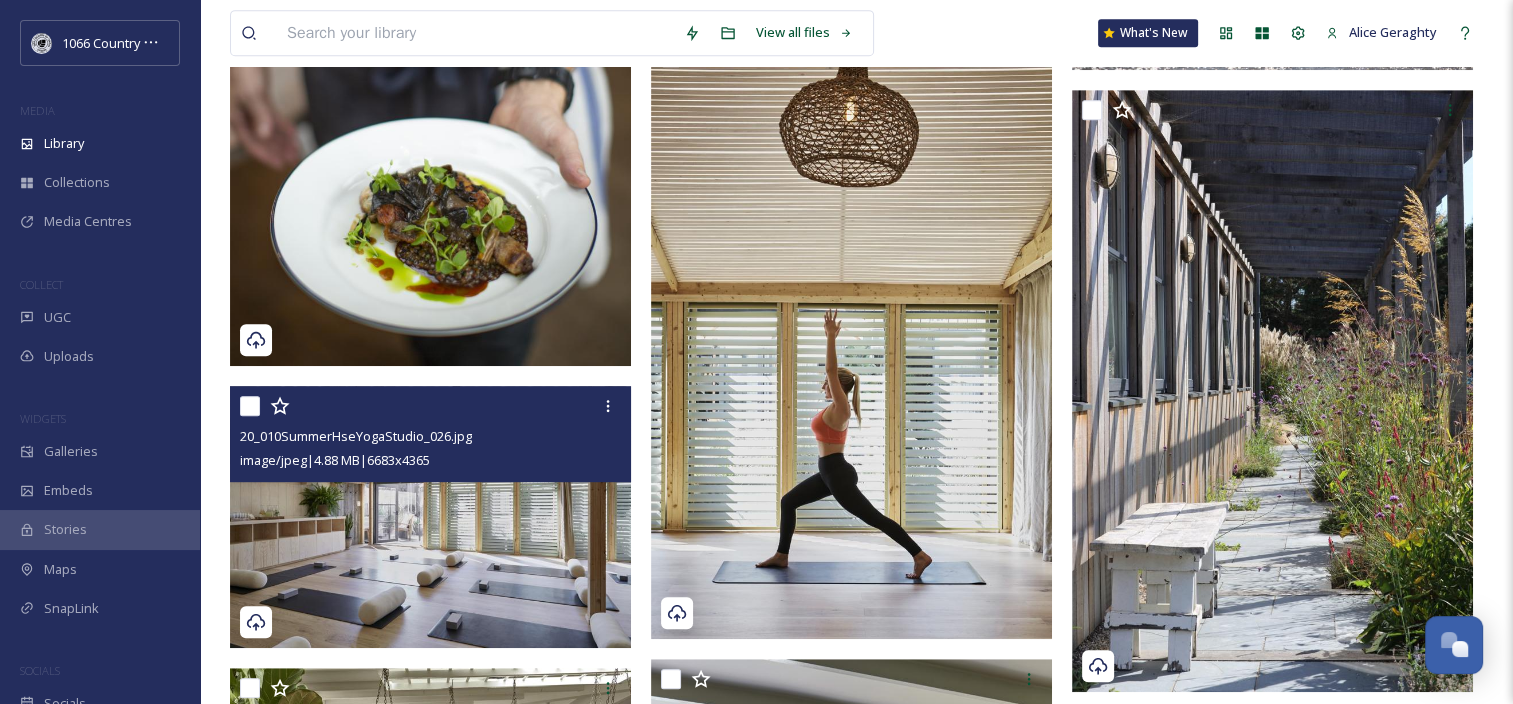 click at bounding box center [250, 406] 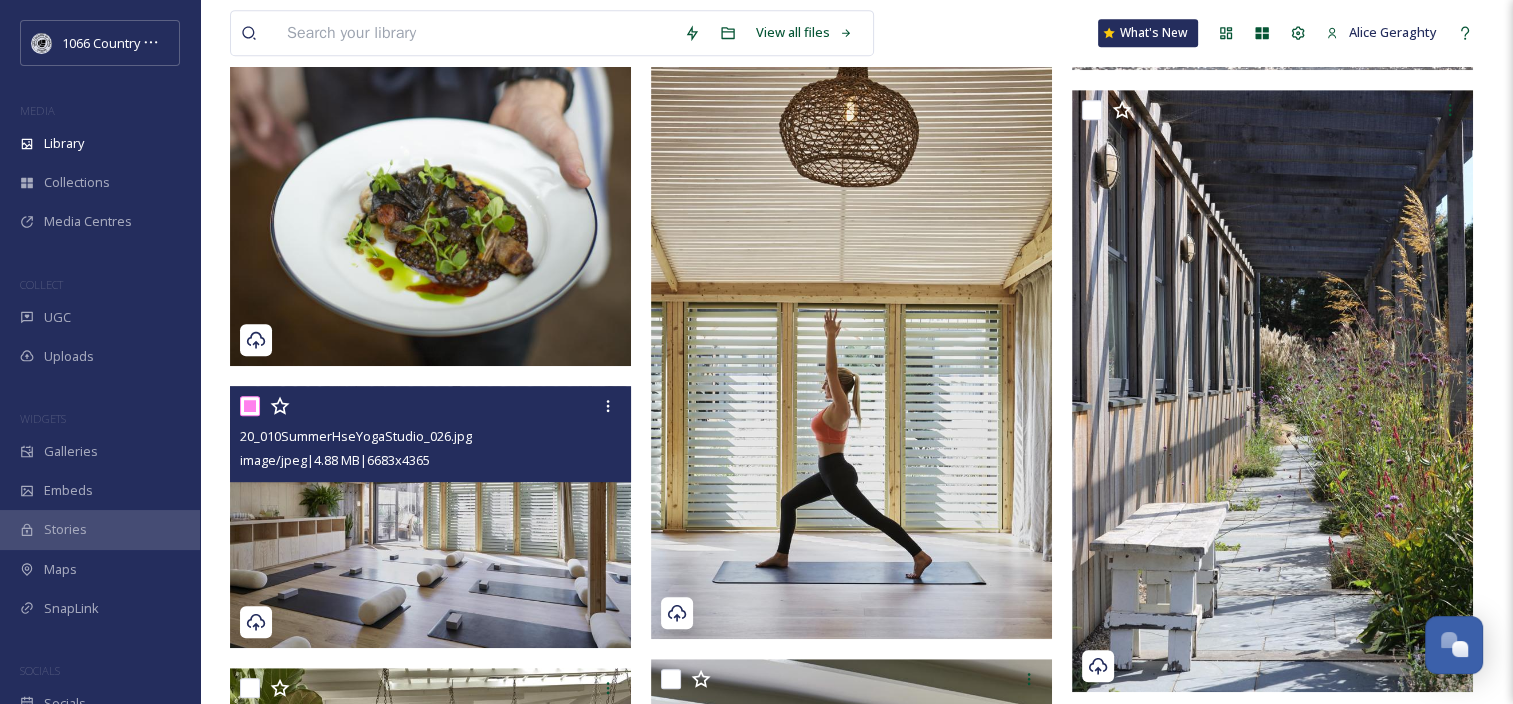 checkbox on "true" 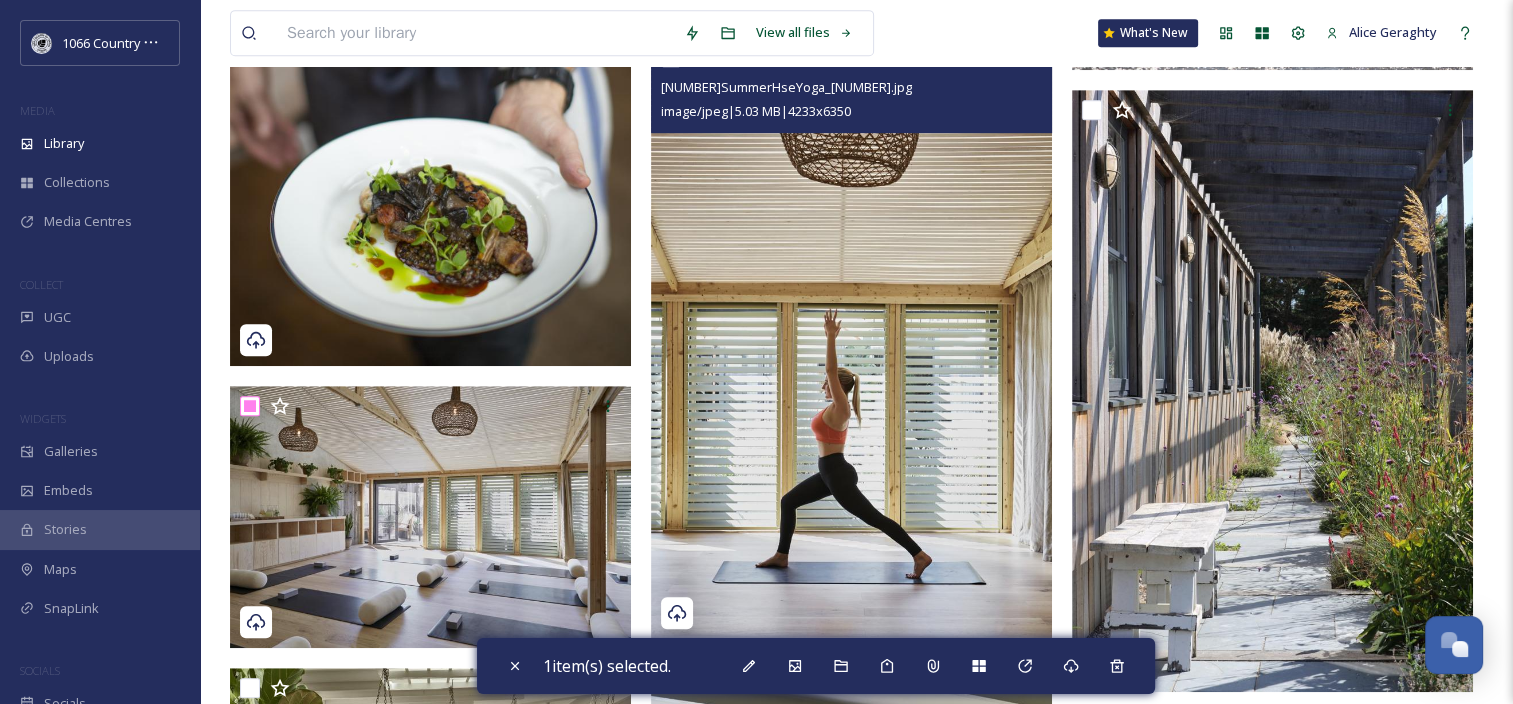 scroll, scrollTop: 1068, scrollLeft: 0, axis: vertical 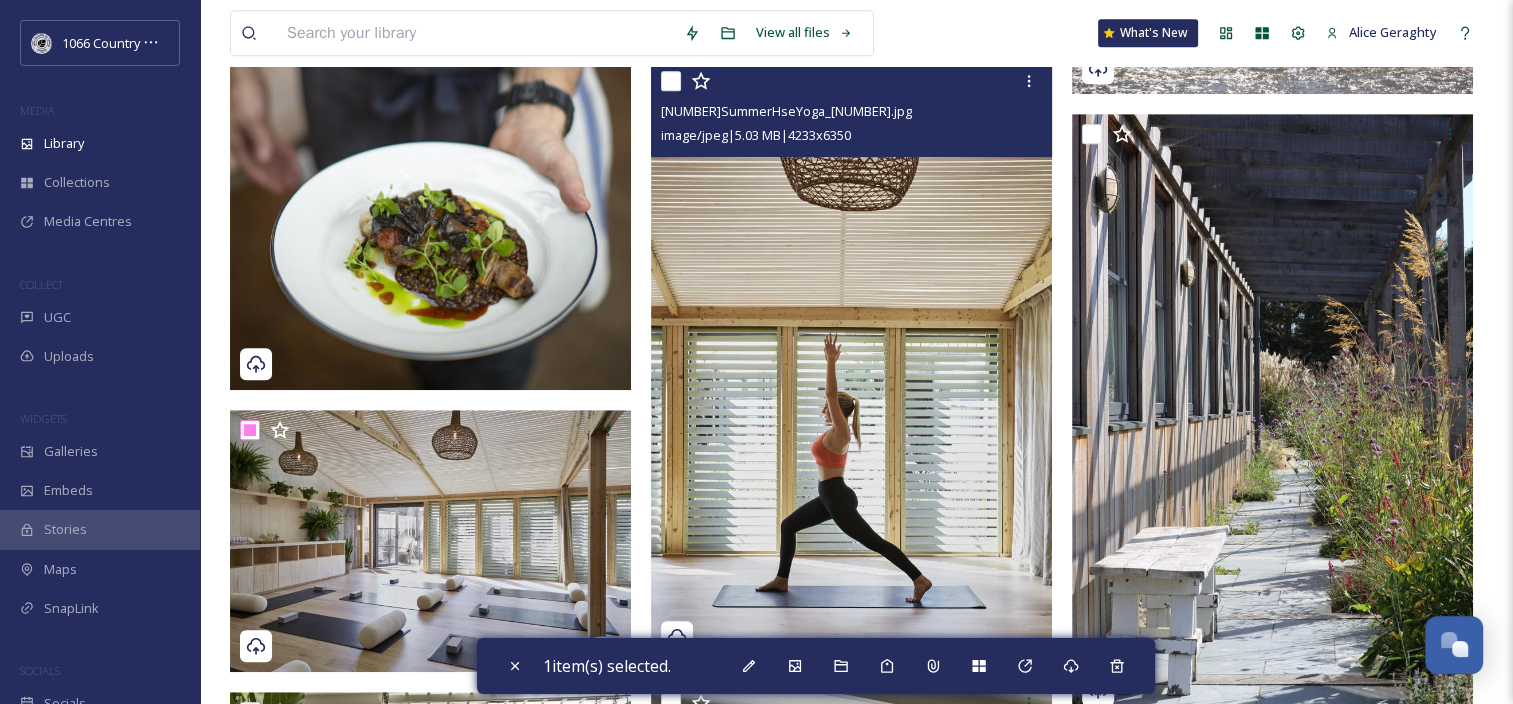 click at bounding box center (671, 81) 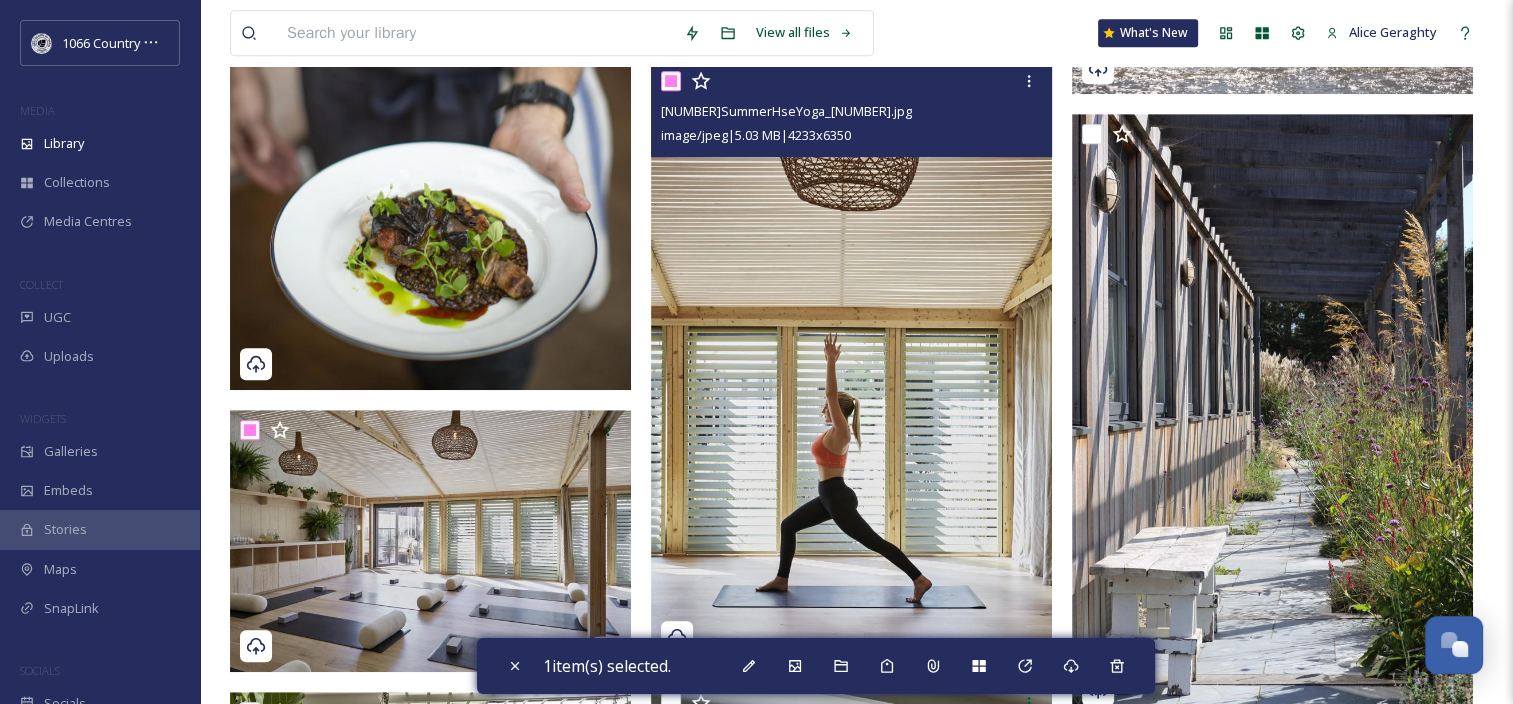 checkbox on "true" 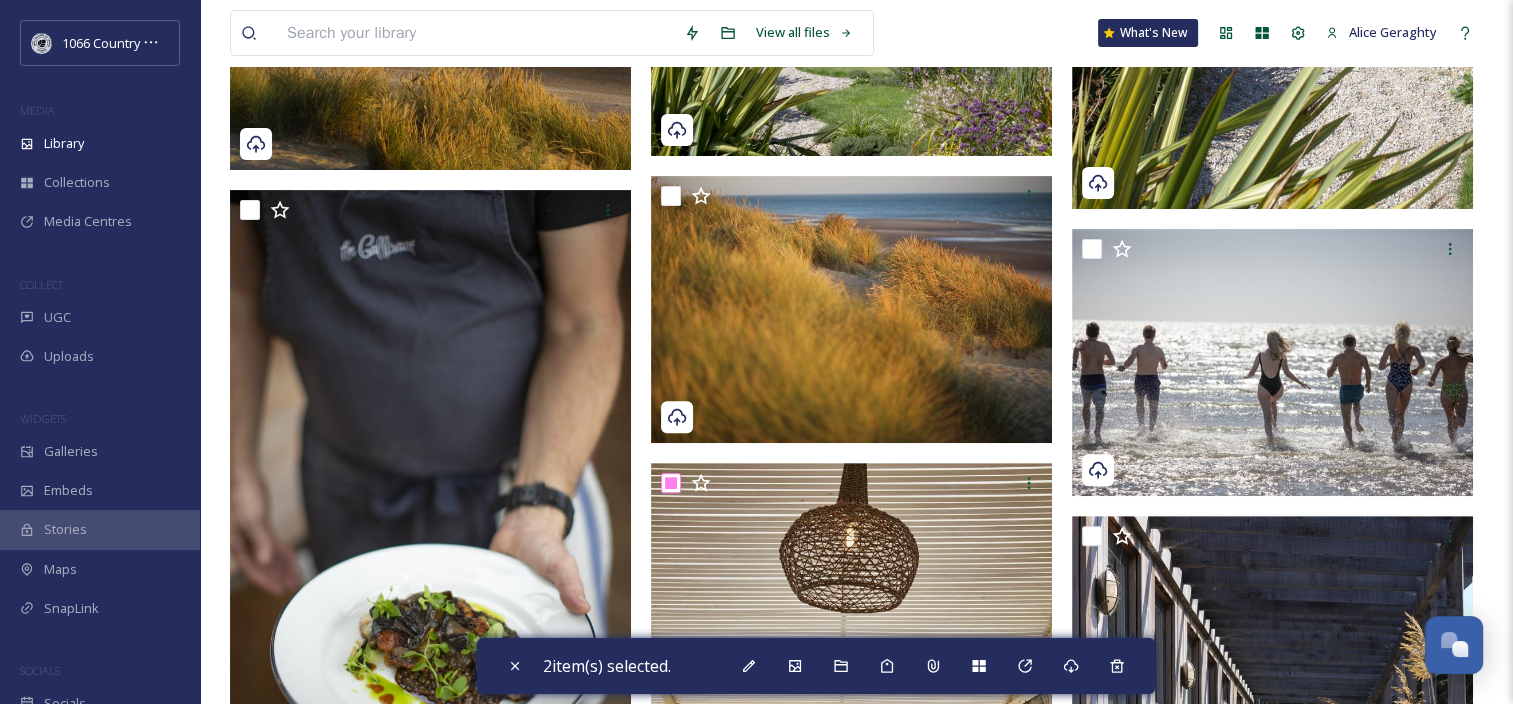 scroll, scrollTop: 0, scrollLeft: 0, axis: both 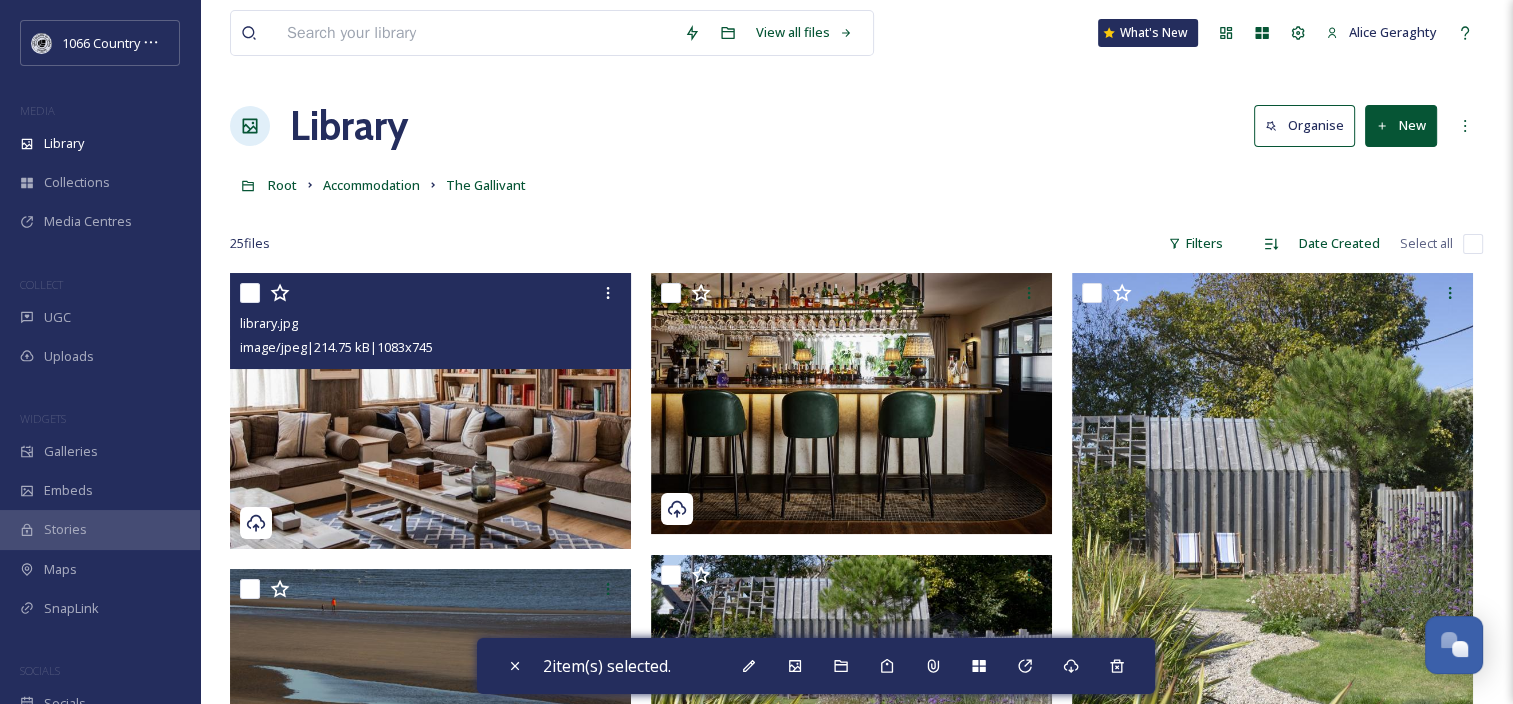 click at bounding box center [250, 293] 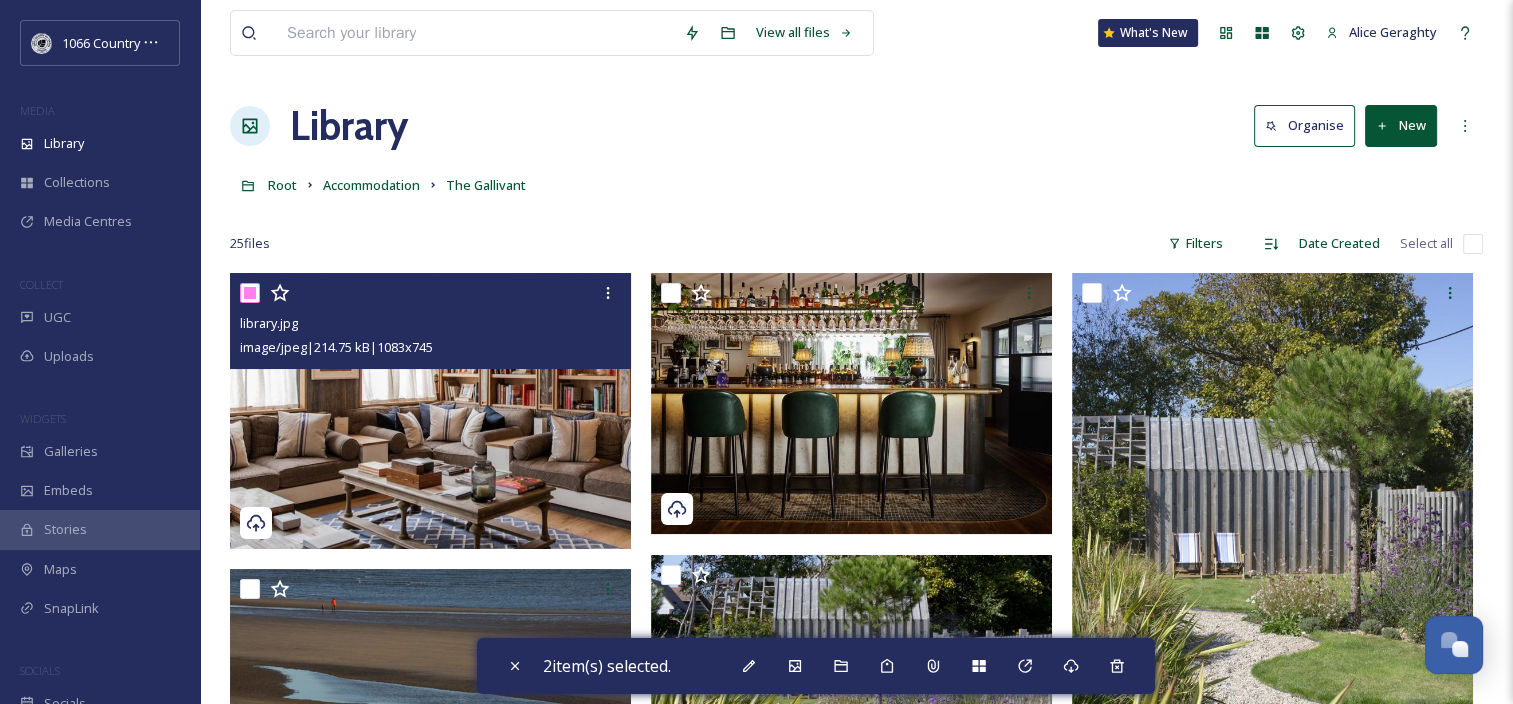 checkbox on "true" 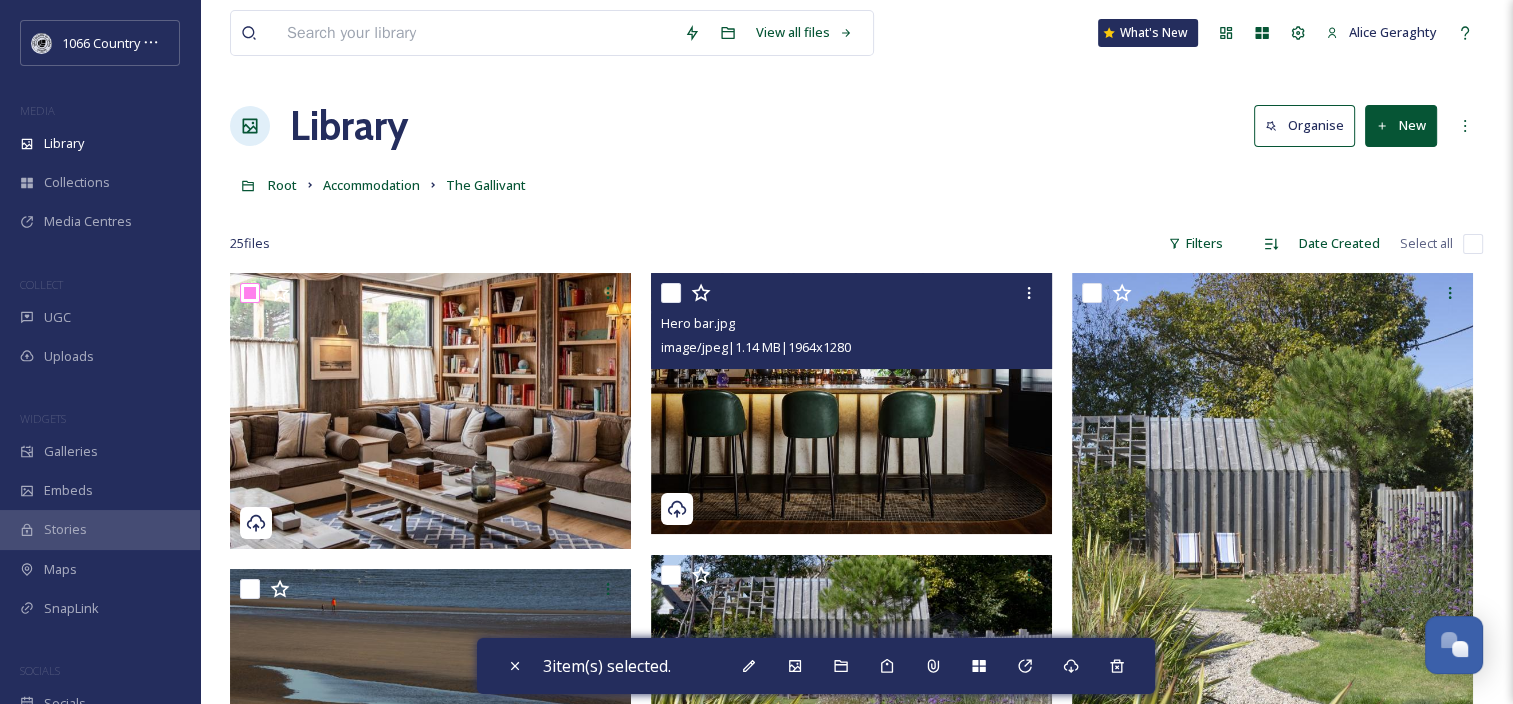 click at bounding box center (671, 293) 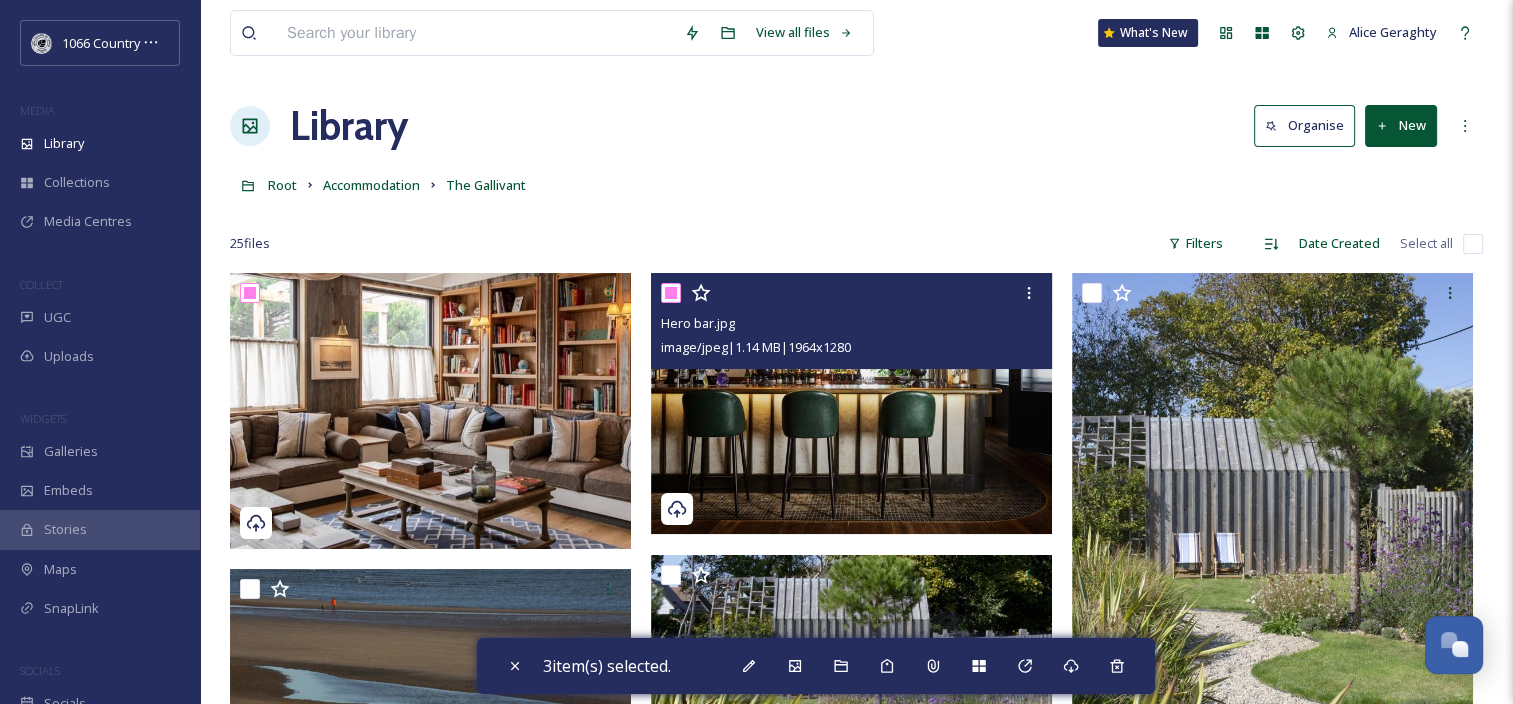 checkbox on "true" 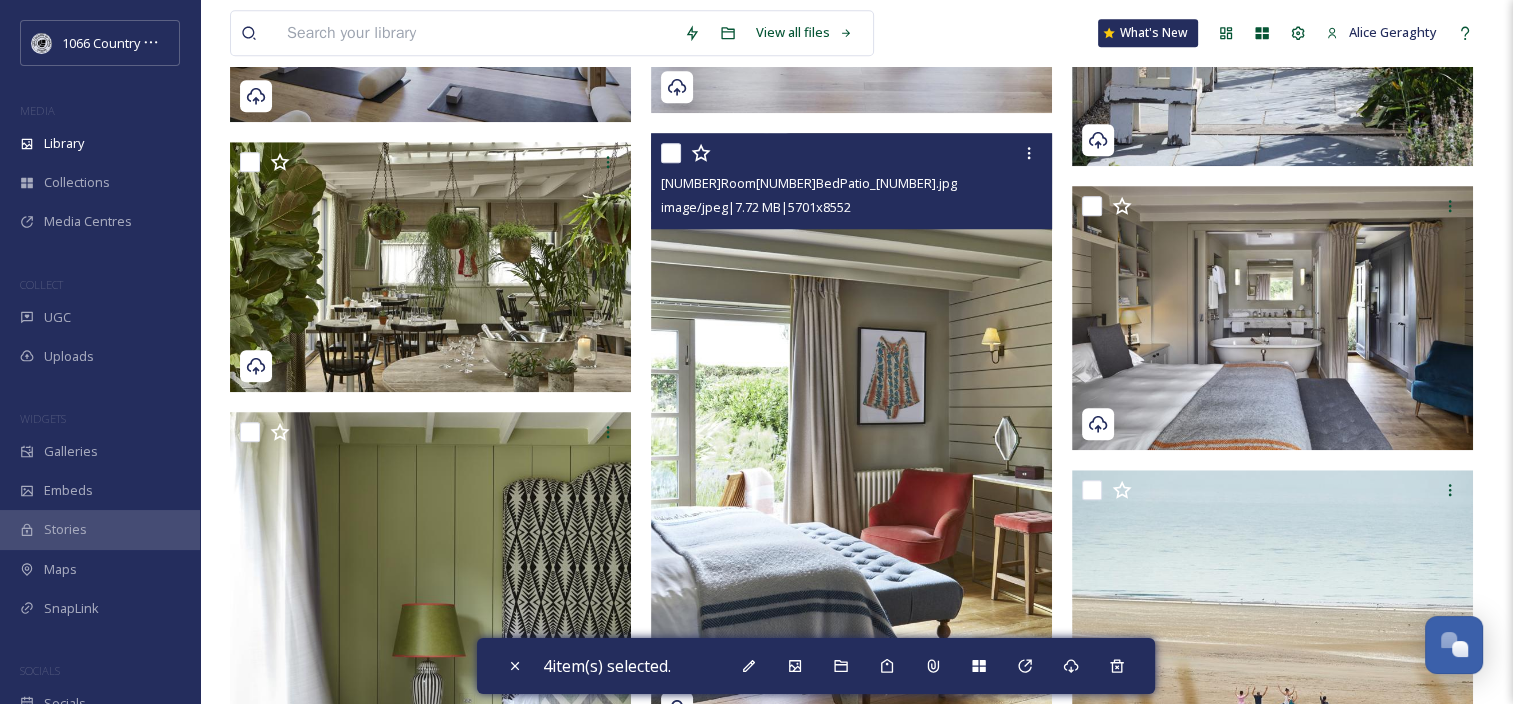 scroll, scrollTop: 1624, scrollLeft: 0, axis: vertical 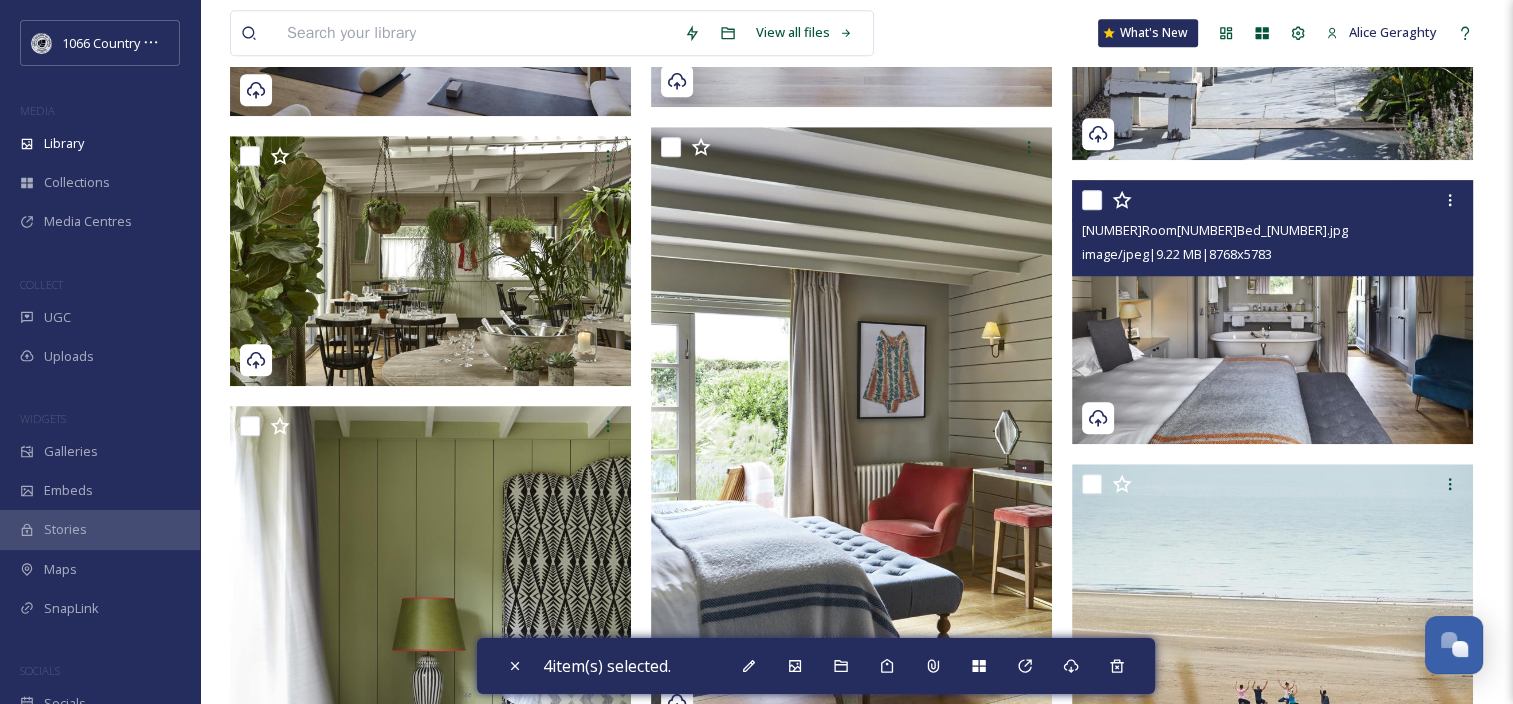 click at bounding box center (1092, 200) 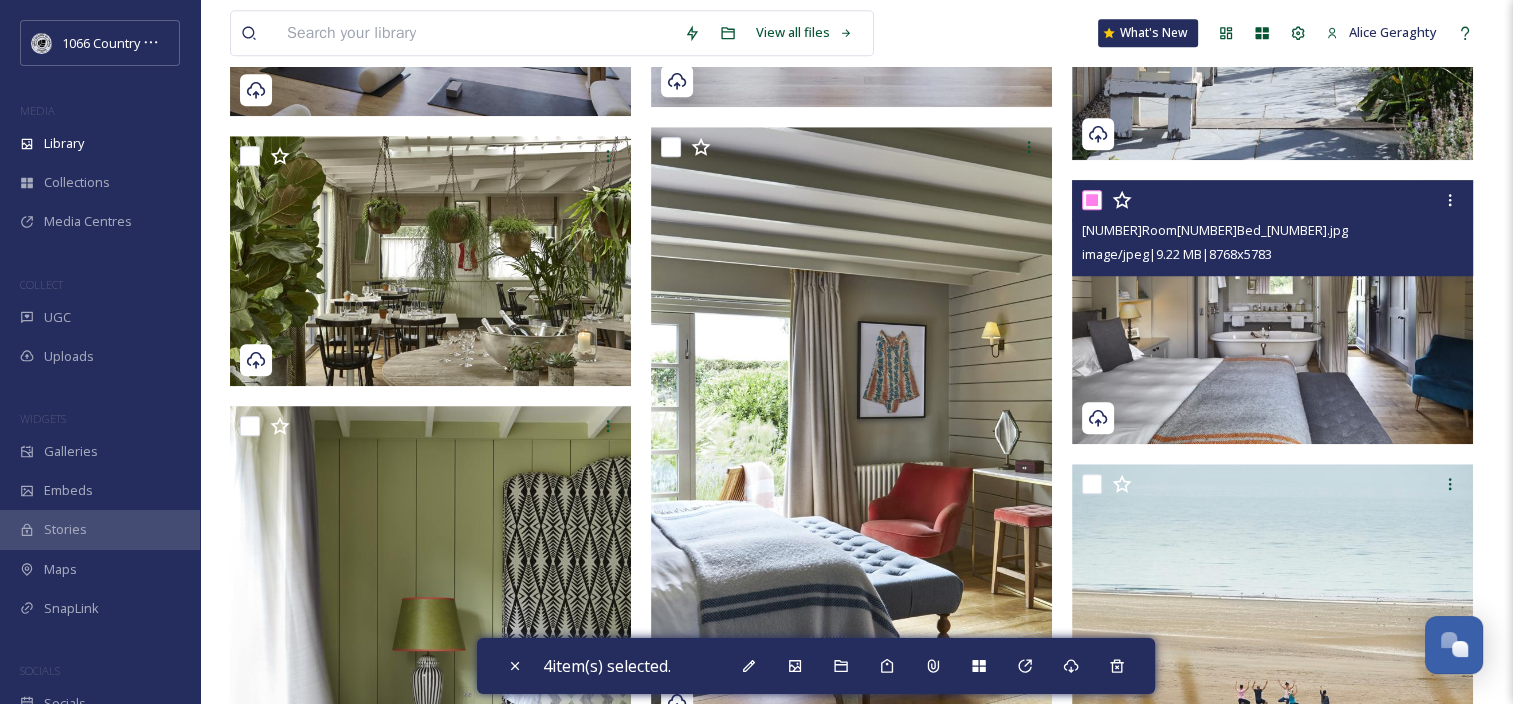 checkbox on "true" 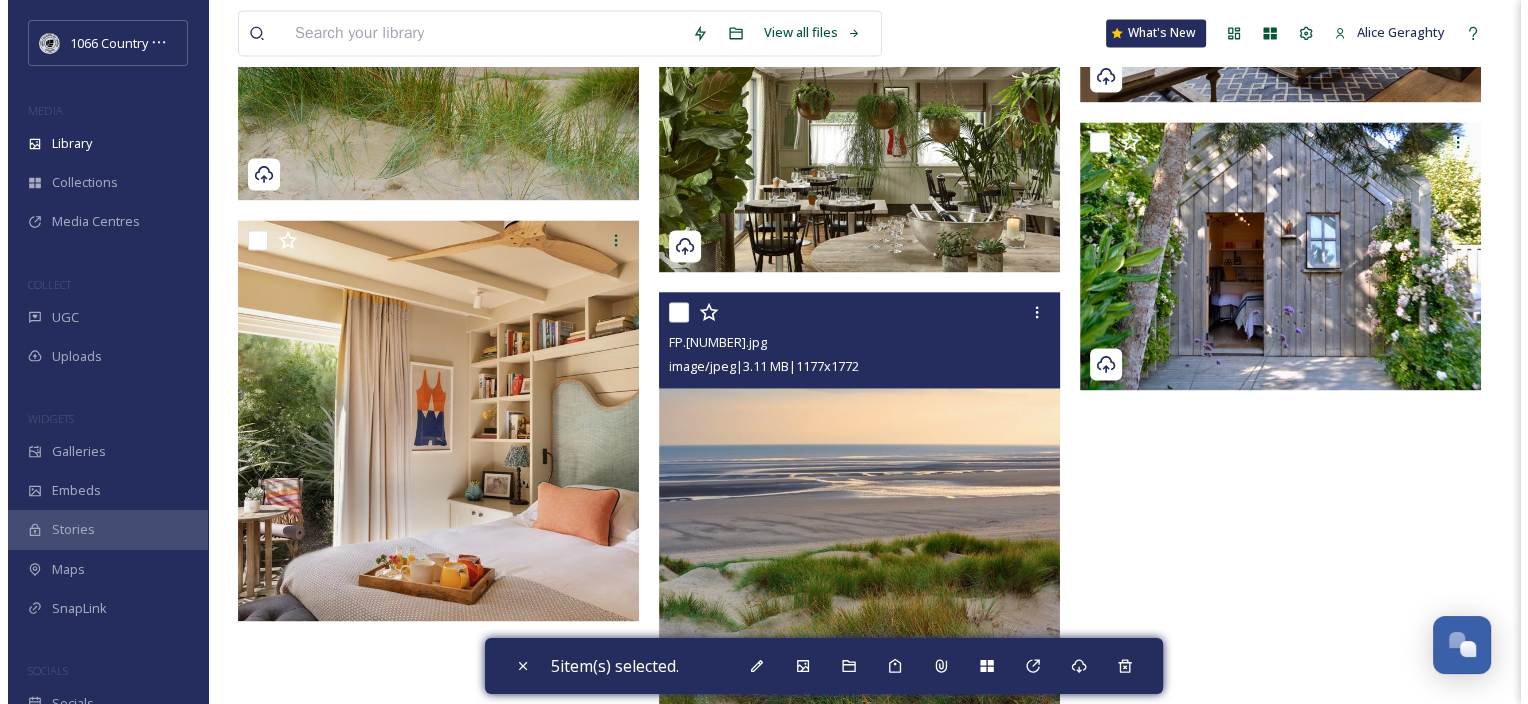 scroll, scrollTop: 2920, scrollLeft: 0, axis: vertical 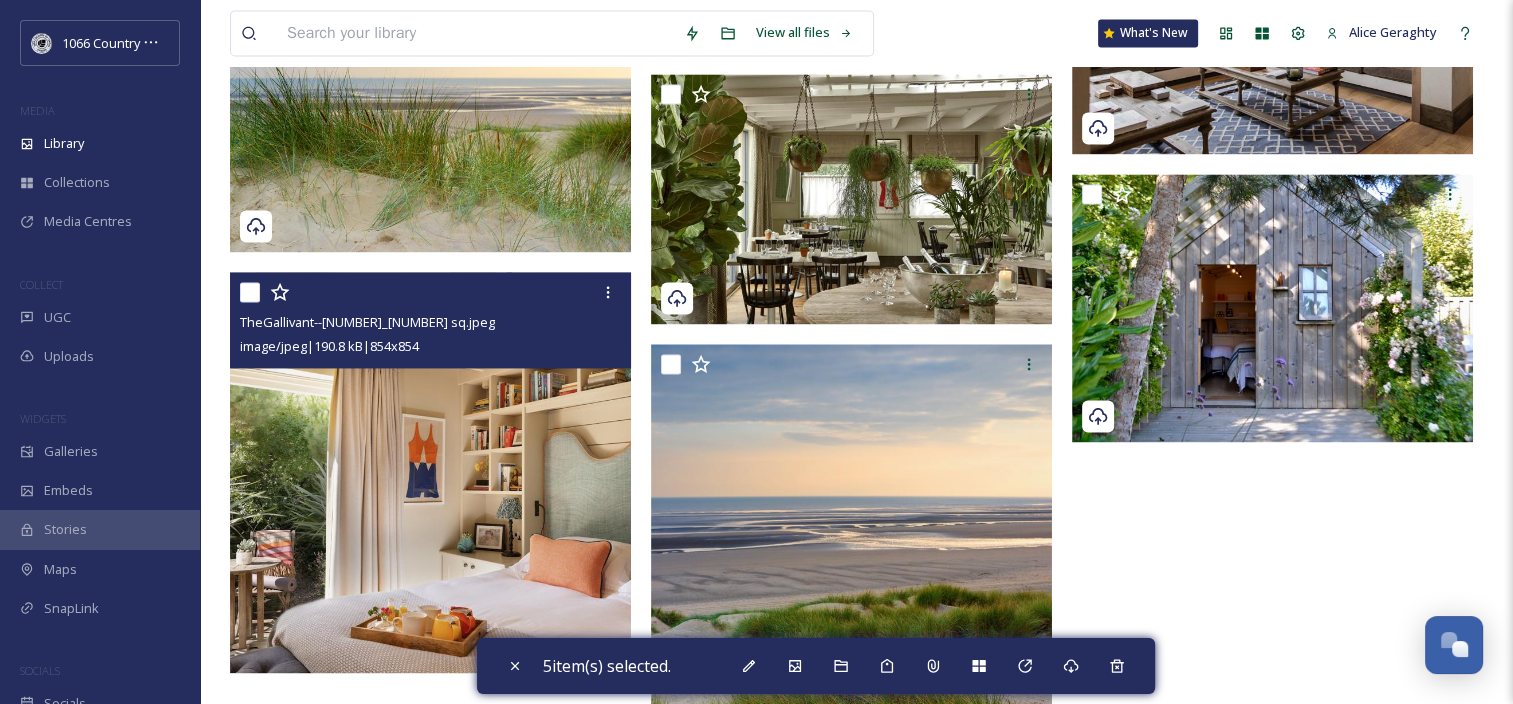 click at bounding box center [250, 292] 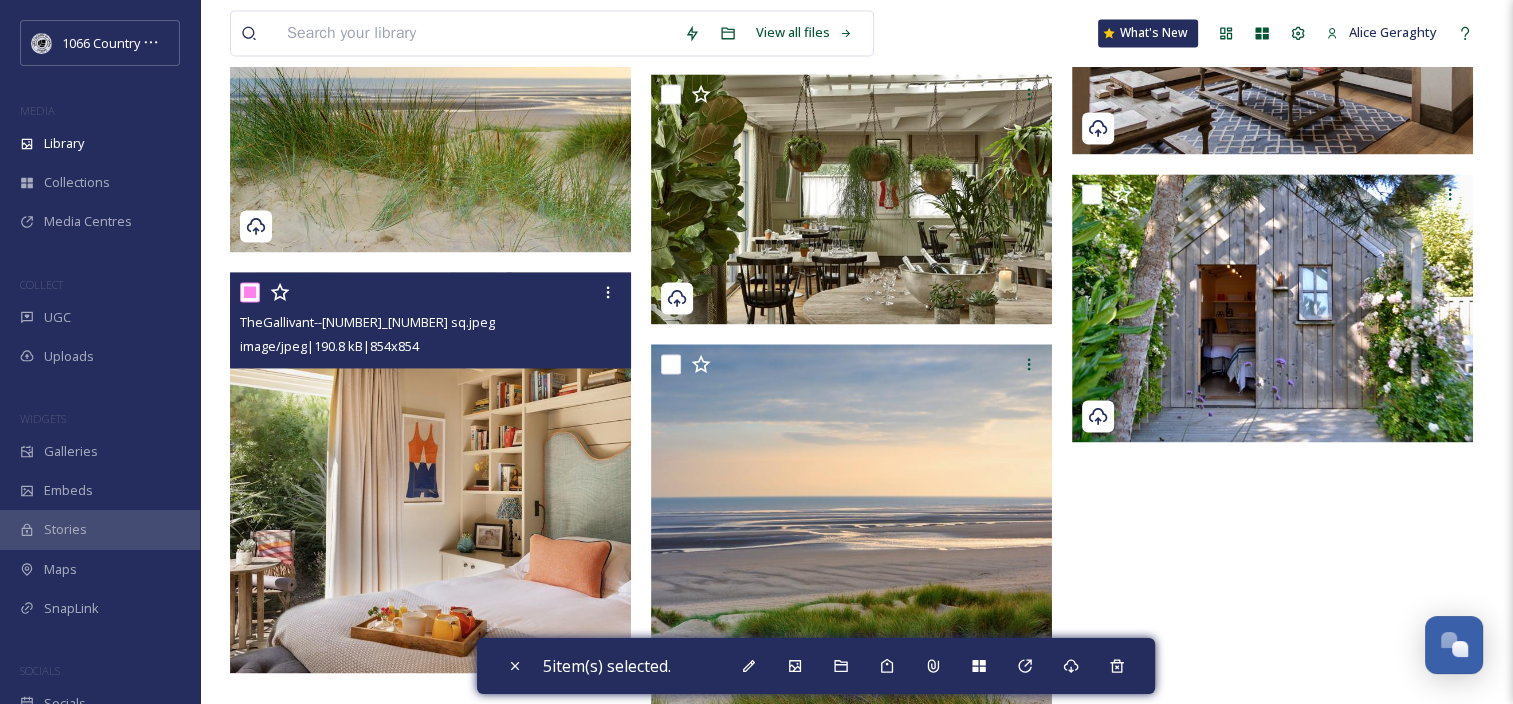checkbox on "true" 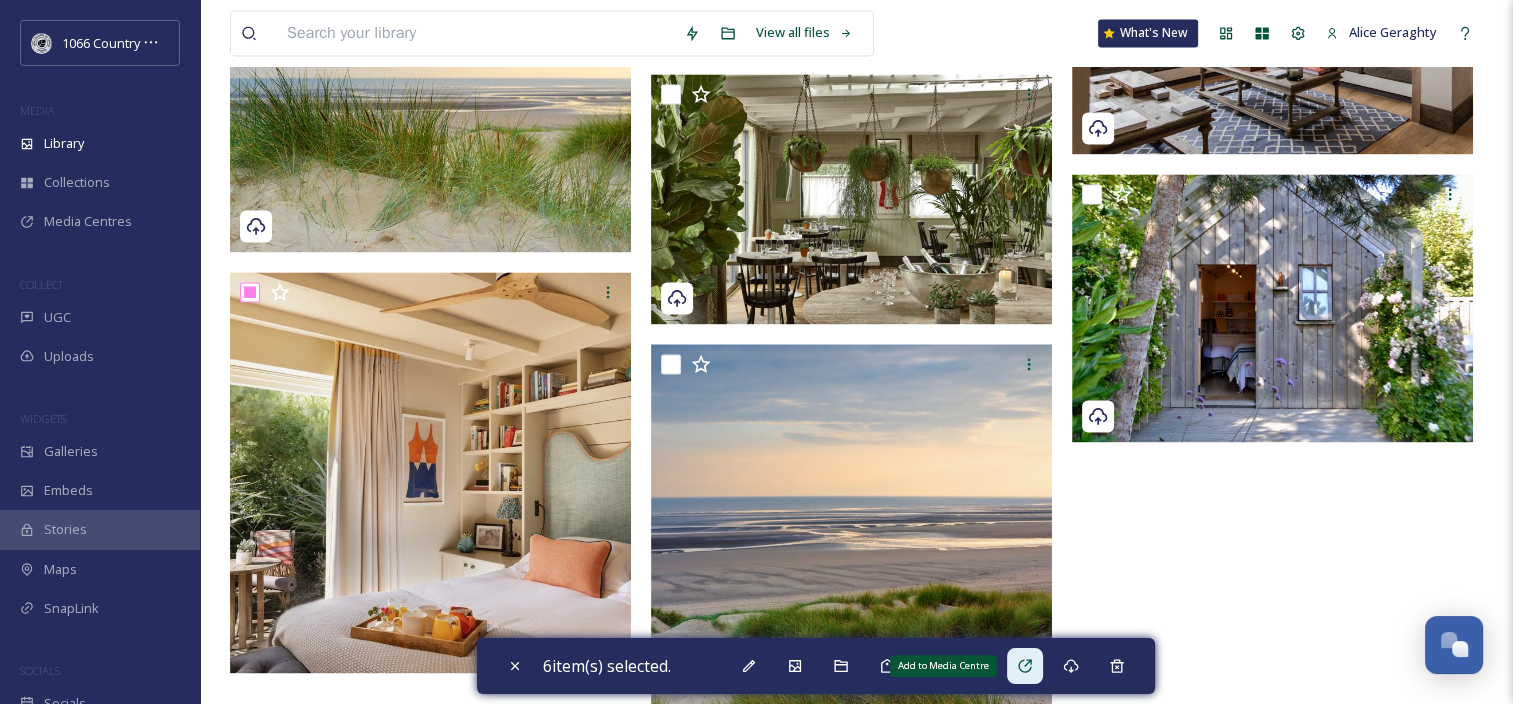 click on "Add to Media Centre" at bounding box center [1025, 666] 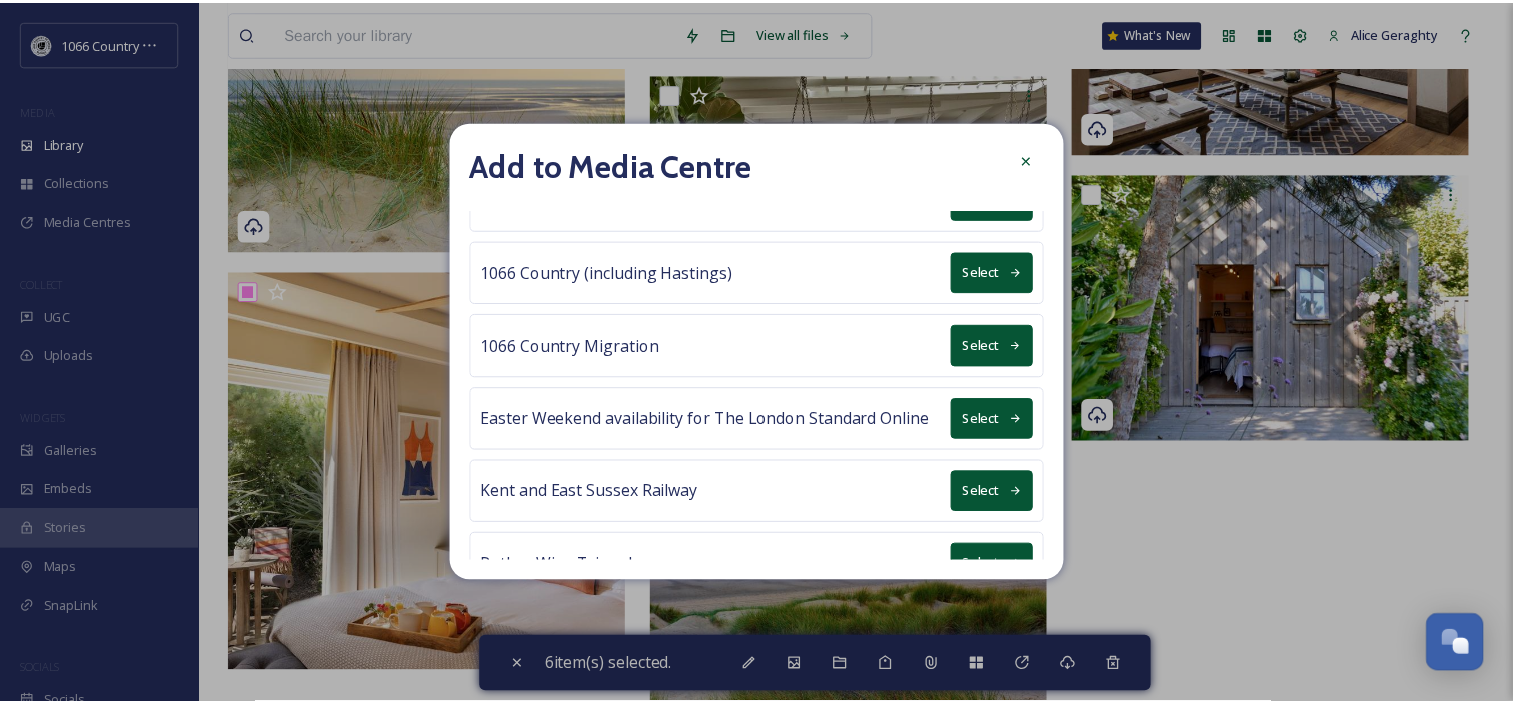 scroll, scrollTop: 82, scrollLeft: 0, axis: vertical 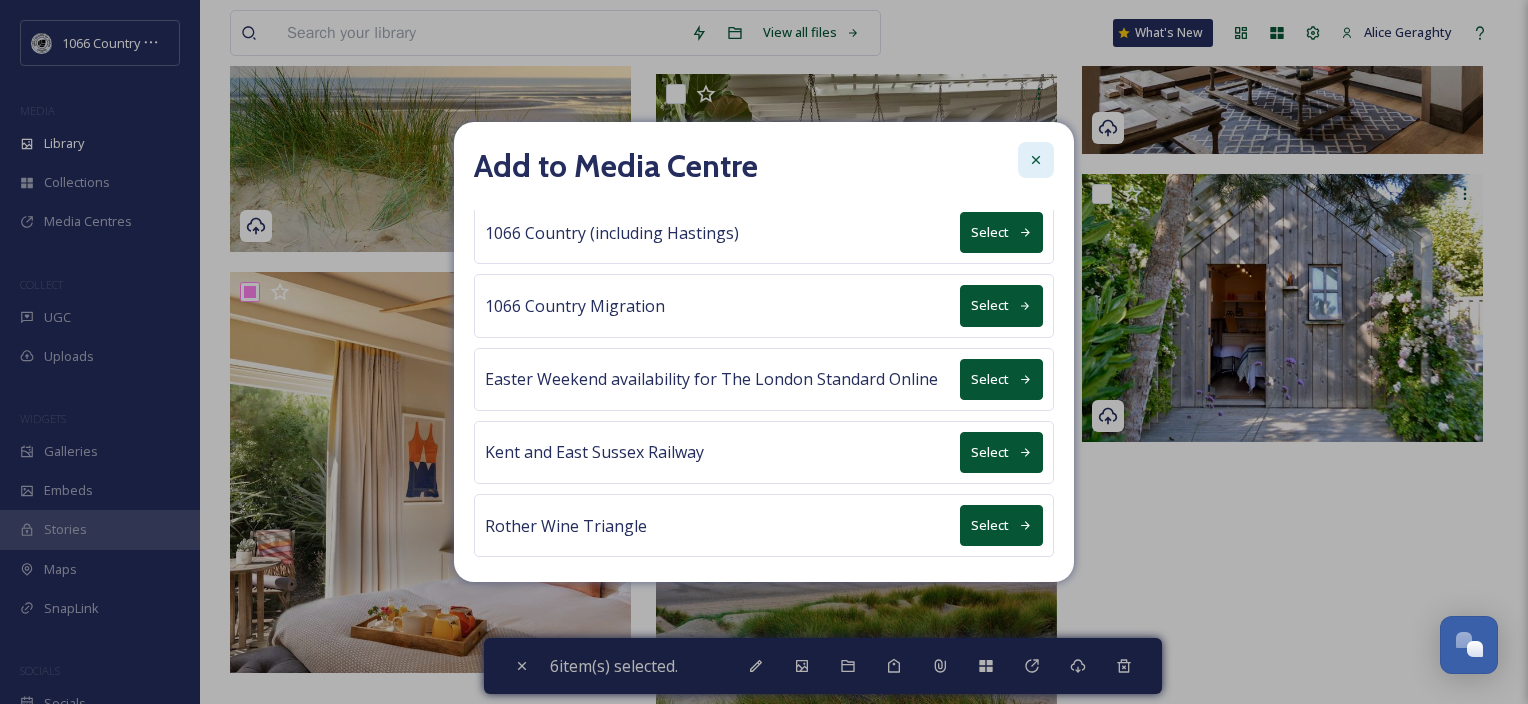 click at bounding box center [1036, 160] 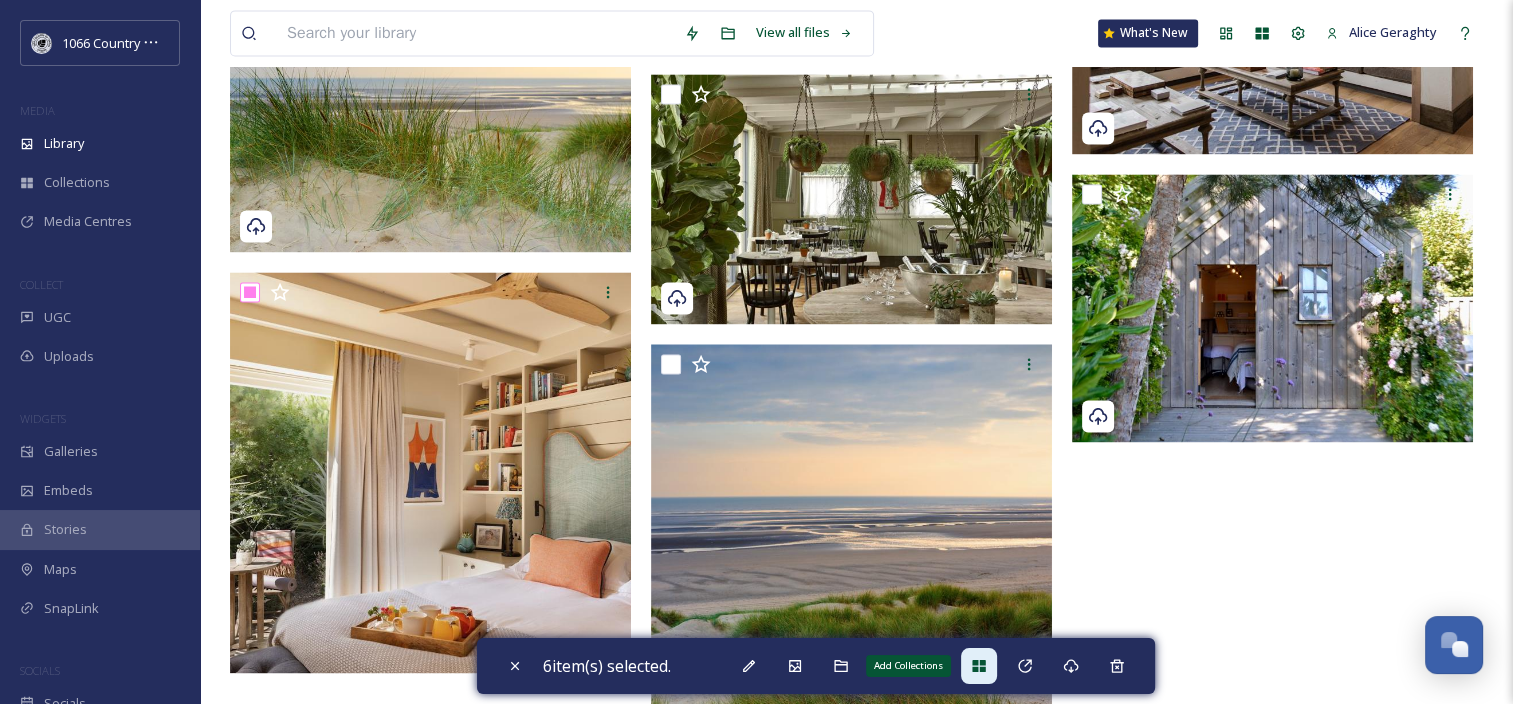 drag, startPoint x: 990, startPoint y: 662, endPoint x: 969, endPoint y: 670, distance: 22.472204 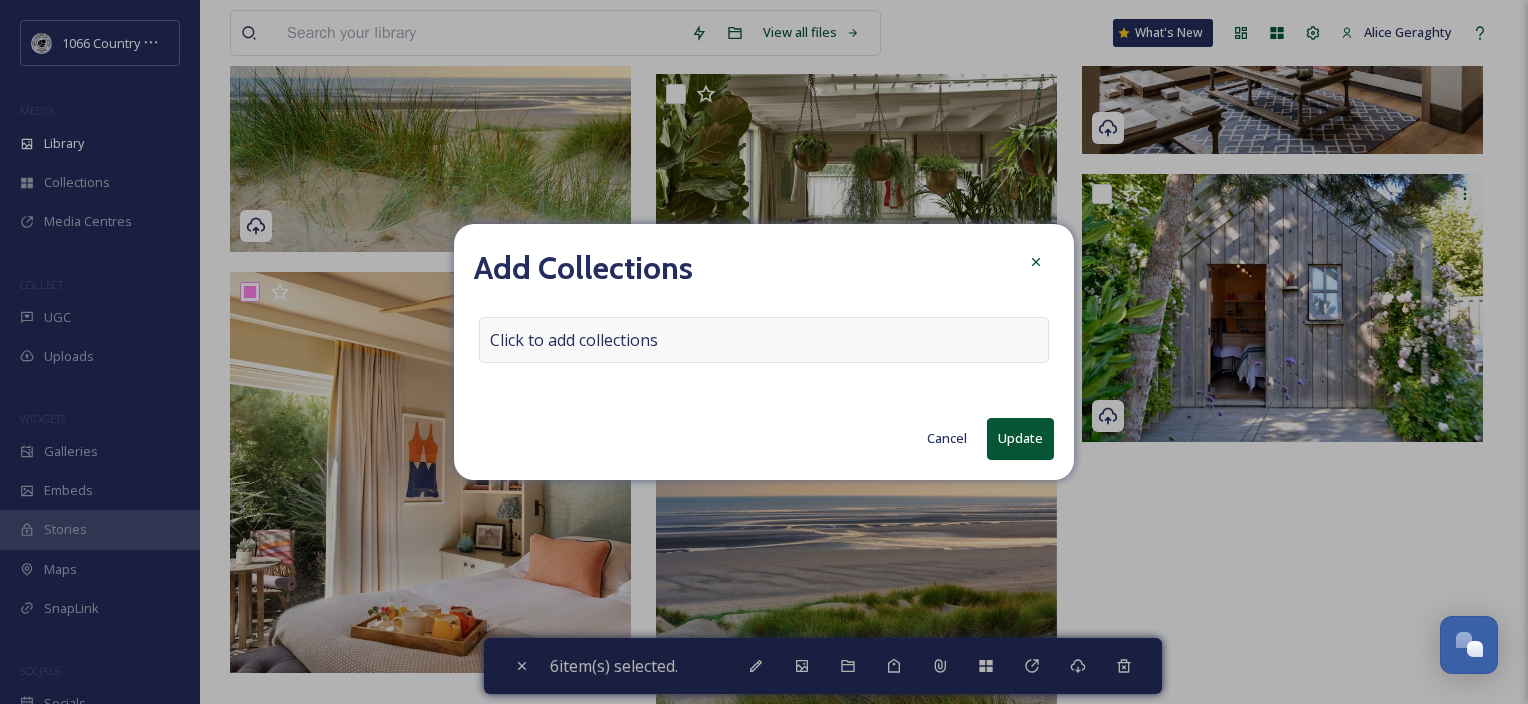 click on "Click to add collections" at bounding box center [764, 340] 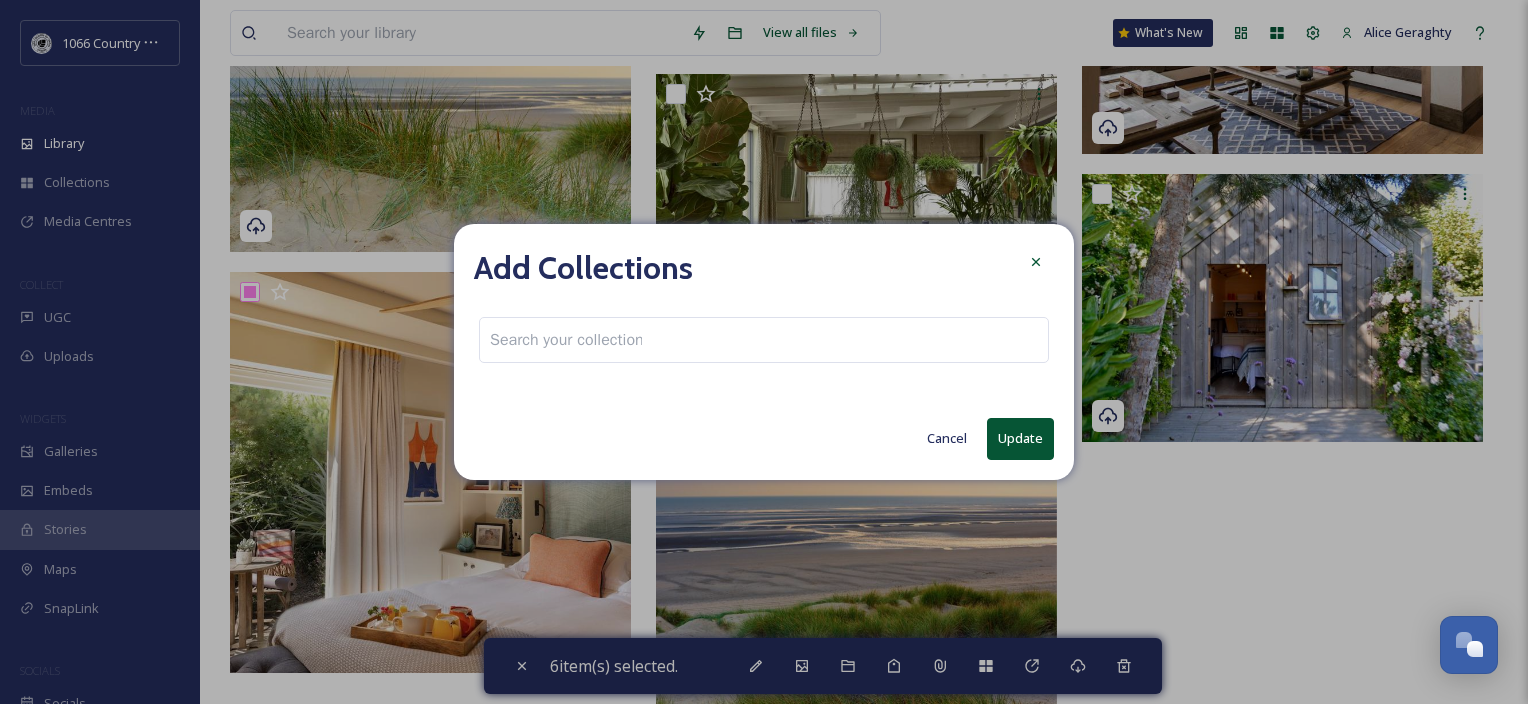 click at bounding box center [764, 340] 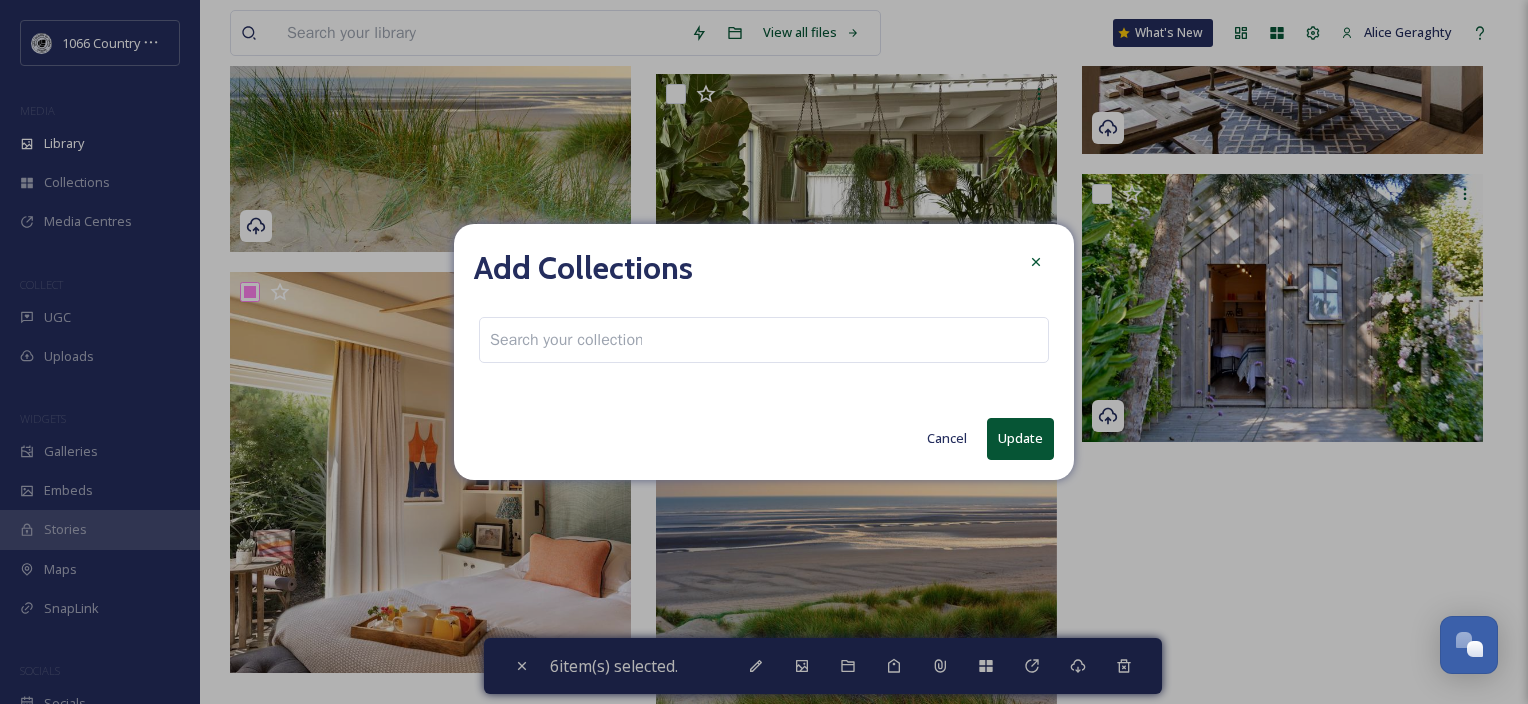 click at bounding box center [566, 340] 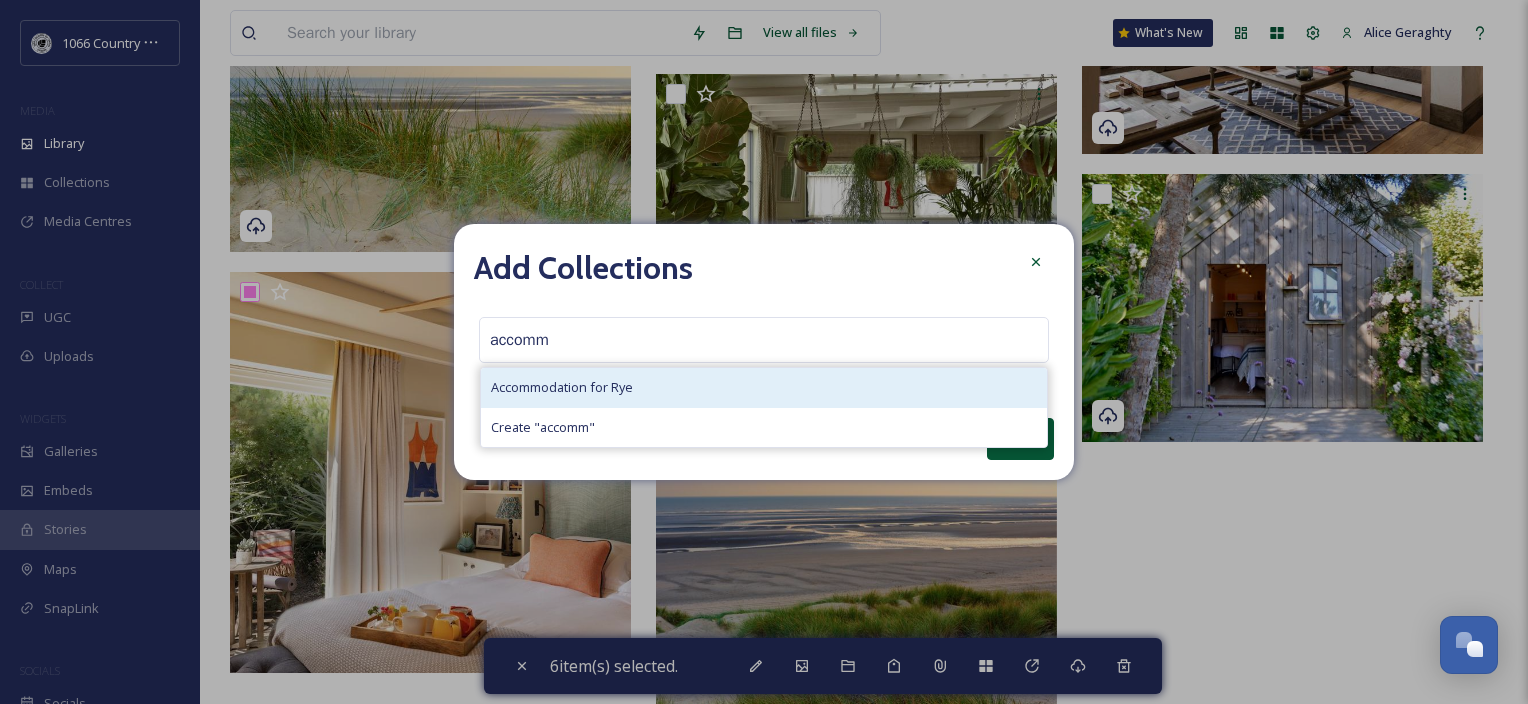 type on "accomm" 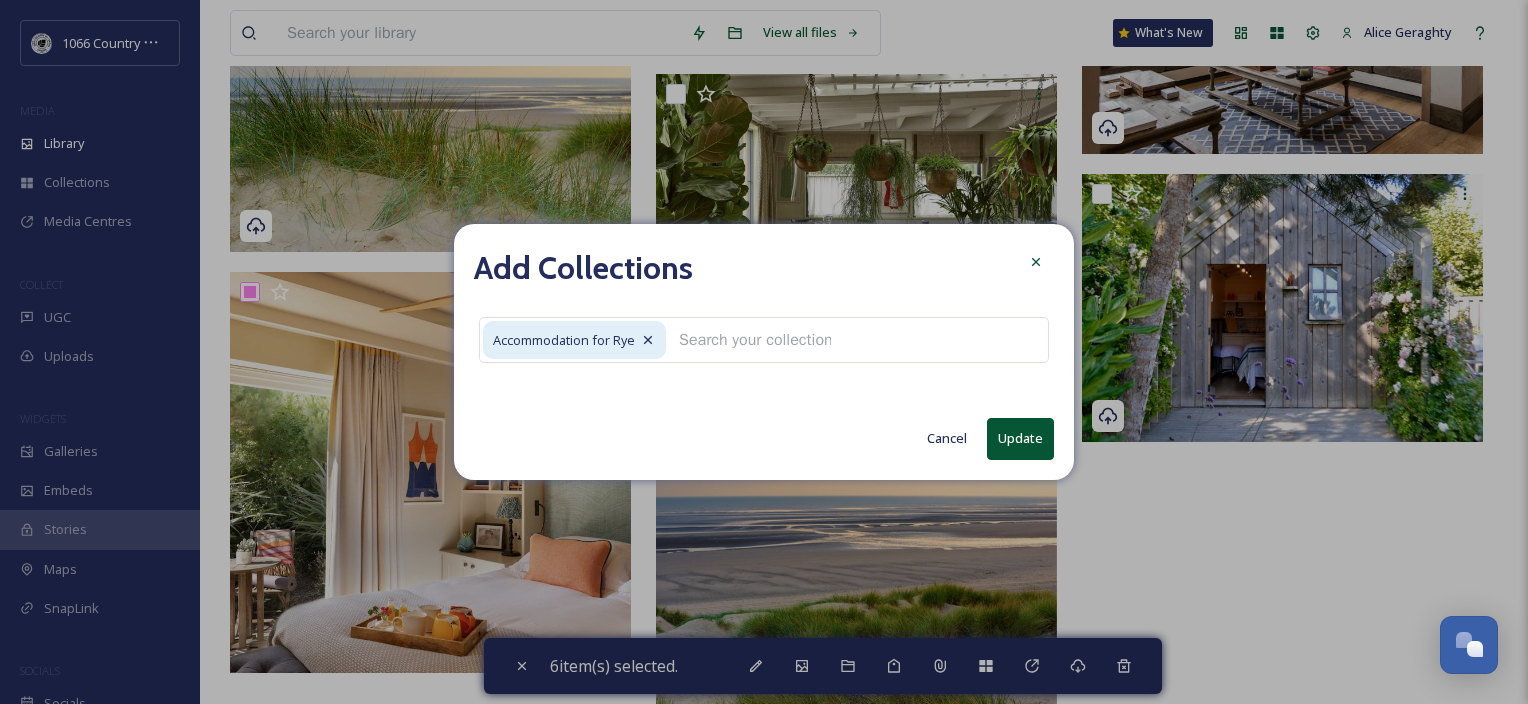 click on "Update" at bounding box center [1020, 438] 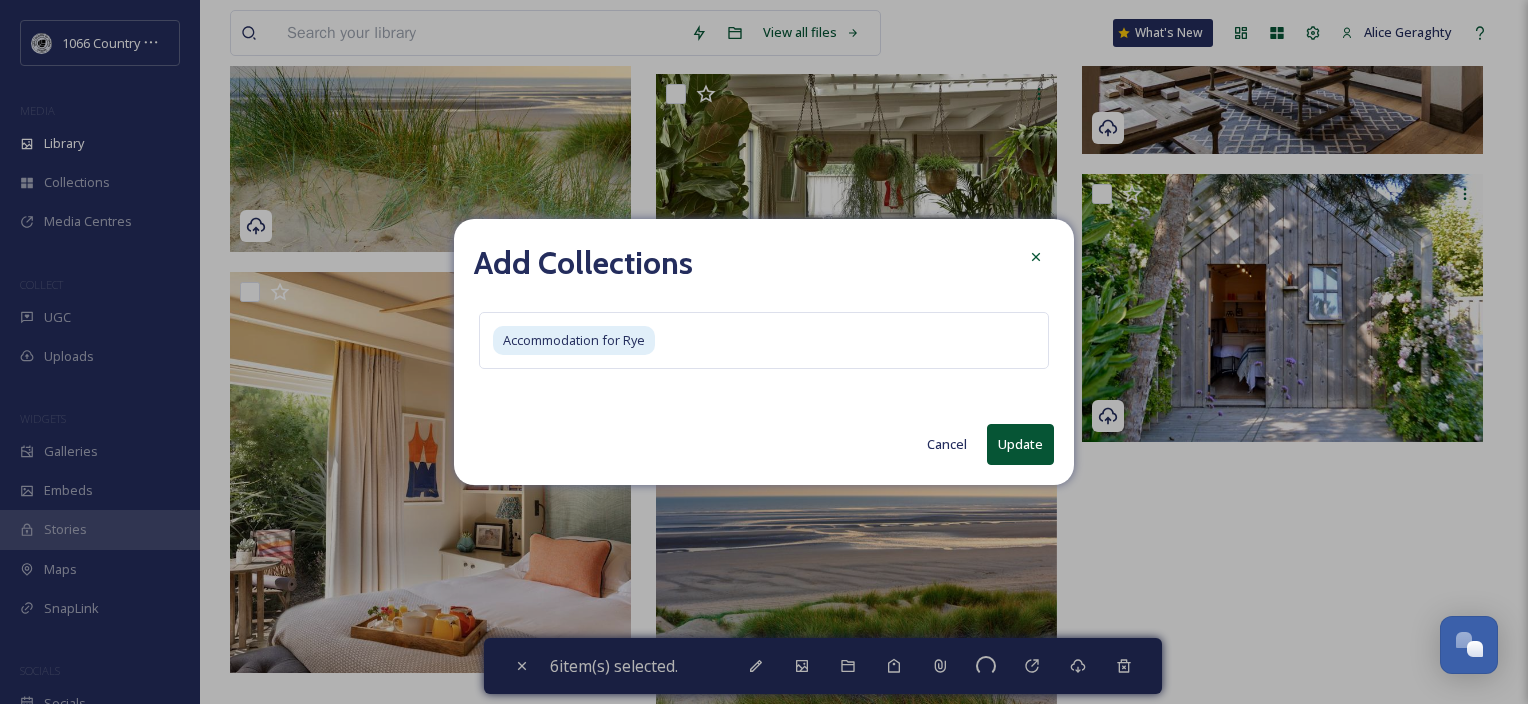 checkbox on "false" 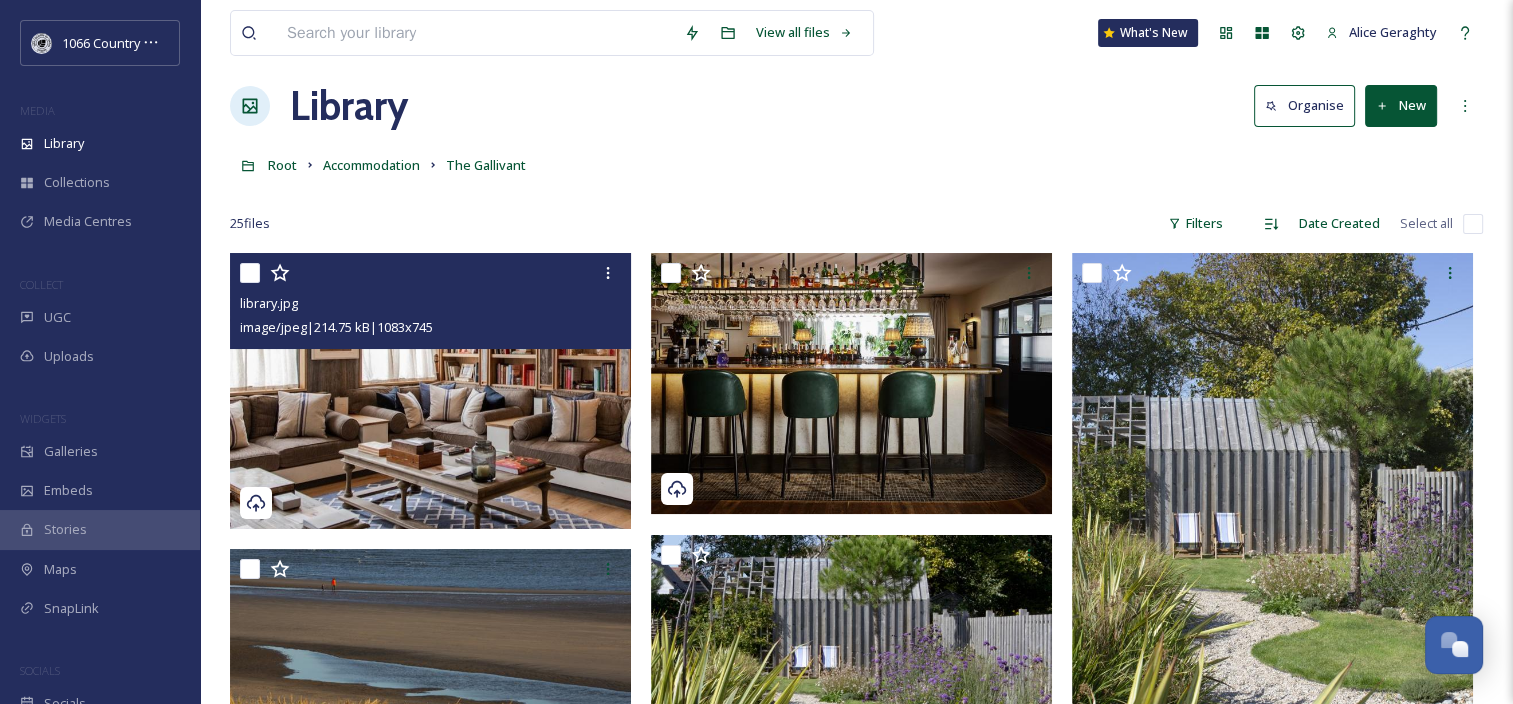 scroll, scrollTop: 0, scrollLeft: 0, axis: both 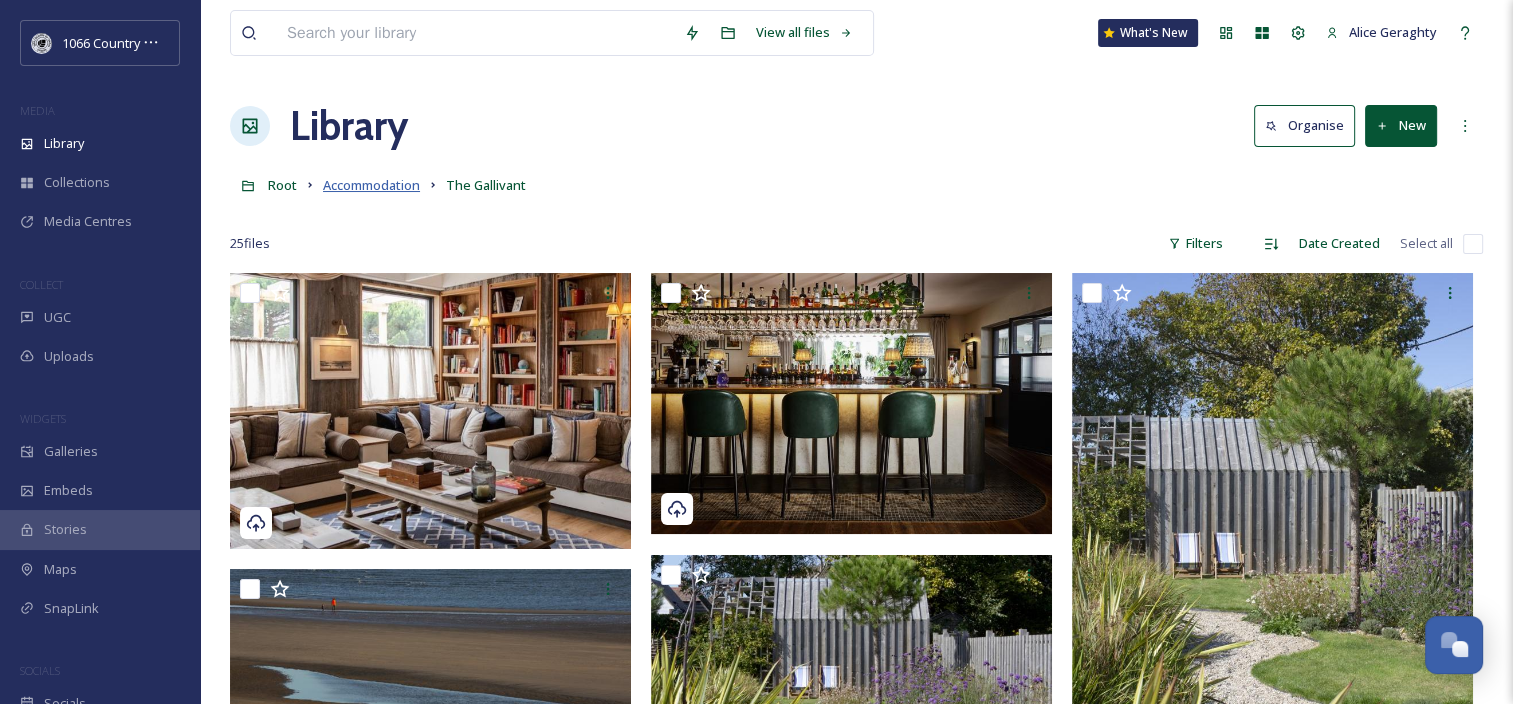 click on "Accommodation" at bounding box center (371, 185) 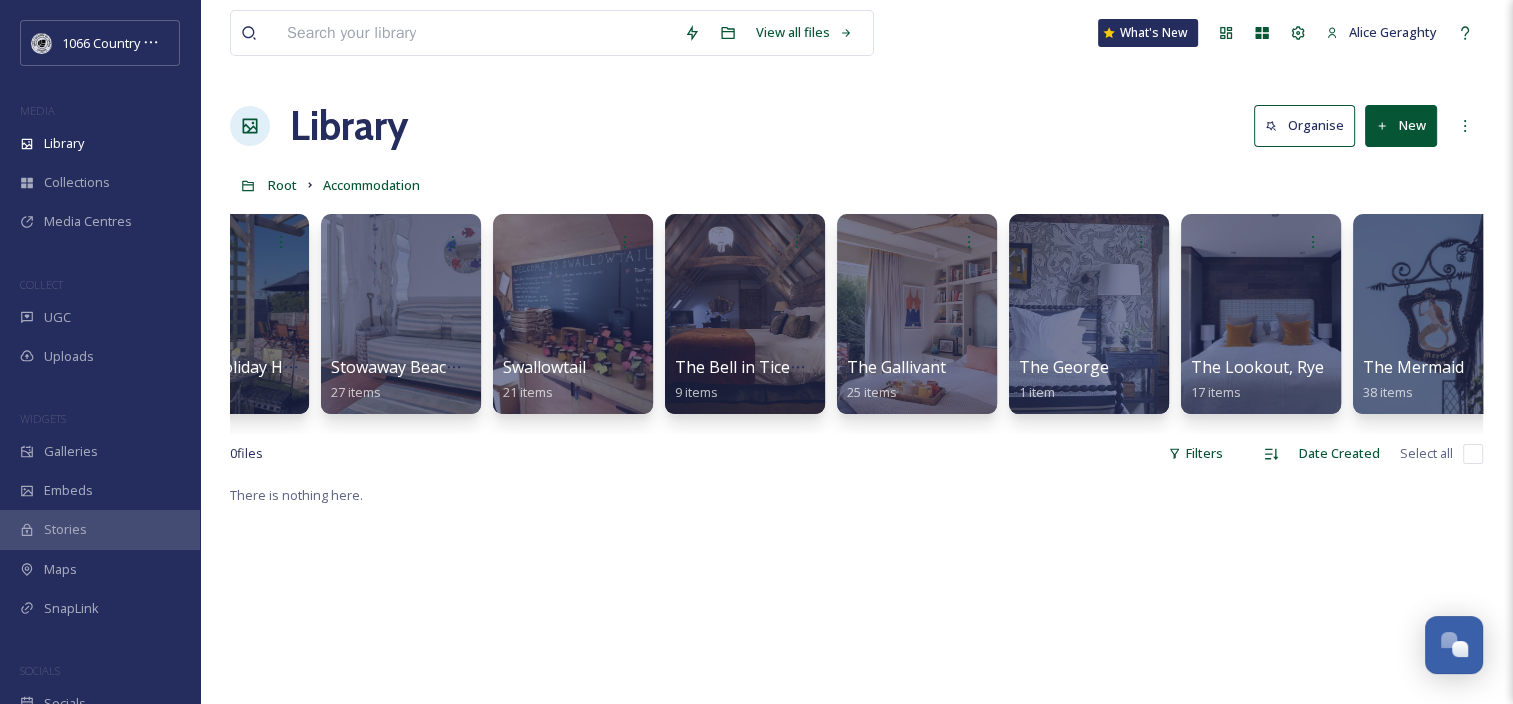 scroll, scrollTop: 0, scrollLeft: 3876, axis: horizontal 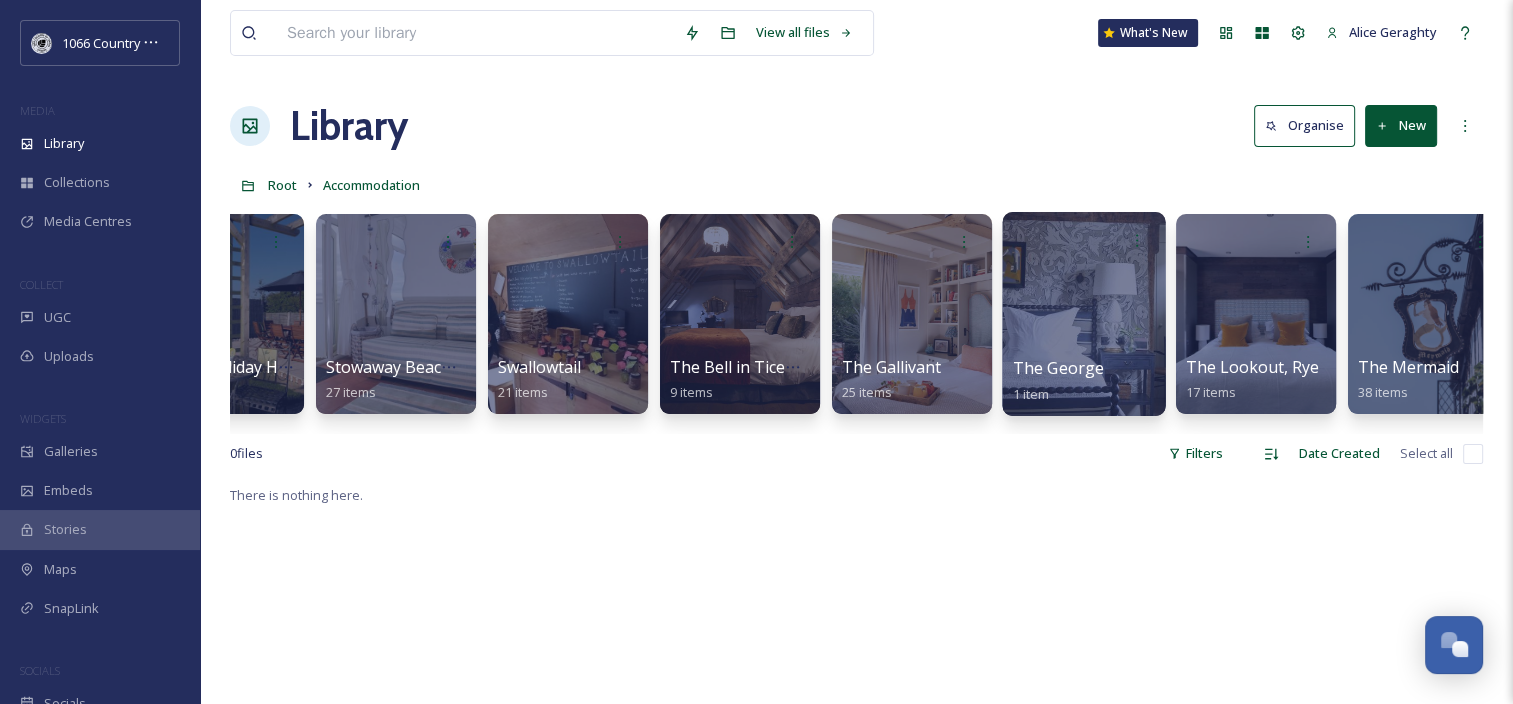 click at bounding box center [1083, 314] 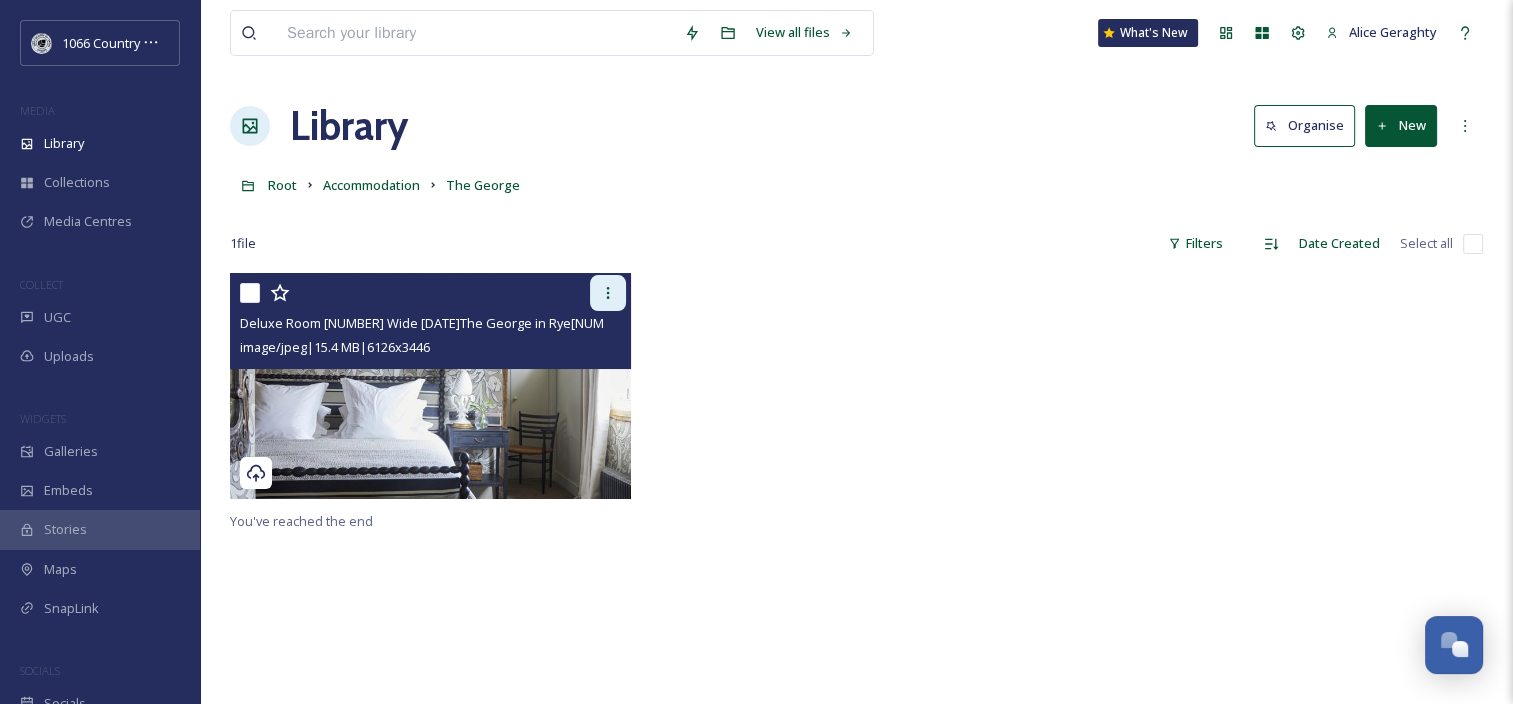 click 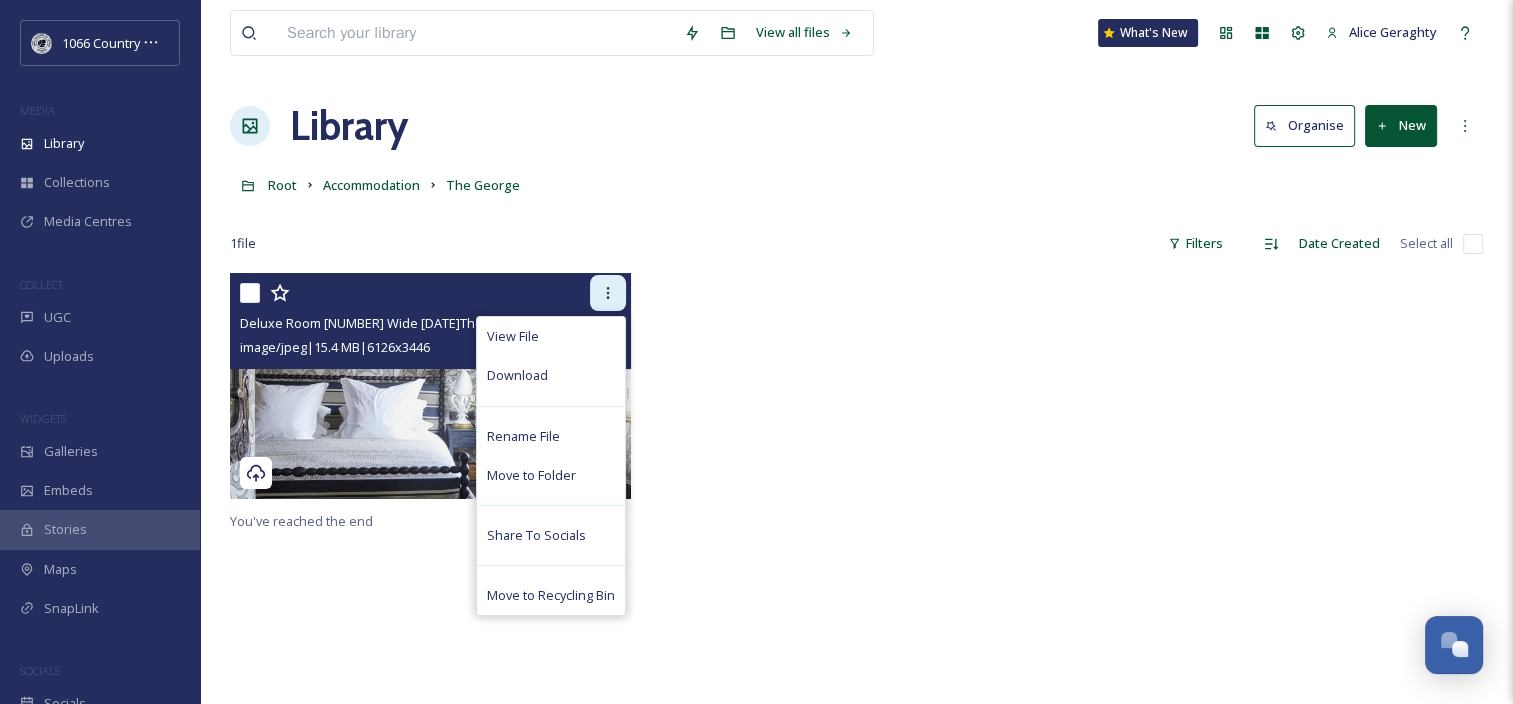 click 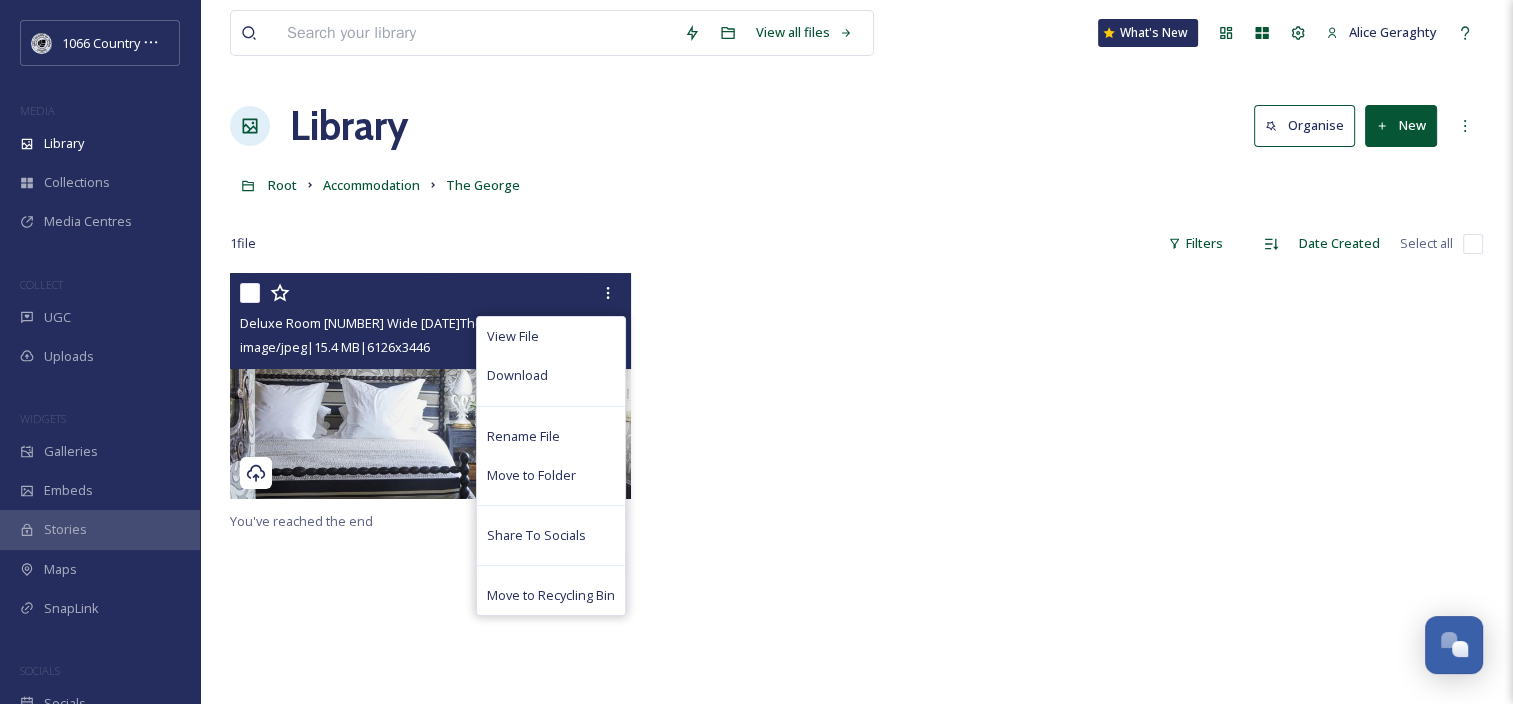 click at bounding box center (430, 386) 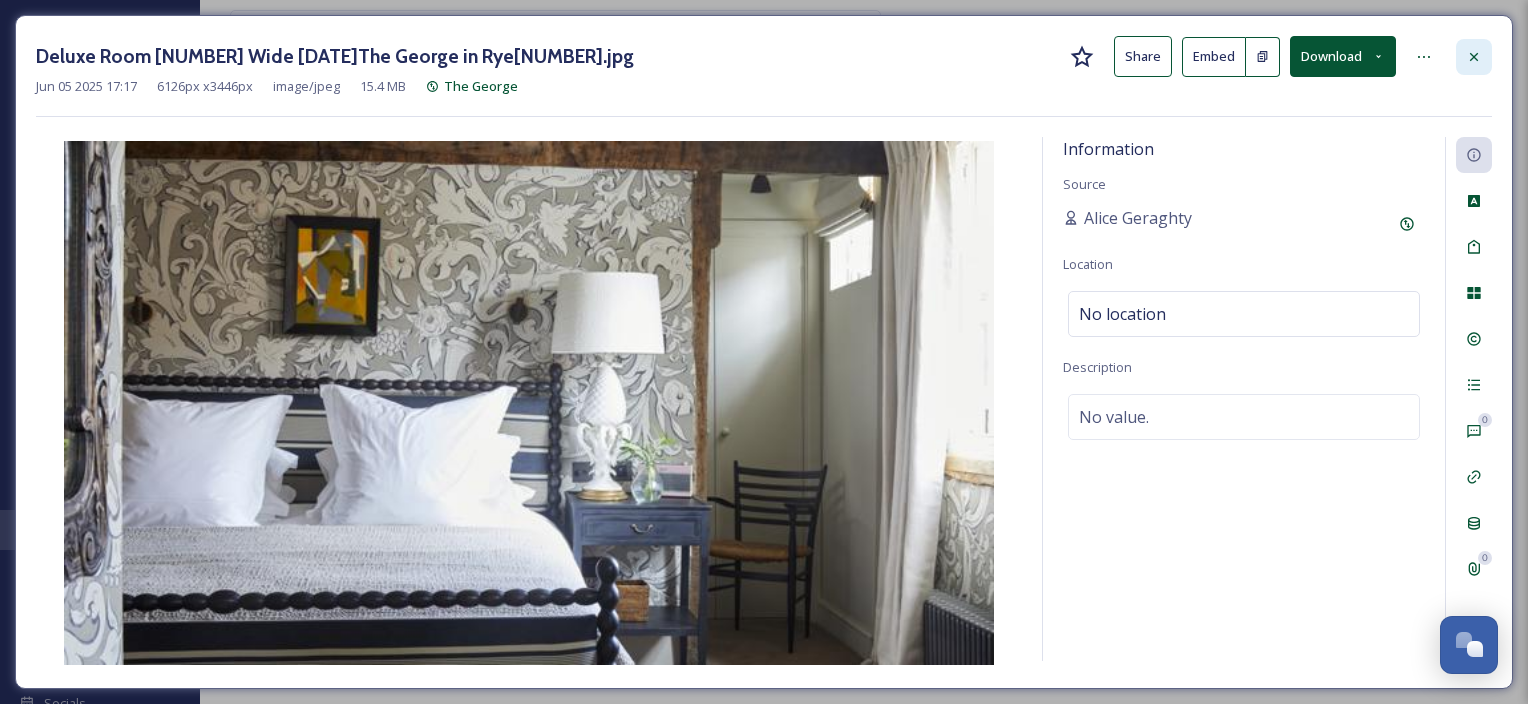 click 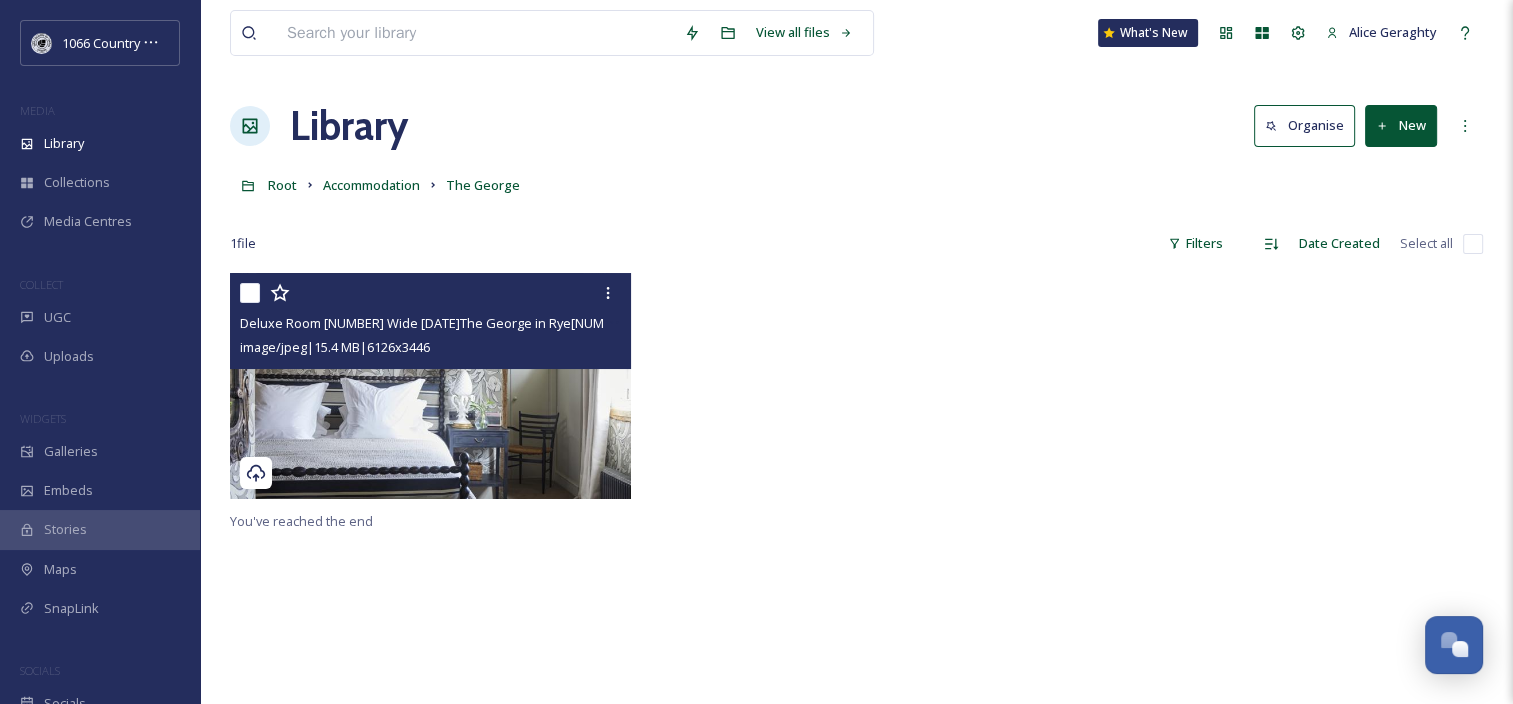 click at bounding box center (250, 293) 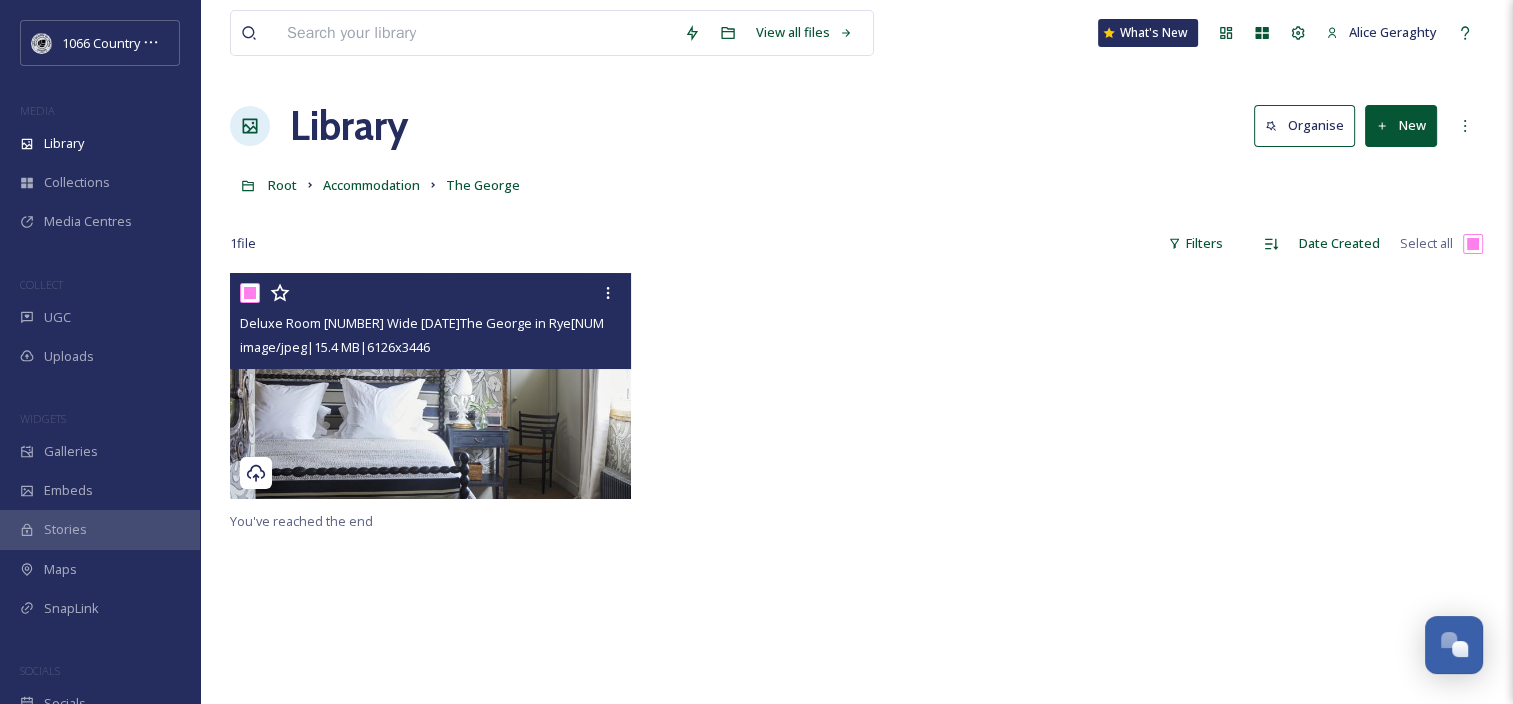 checkbox on "true" 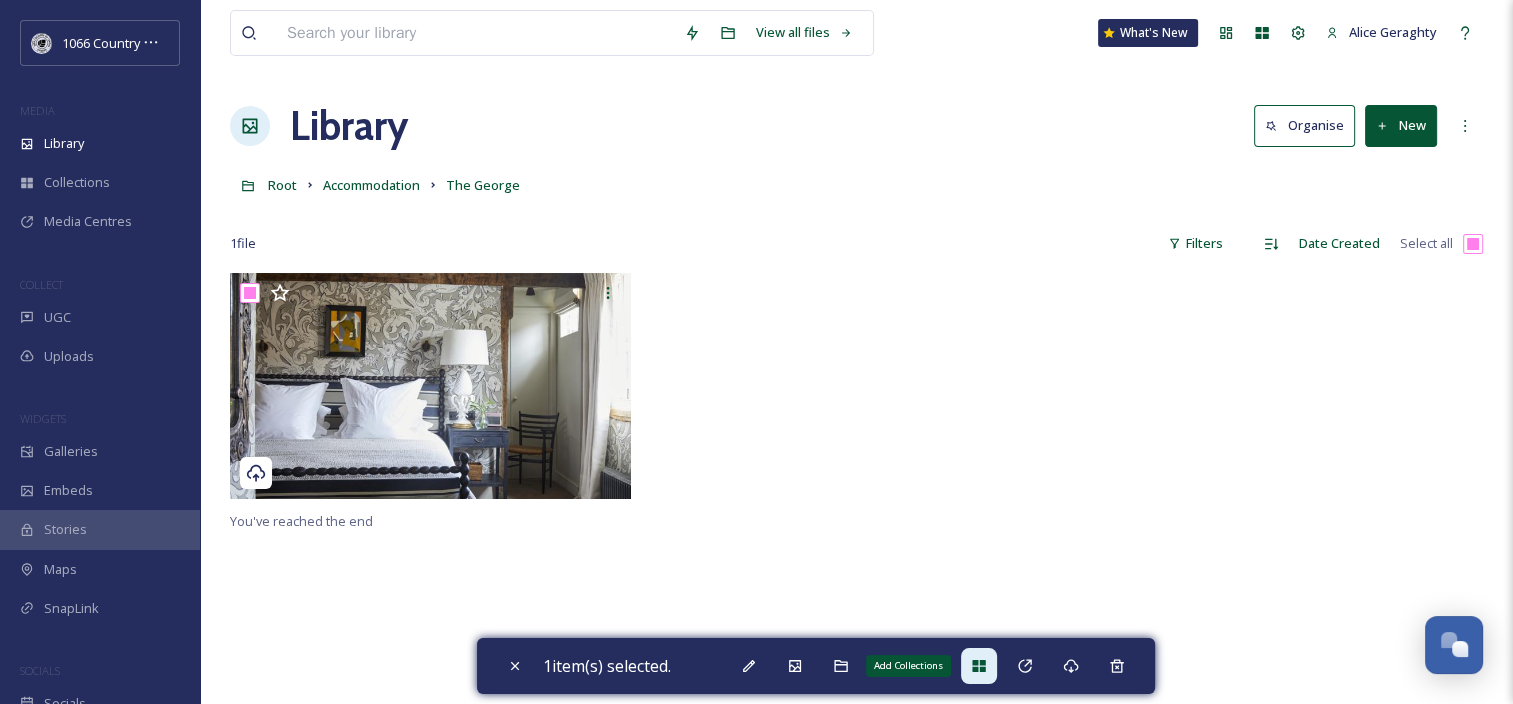 click 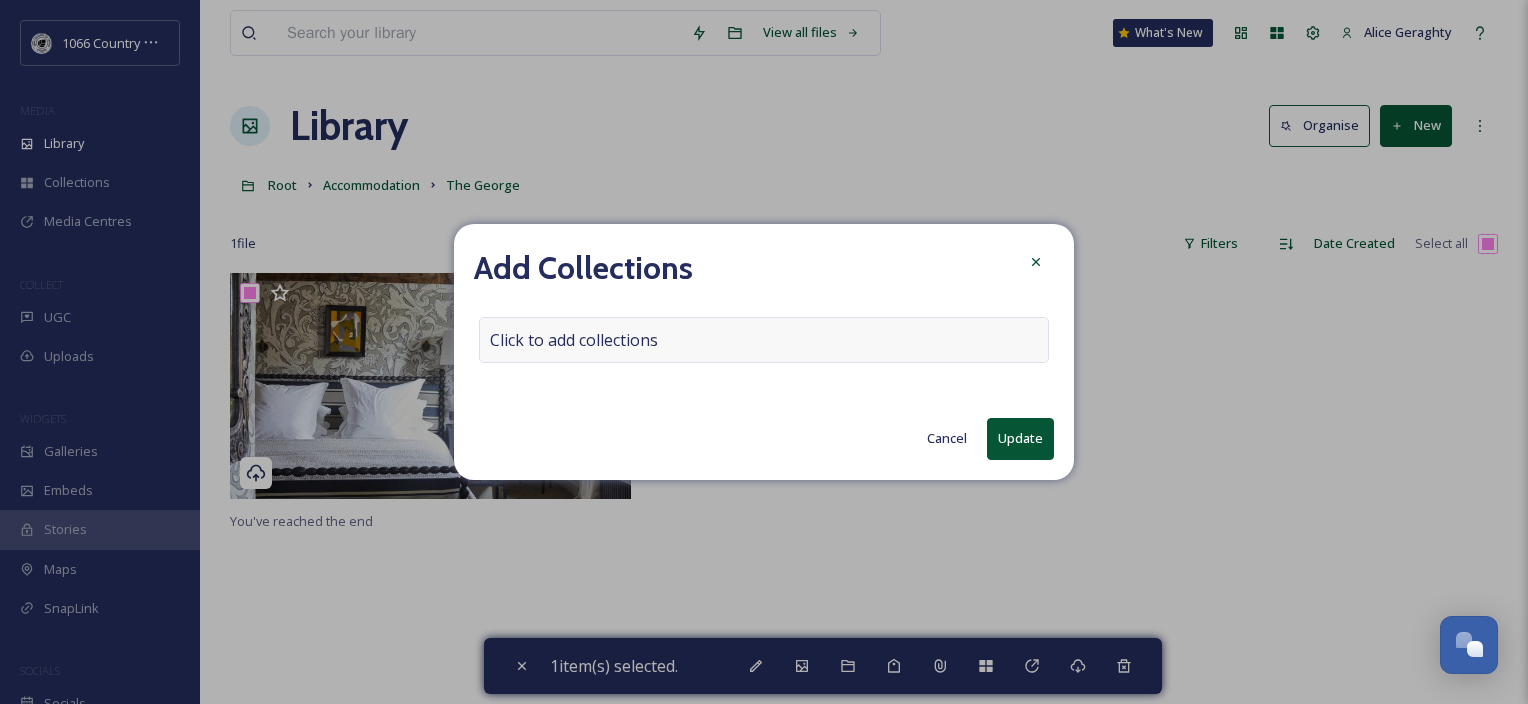 click on "Click to add collections" at bounding box center (574, 340) 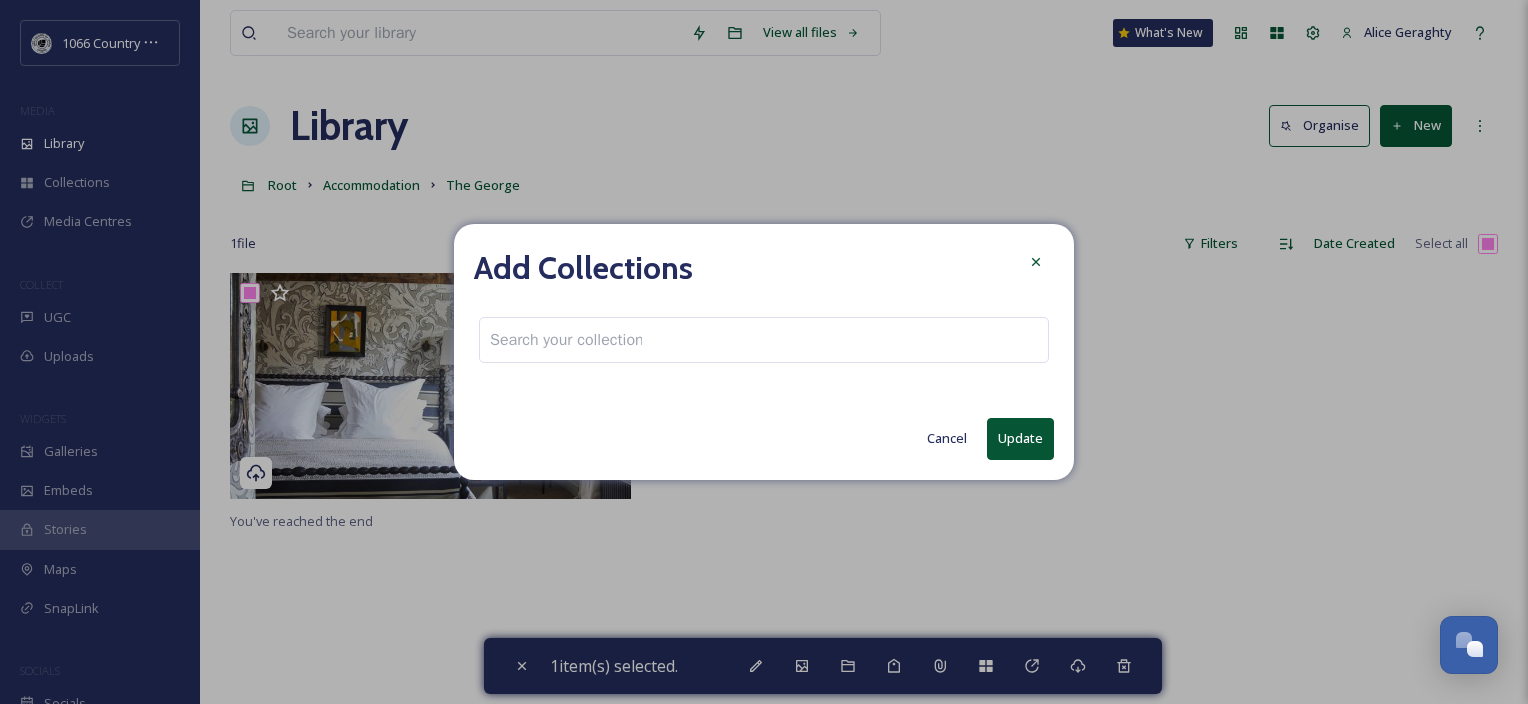 drag, startPoint x: 649, startPoint y: 333, endPoint x: 644, endPoint y: 344, distance: 12.083046 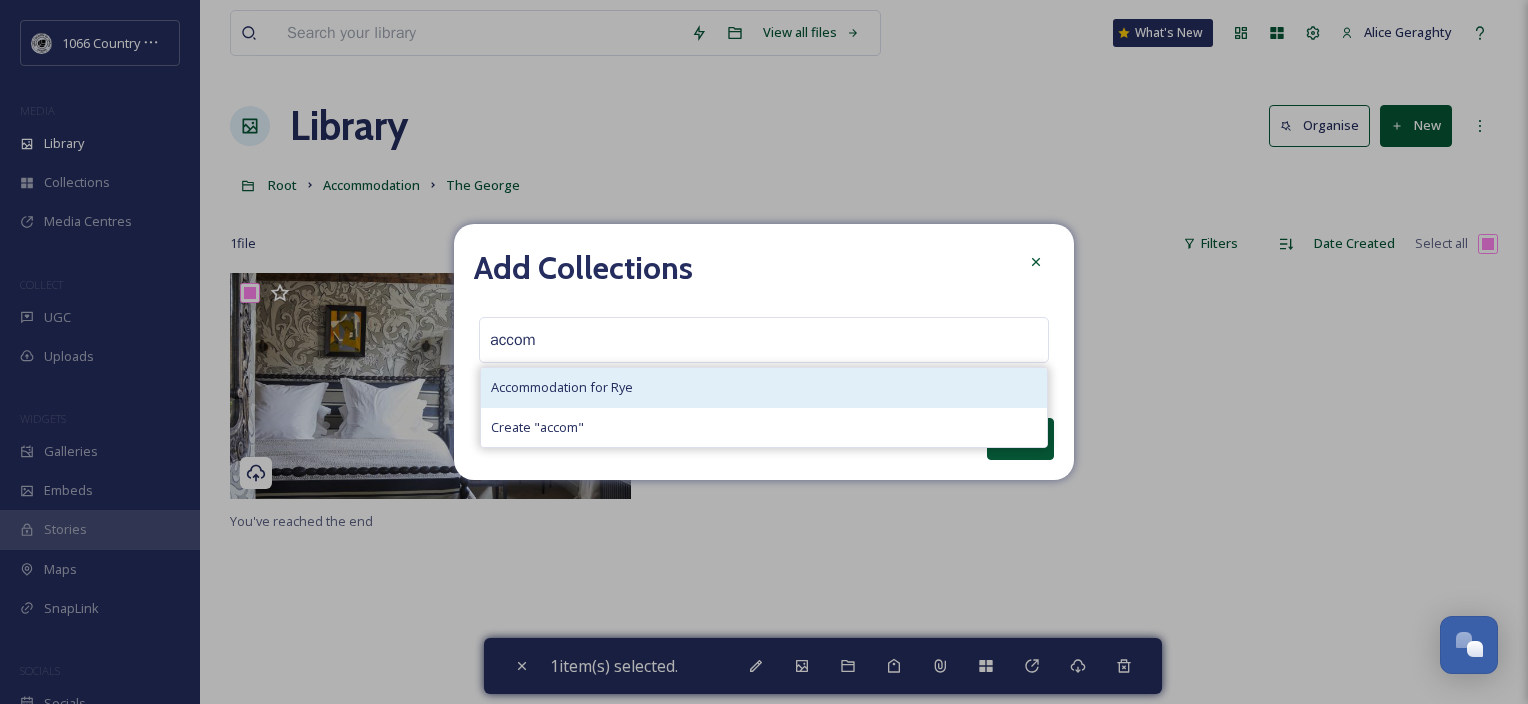 type on "accom" 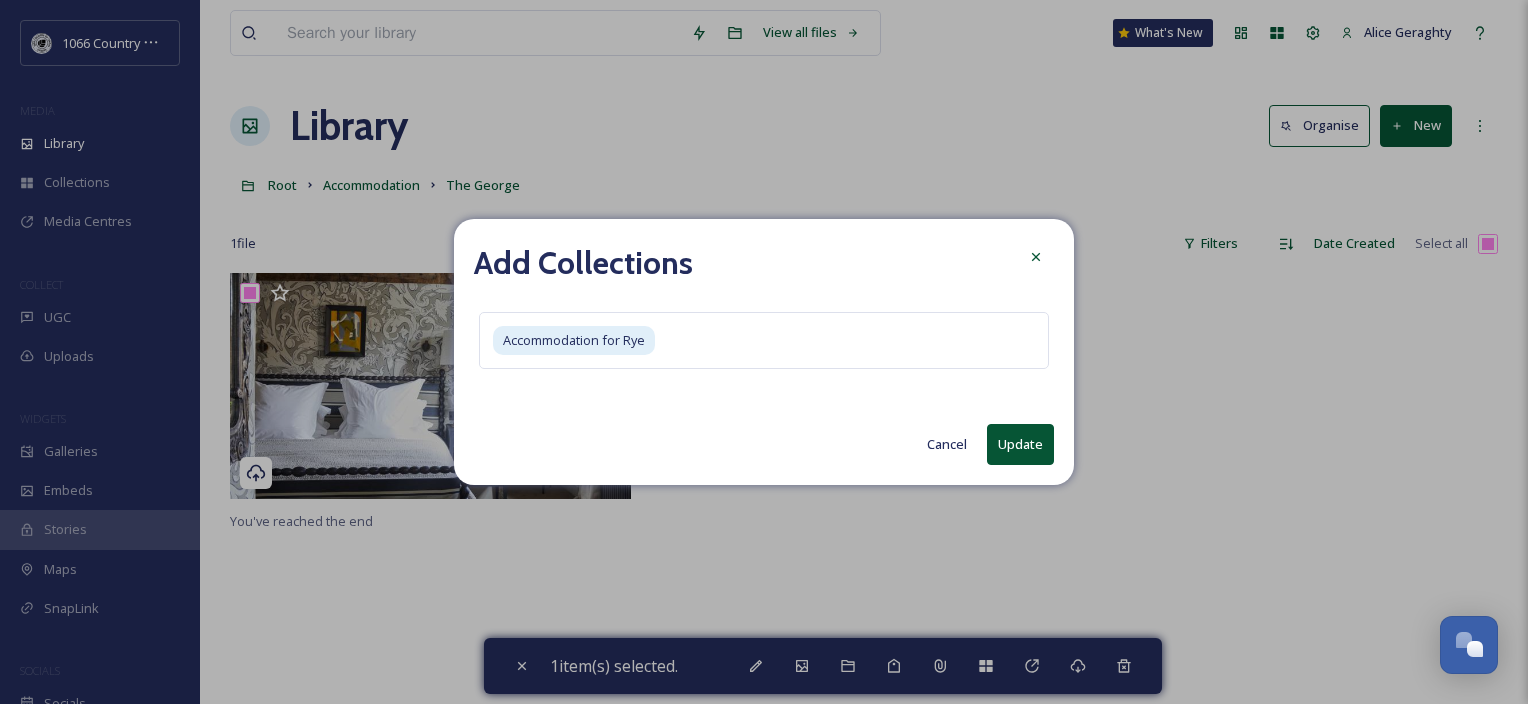 click on "Update" at bounding box center [1020, 444] 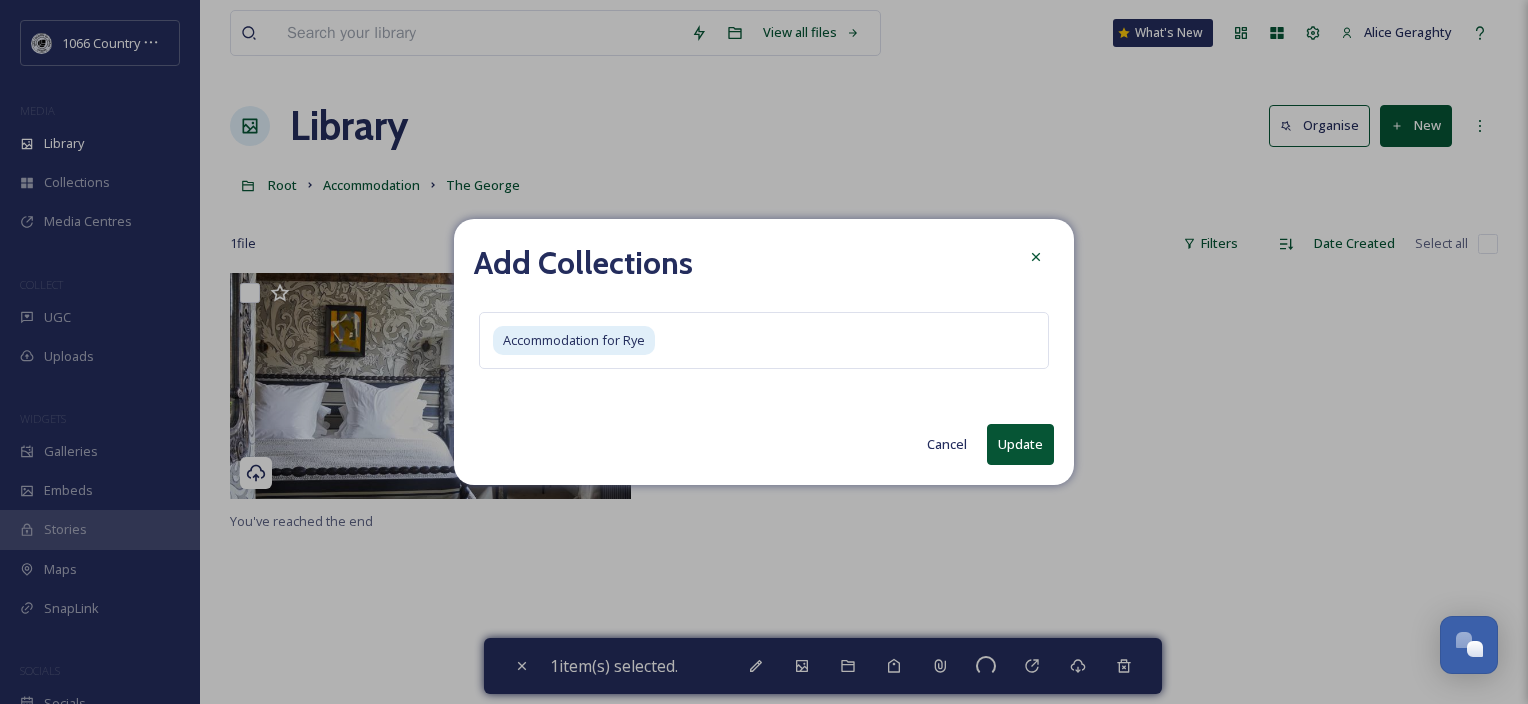 checkbox on "false" 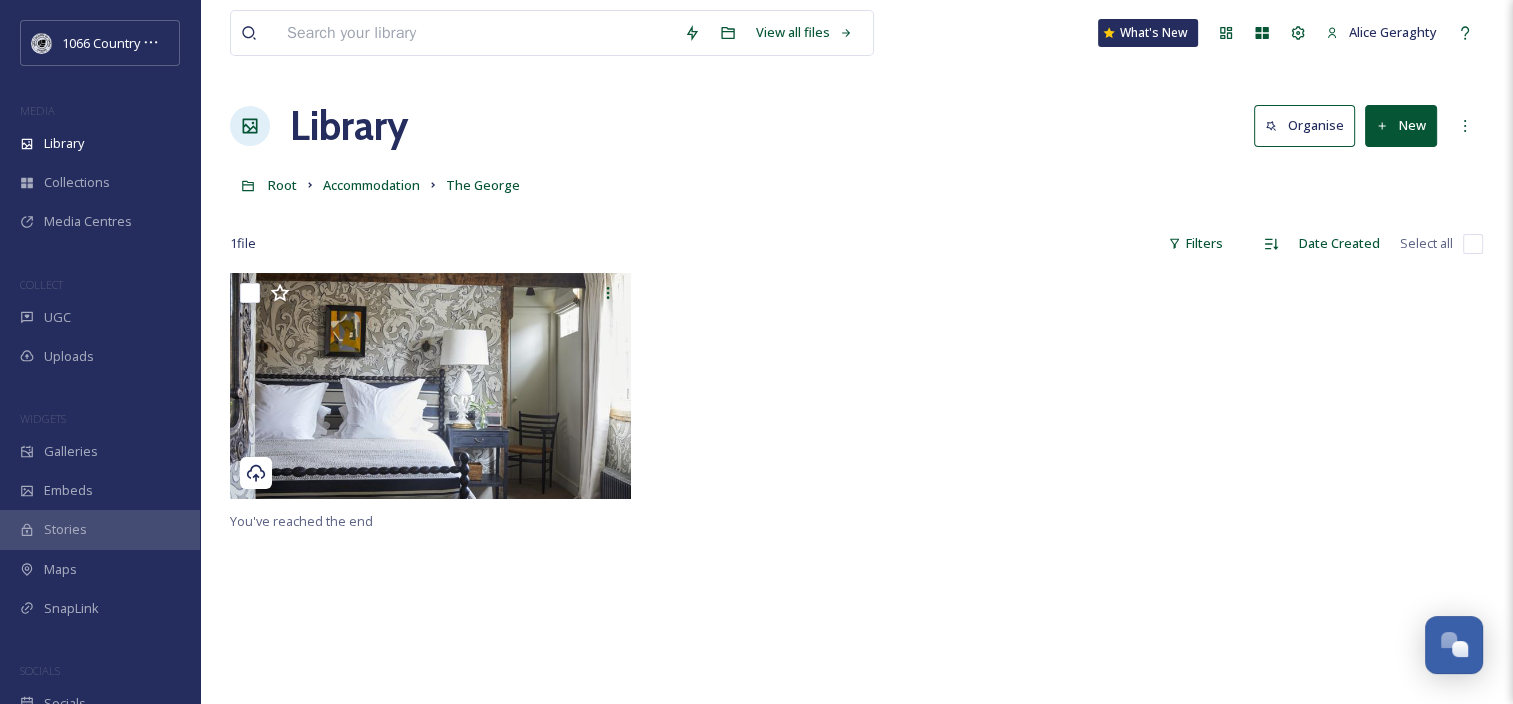 click on "You've reached the end" at bounding box center (856, 625) 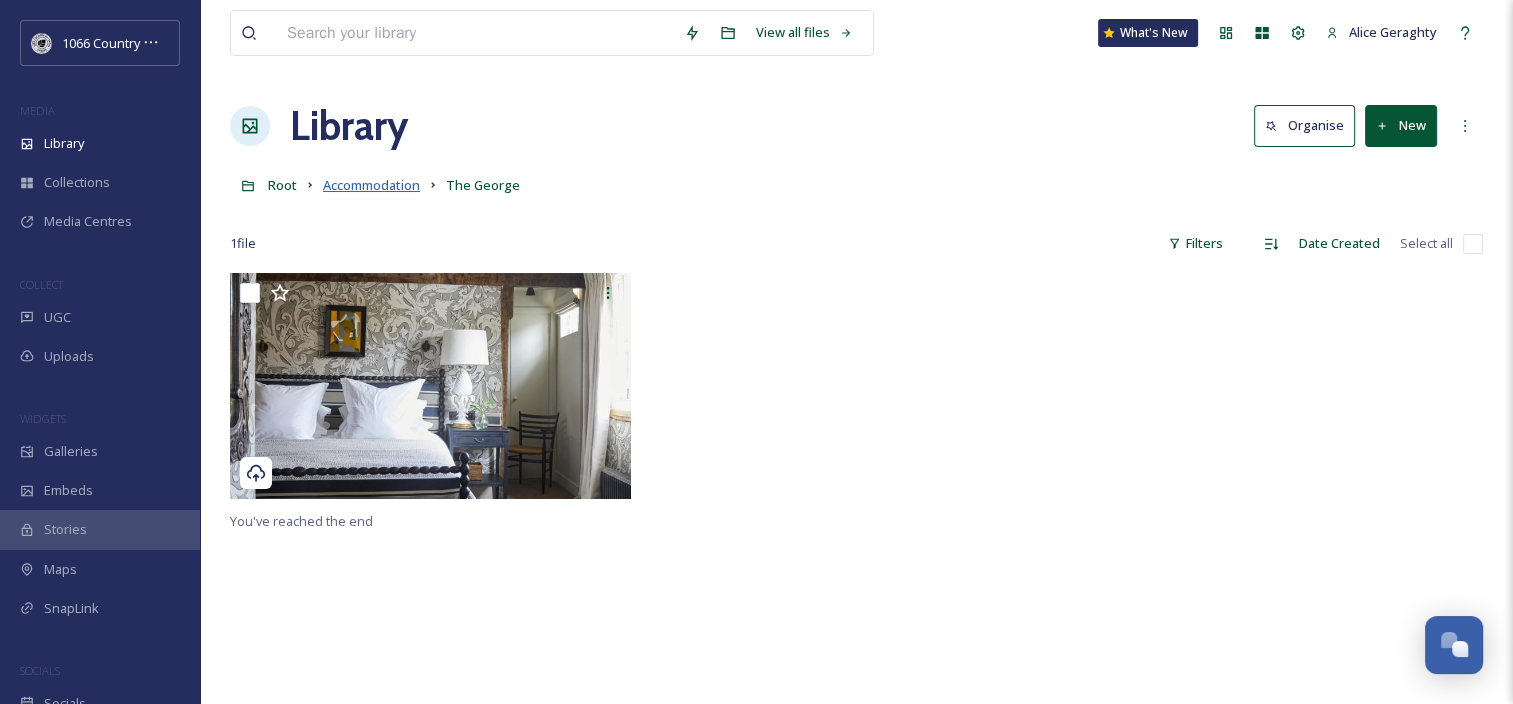 click on "Accommodation" at bounding box center (371, 185) 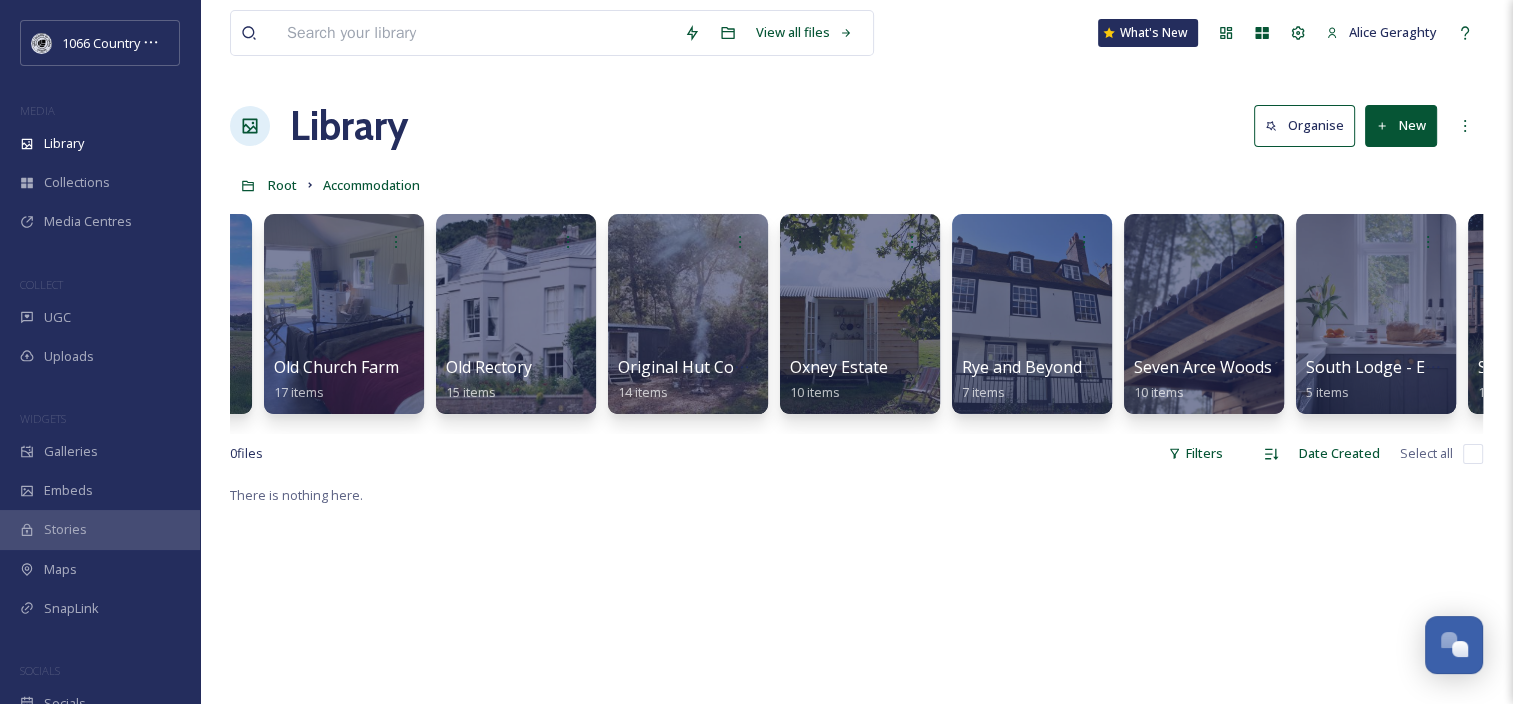 scroll, scrollTop: 0, scrollLeft: 4767, axis: horizontal 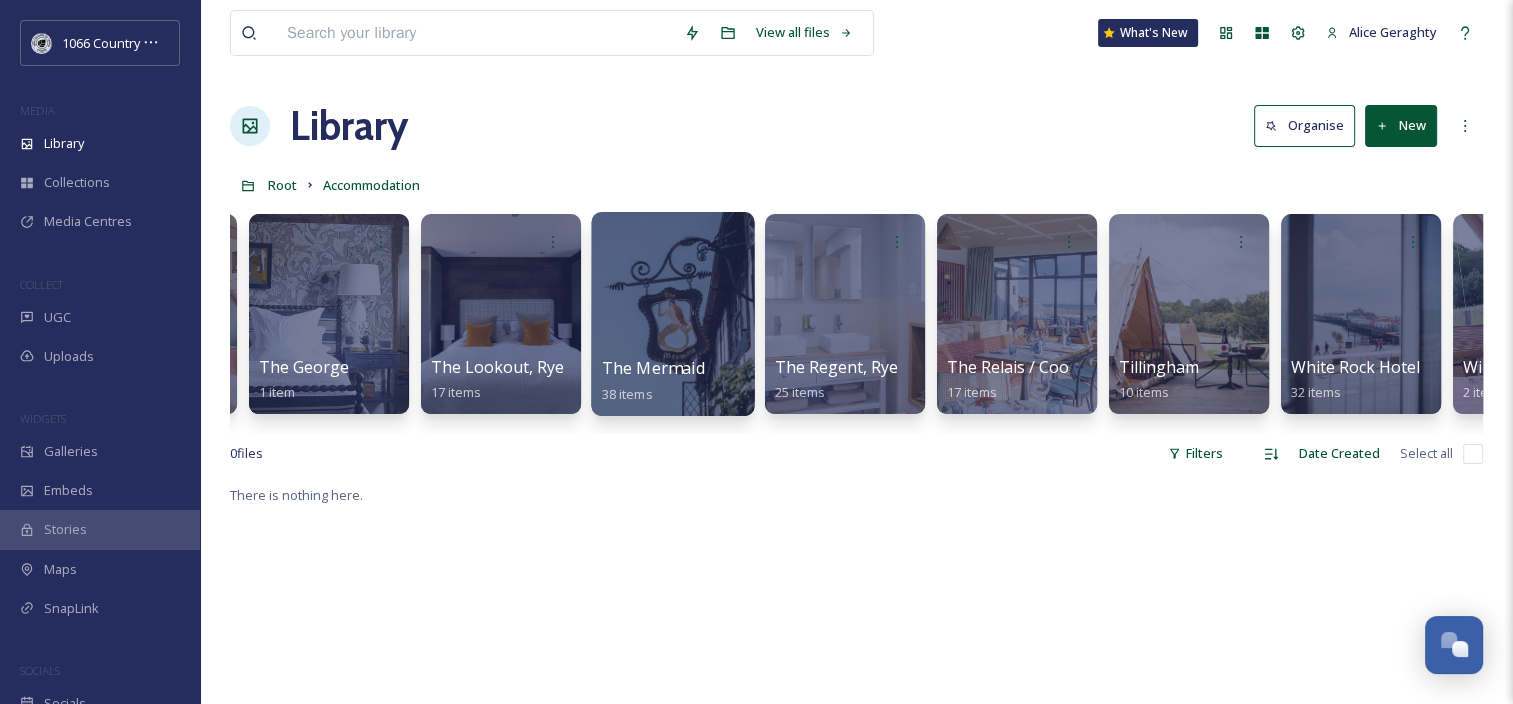 click at bounding box center (672, 314) 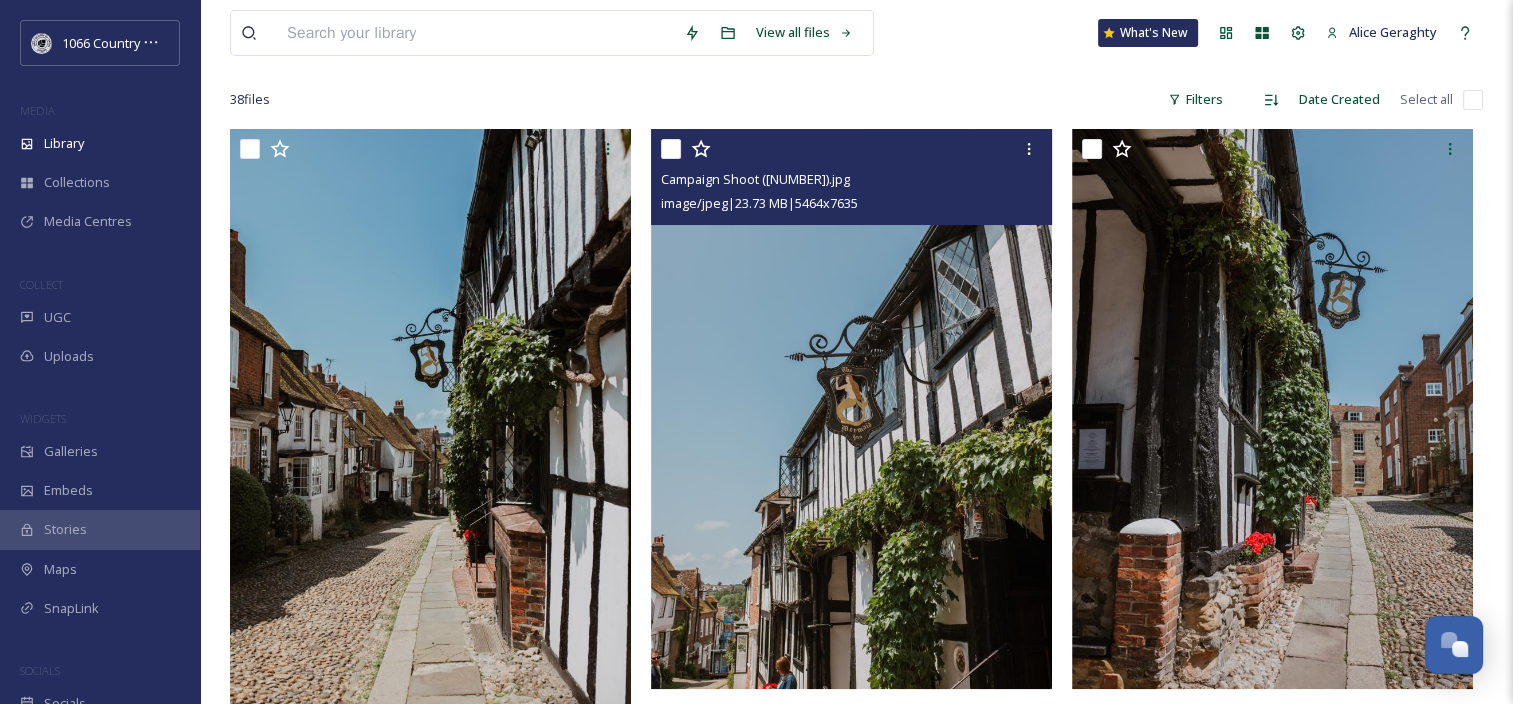 scroll, scrollTop: 146, scrollLeft: 0, axis: vertical 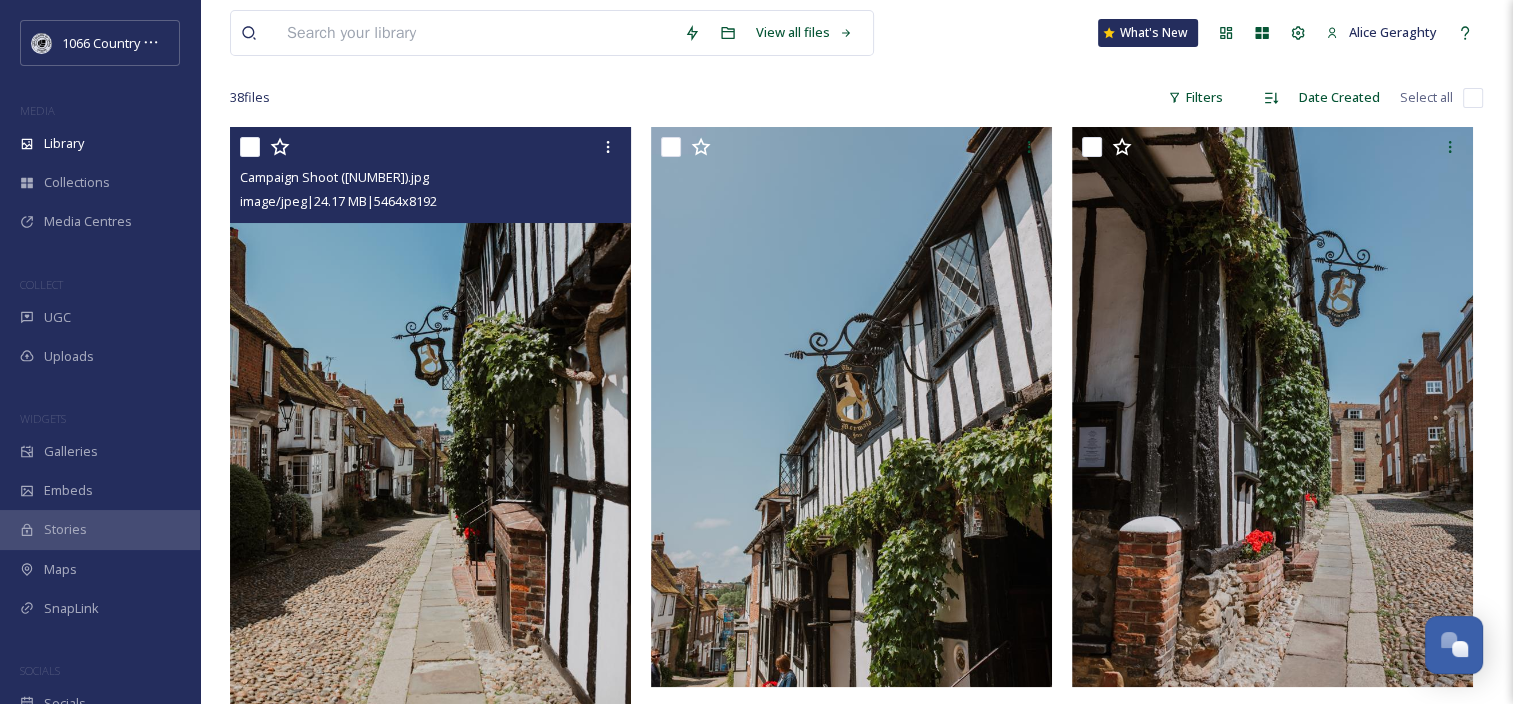 click at bounding box center [250, 147] 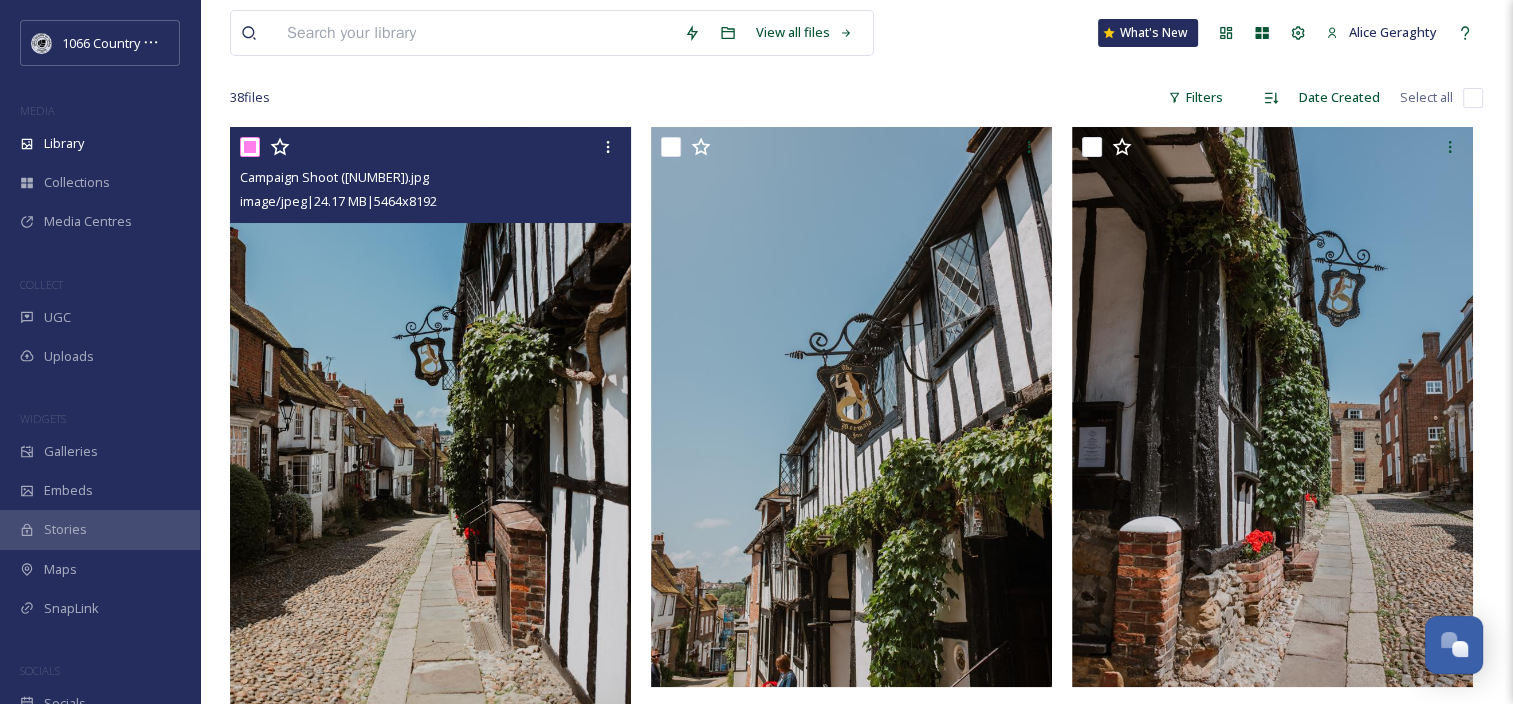 checkbox on "true" 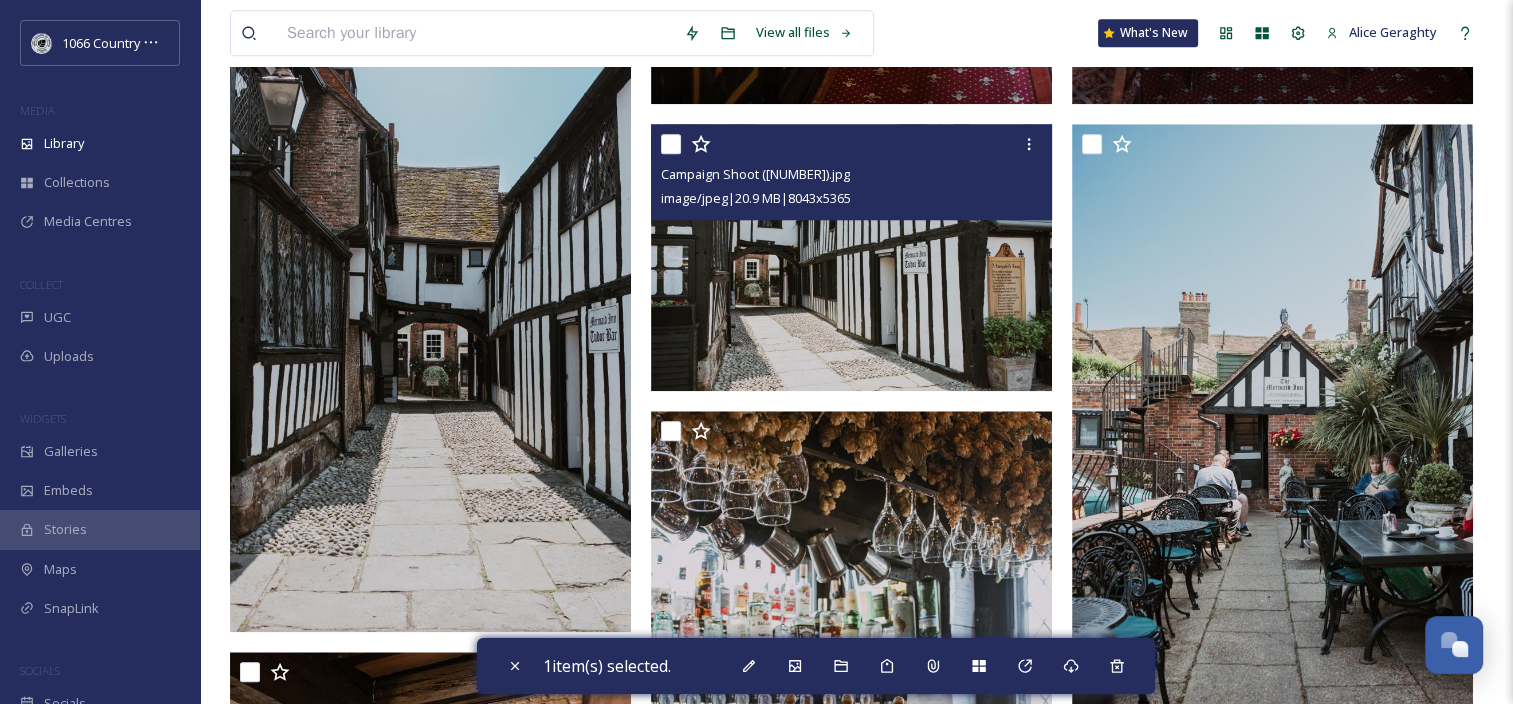 scroll, scrollTop: 1979, scrollLeft: 0, axis: vertical 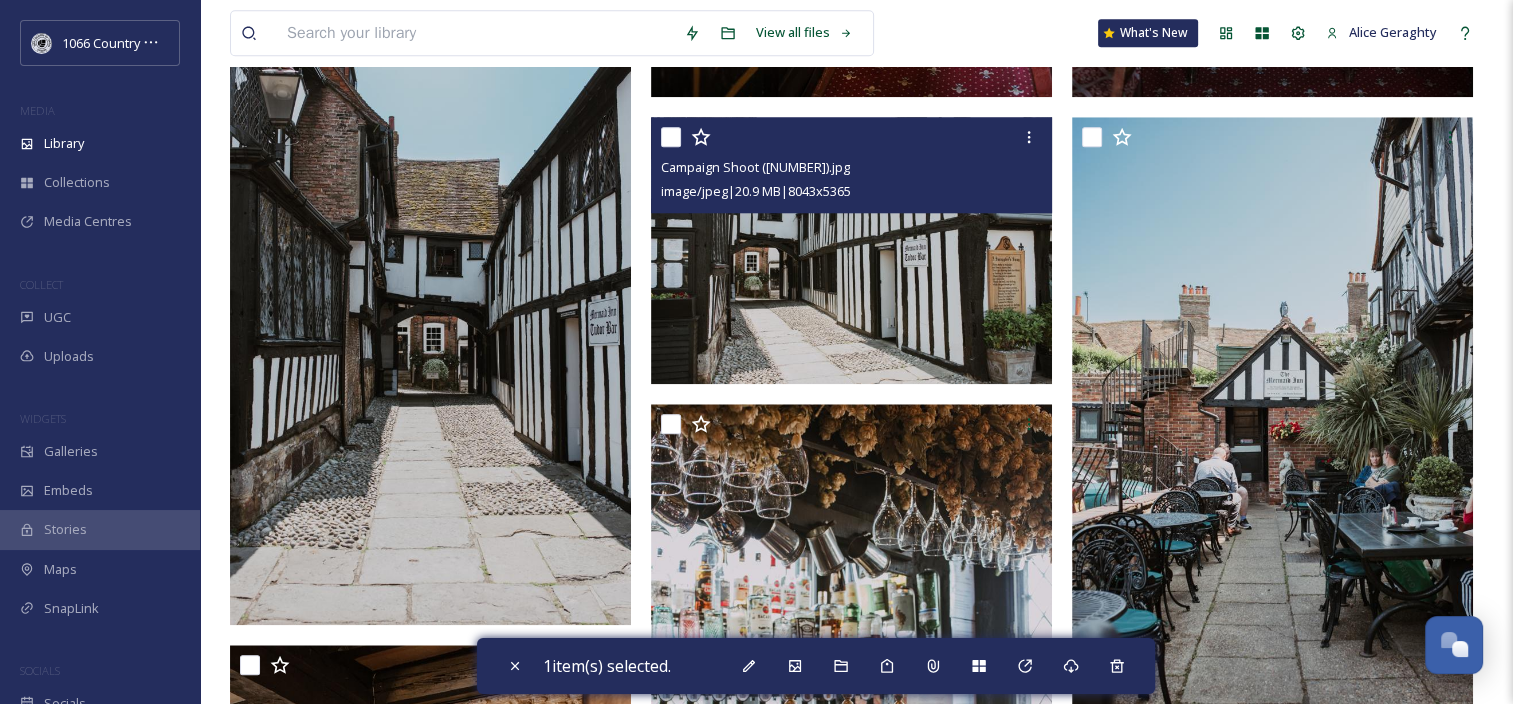 click at bounding box center [671, 137] 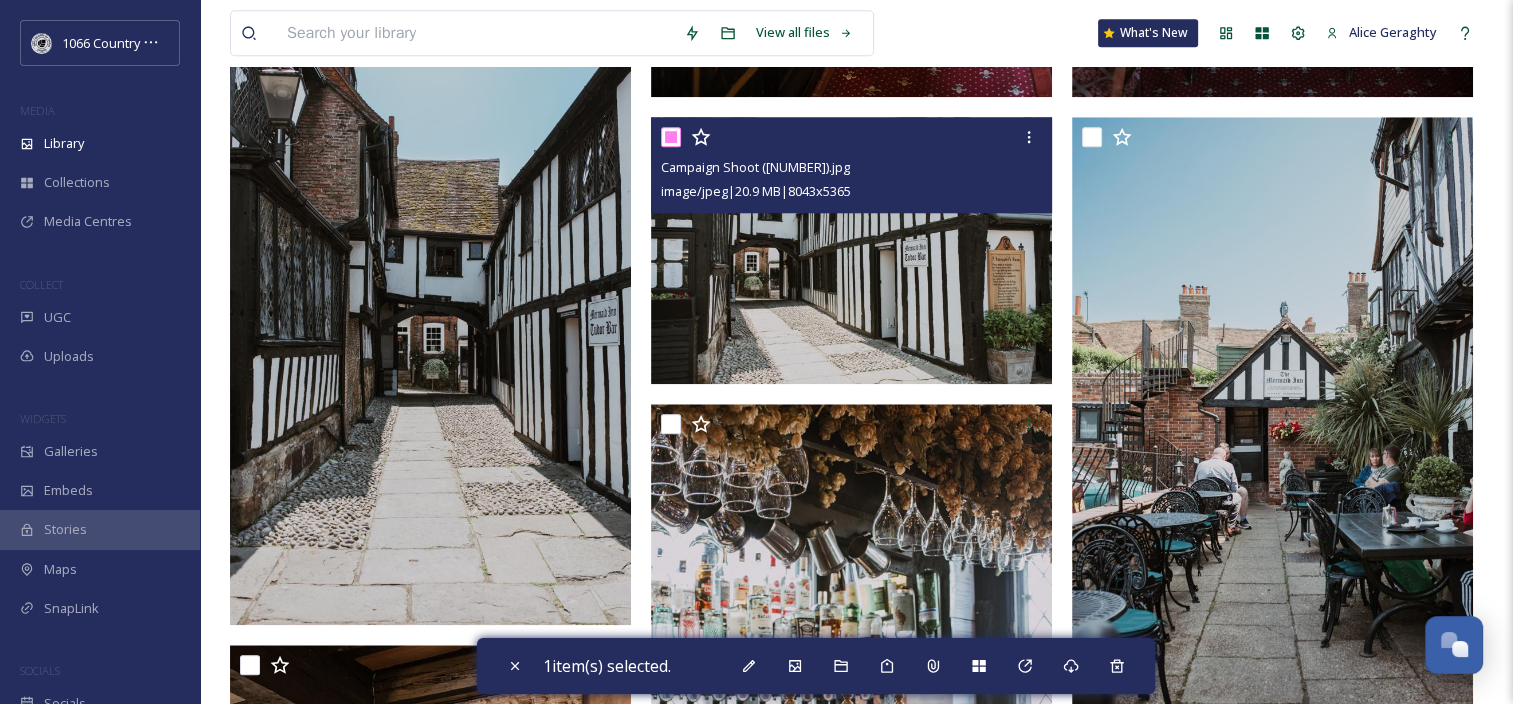 checkbox on "true" 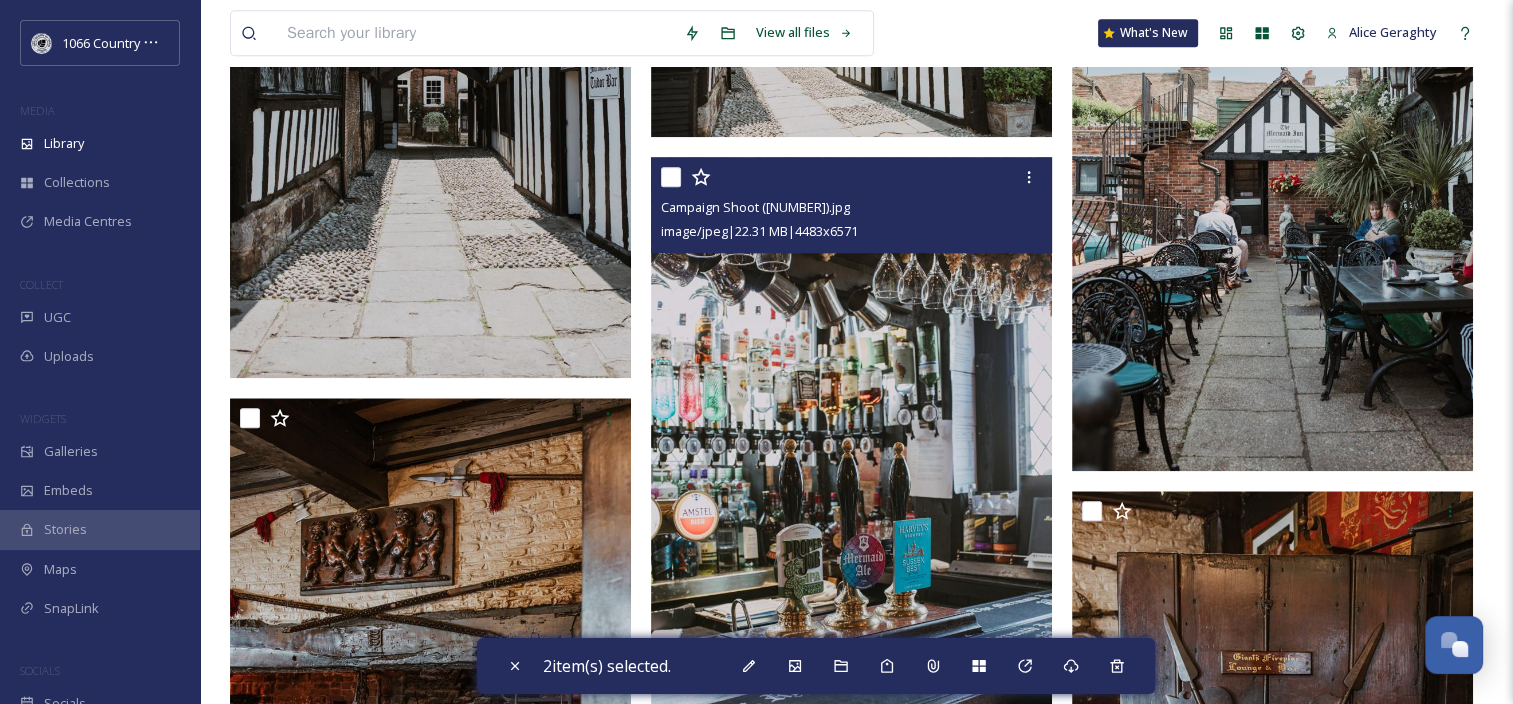 scroll, scrollTop: 2040, scrollLeft: 0, axis: vertical 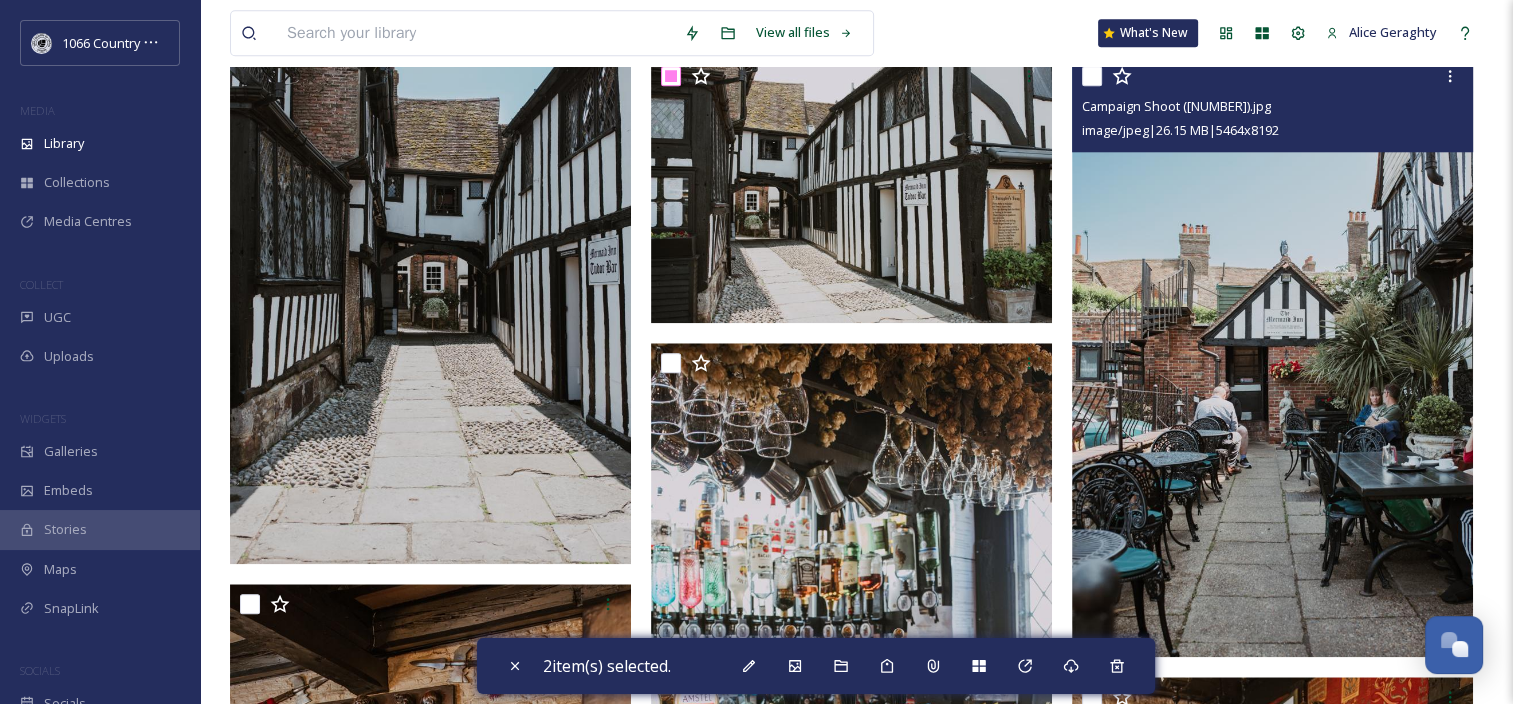 click at bounding box center (1092, 76) 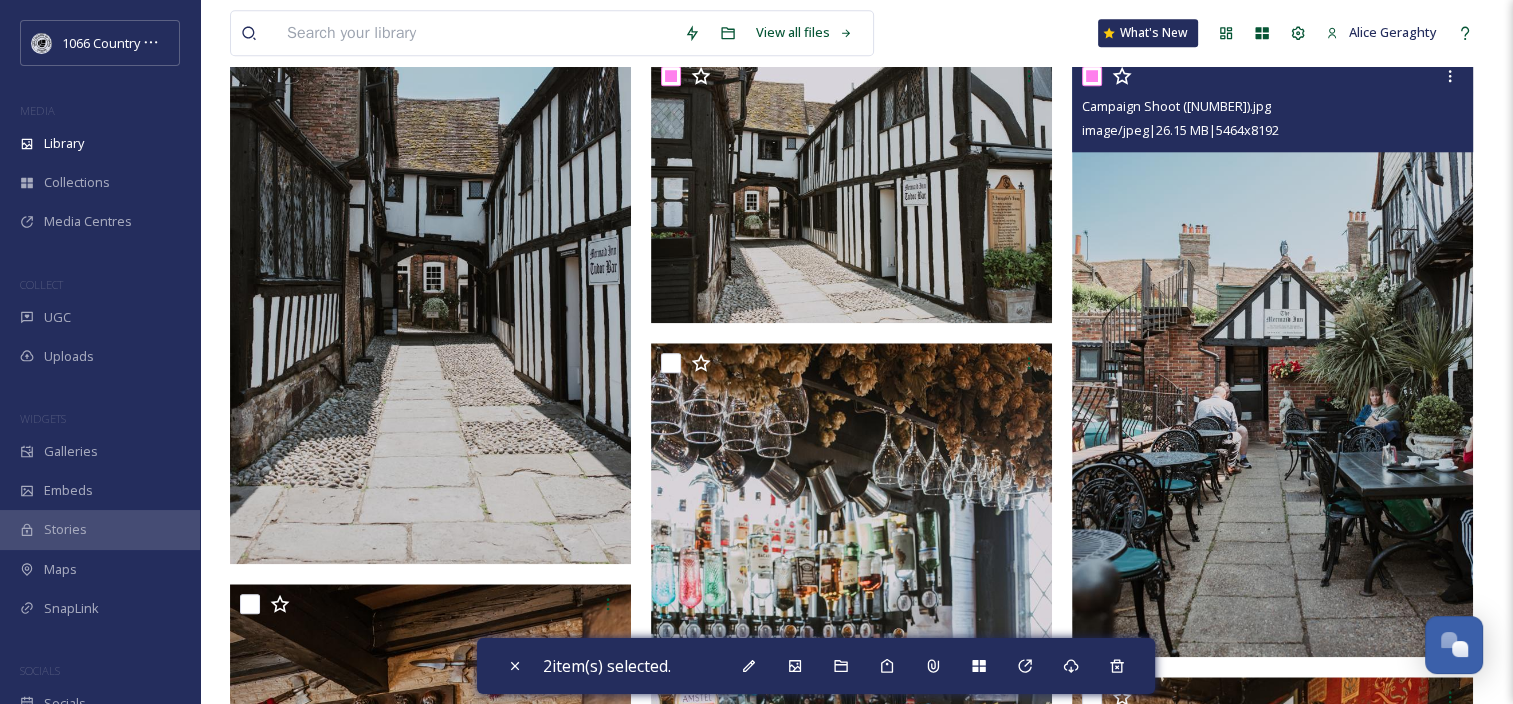 checkbox on "true" 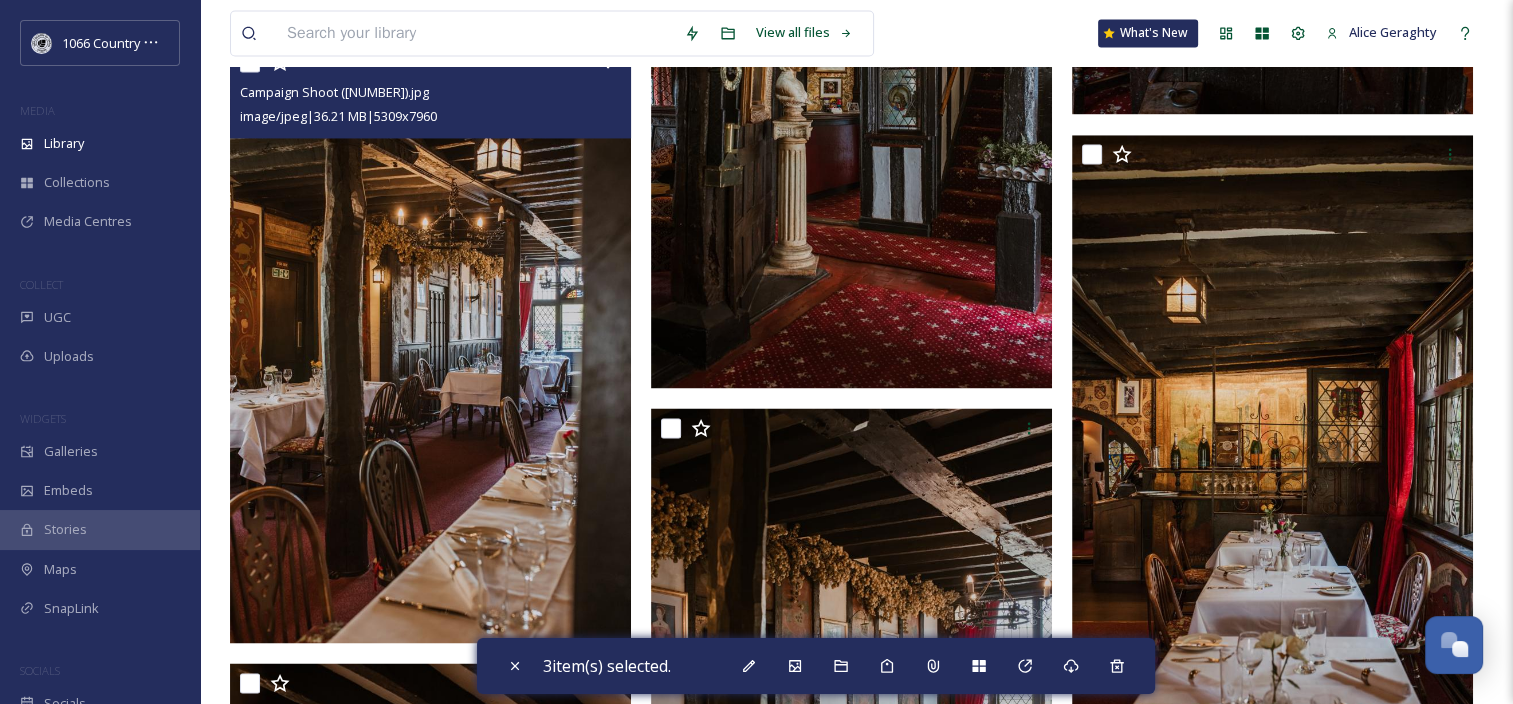 scroll, scrollTop: 3116, scrollLeft: 0, axis: vertical 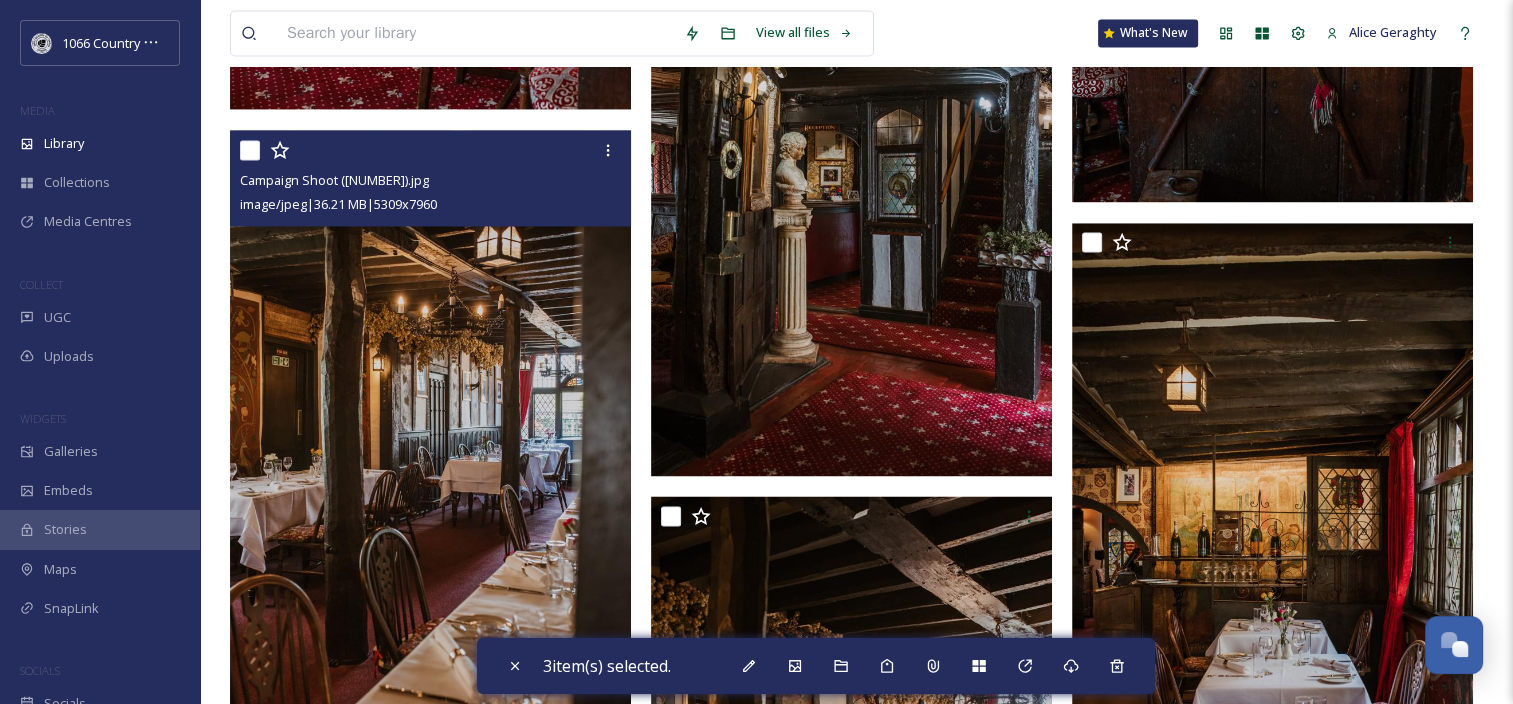 click at bounding box center [250, 150] 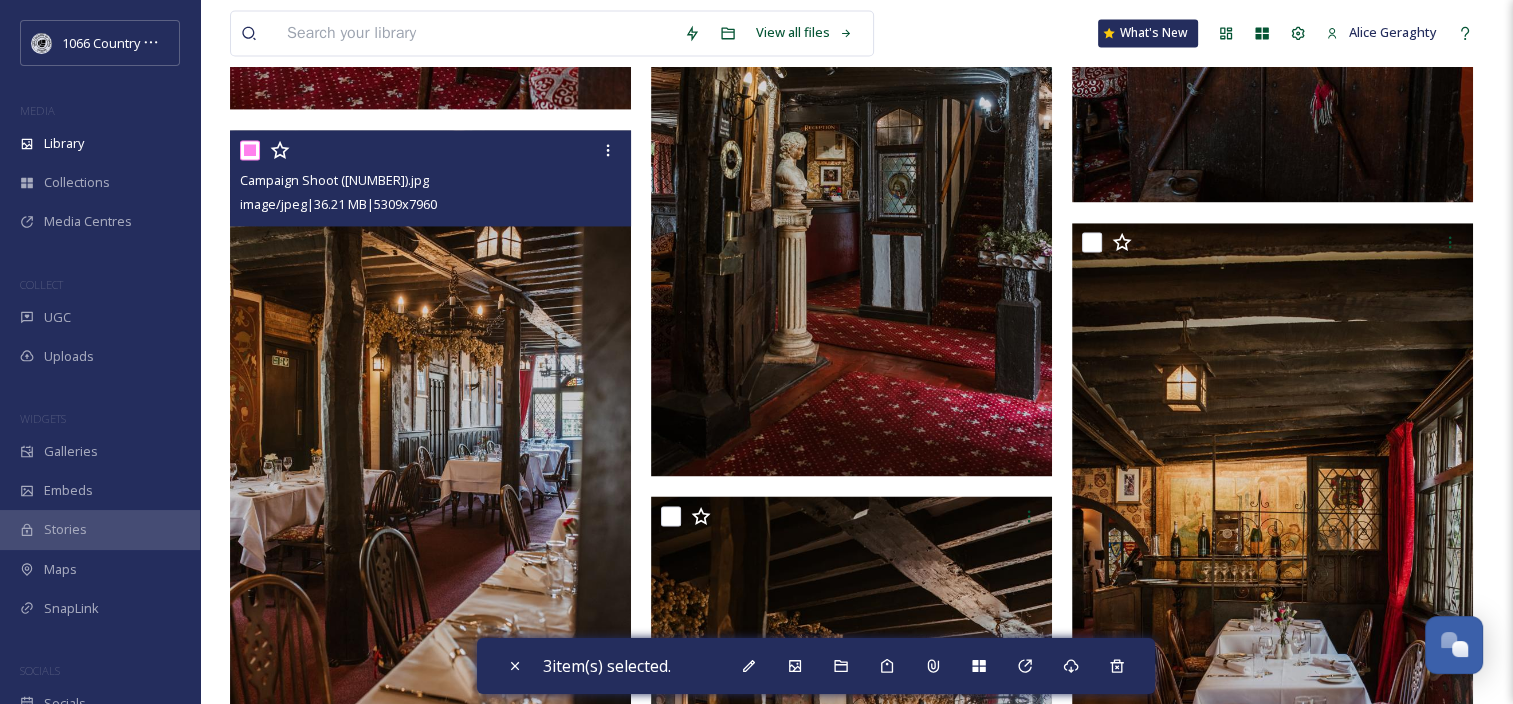 checkbox on "true" 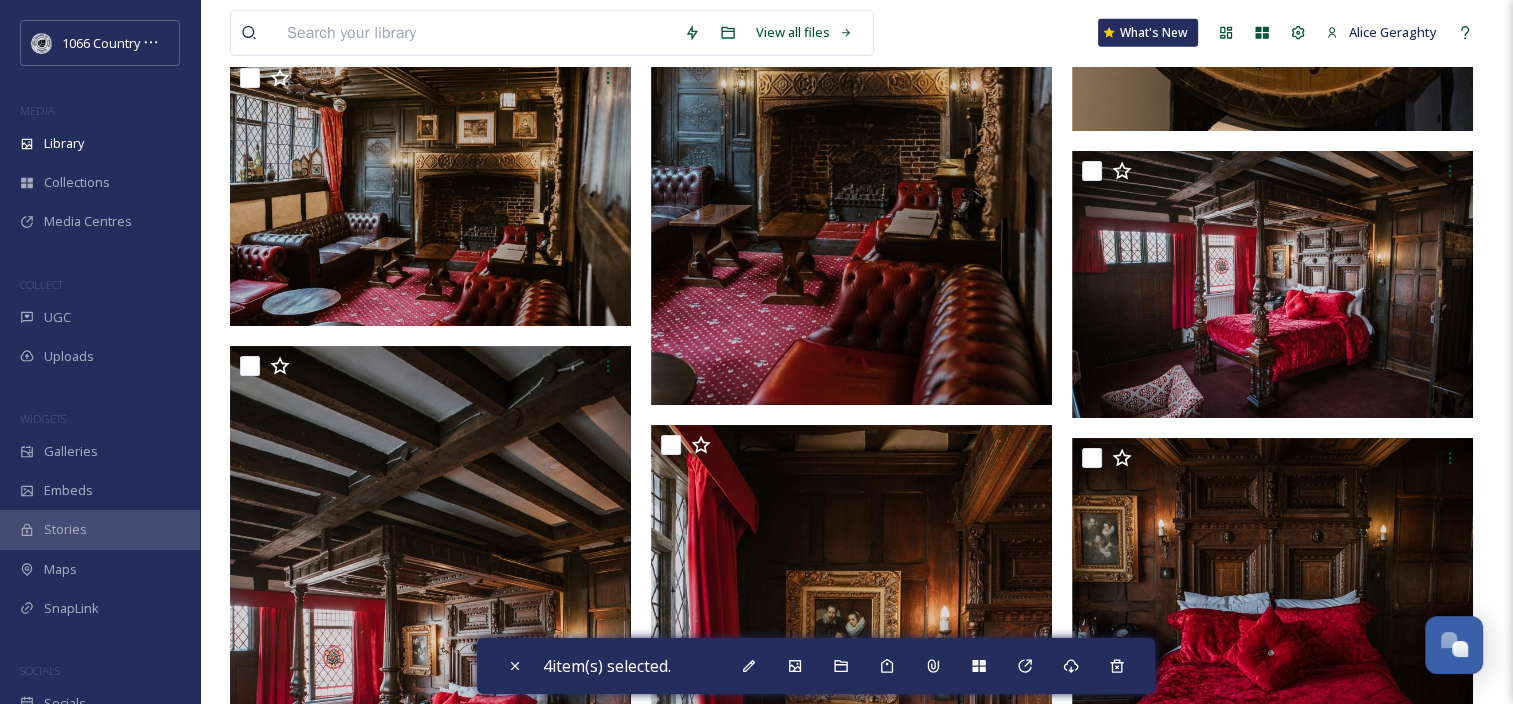 scroll, scrollTop: 5052, scrollLeft: 0, axis: vertical 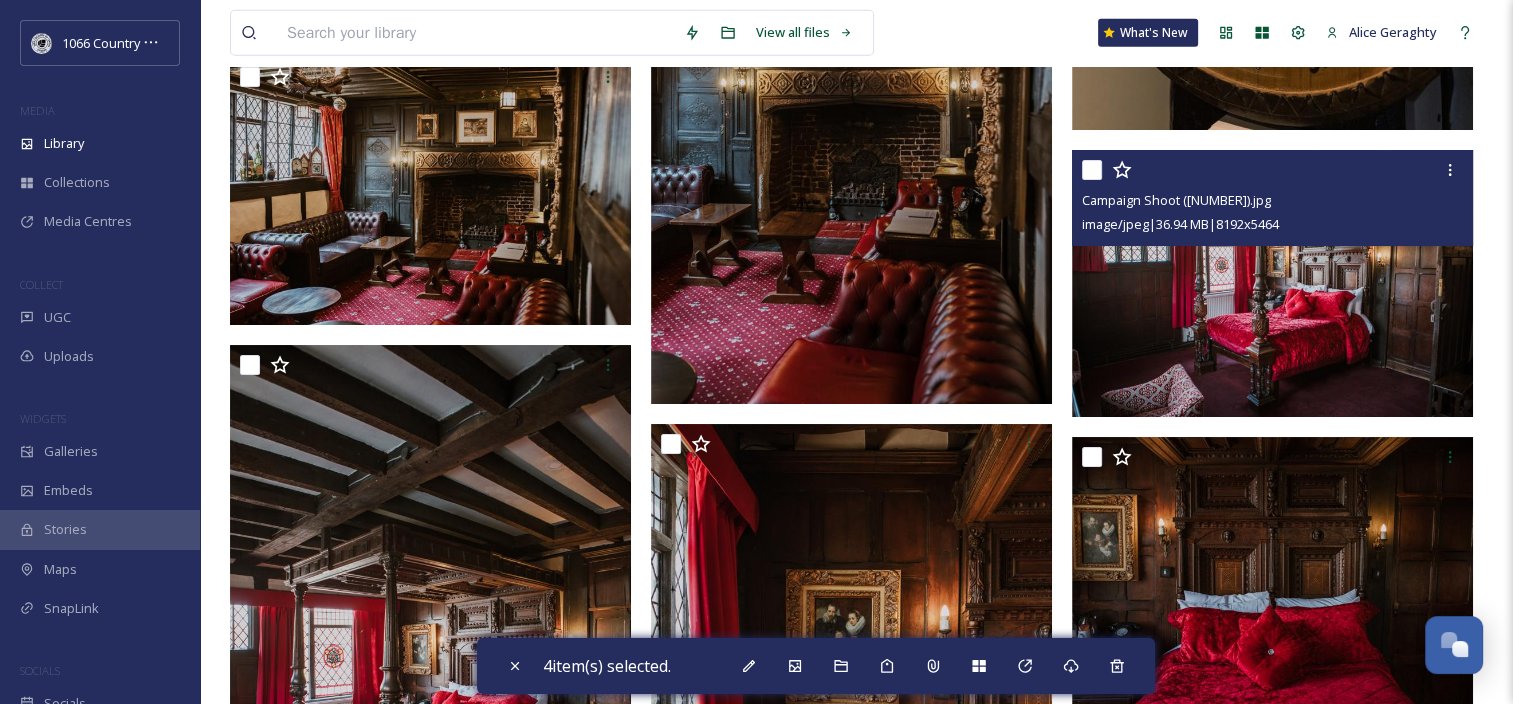 click at bounding box center (1092, 170) 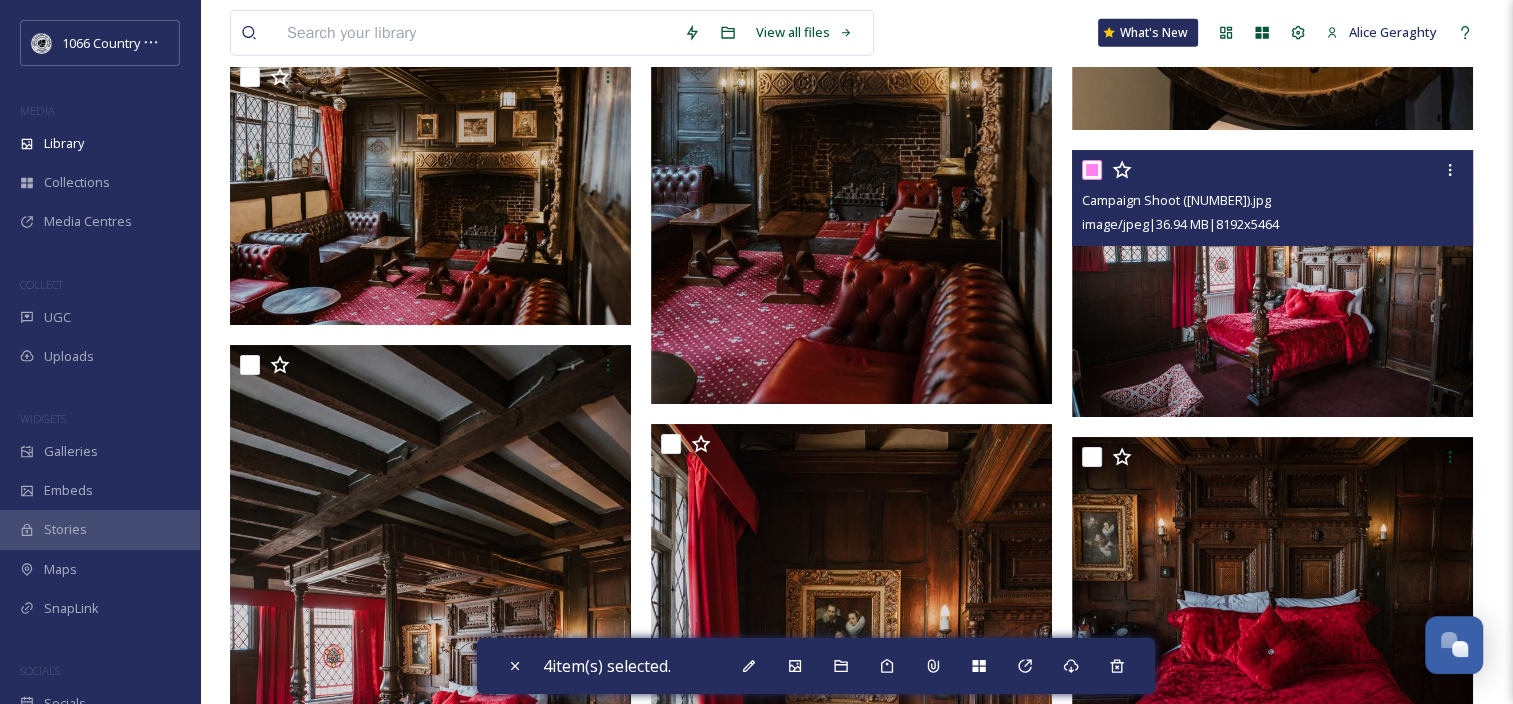 checkbox on "true" 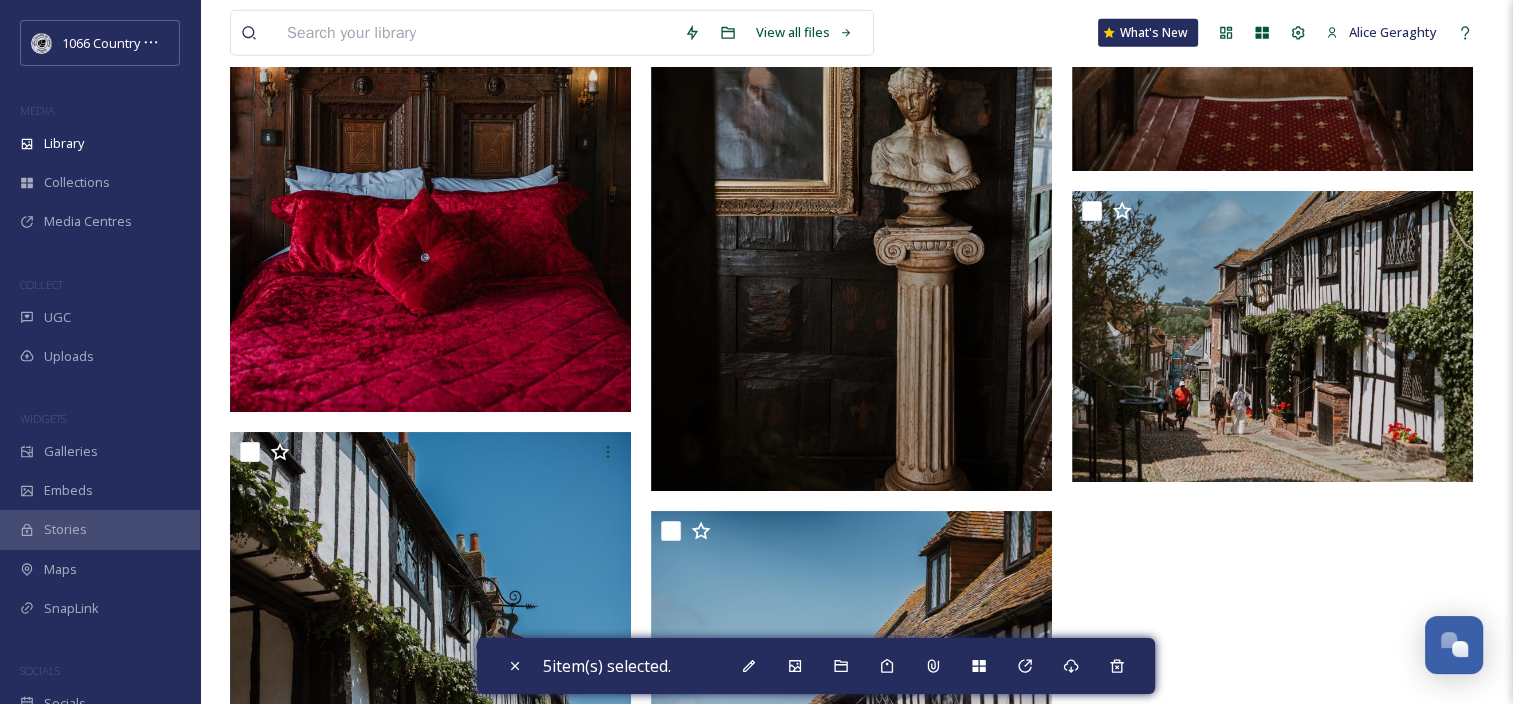 scroll, scrollTop: 6208, scrollLeft: 0, axis: vertical 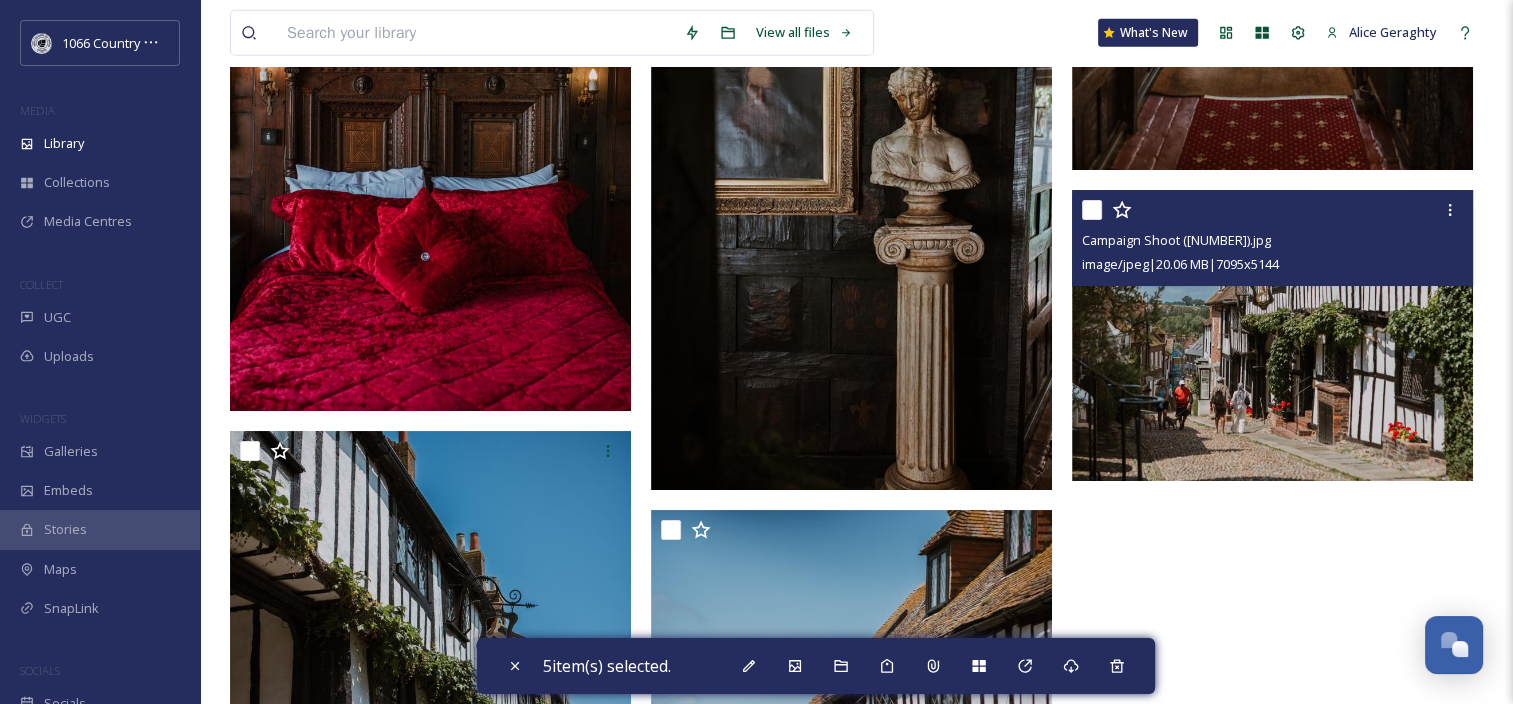 click at bounding box center (1092, 210) 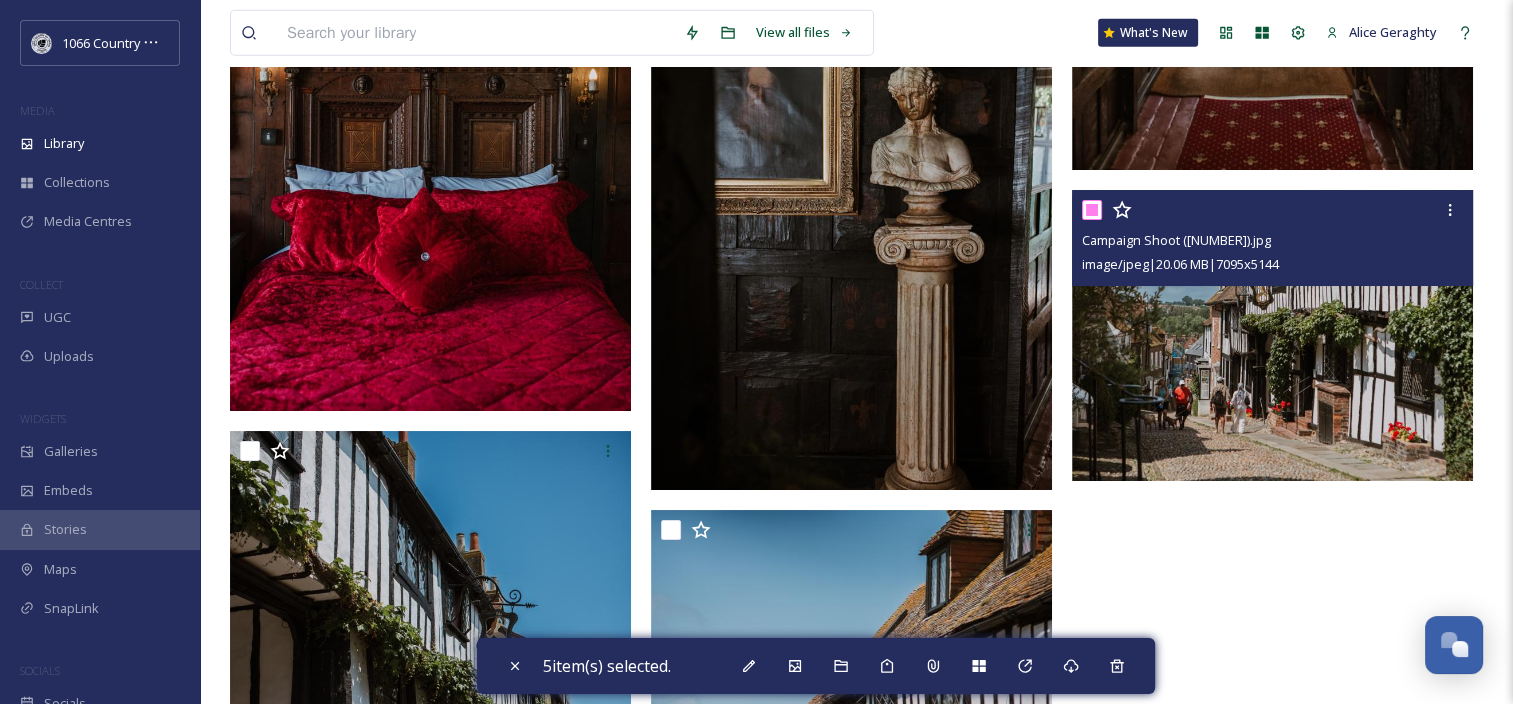 checkbox on "true" 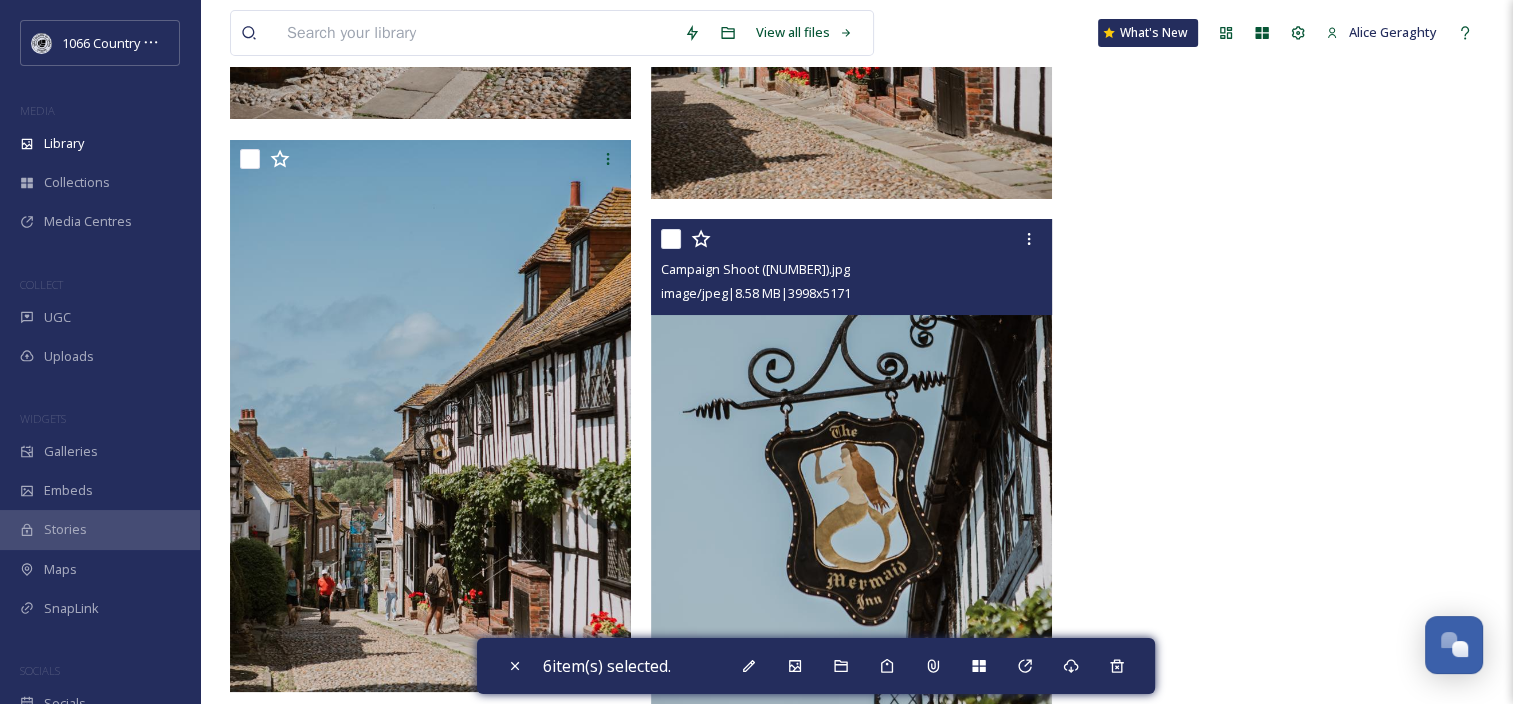 scroll, scrollTop: 7147, scrollLeft: 0, axis: vertical 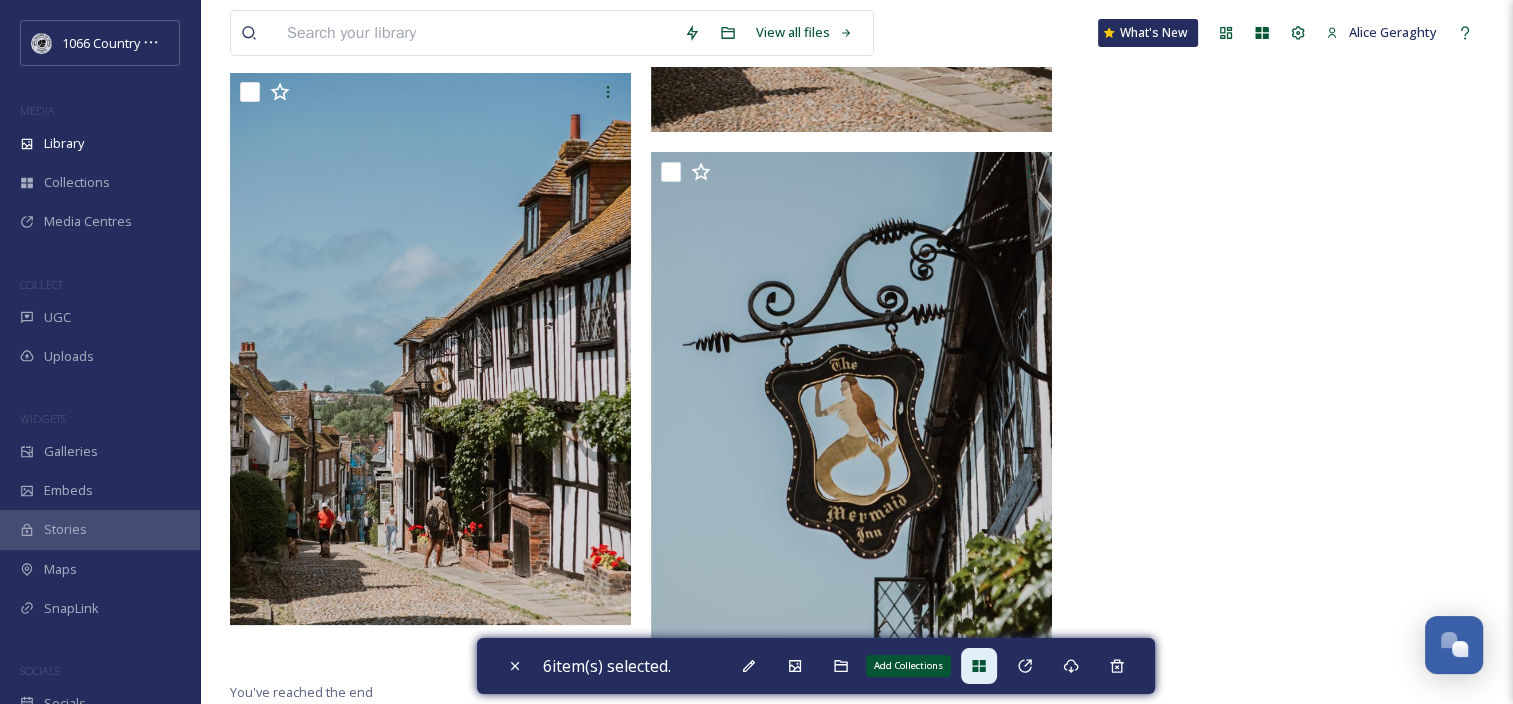 click 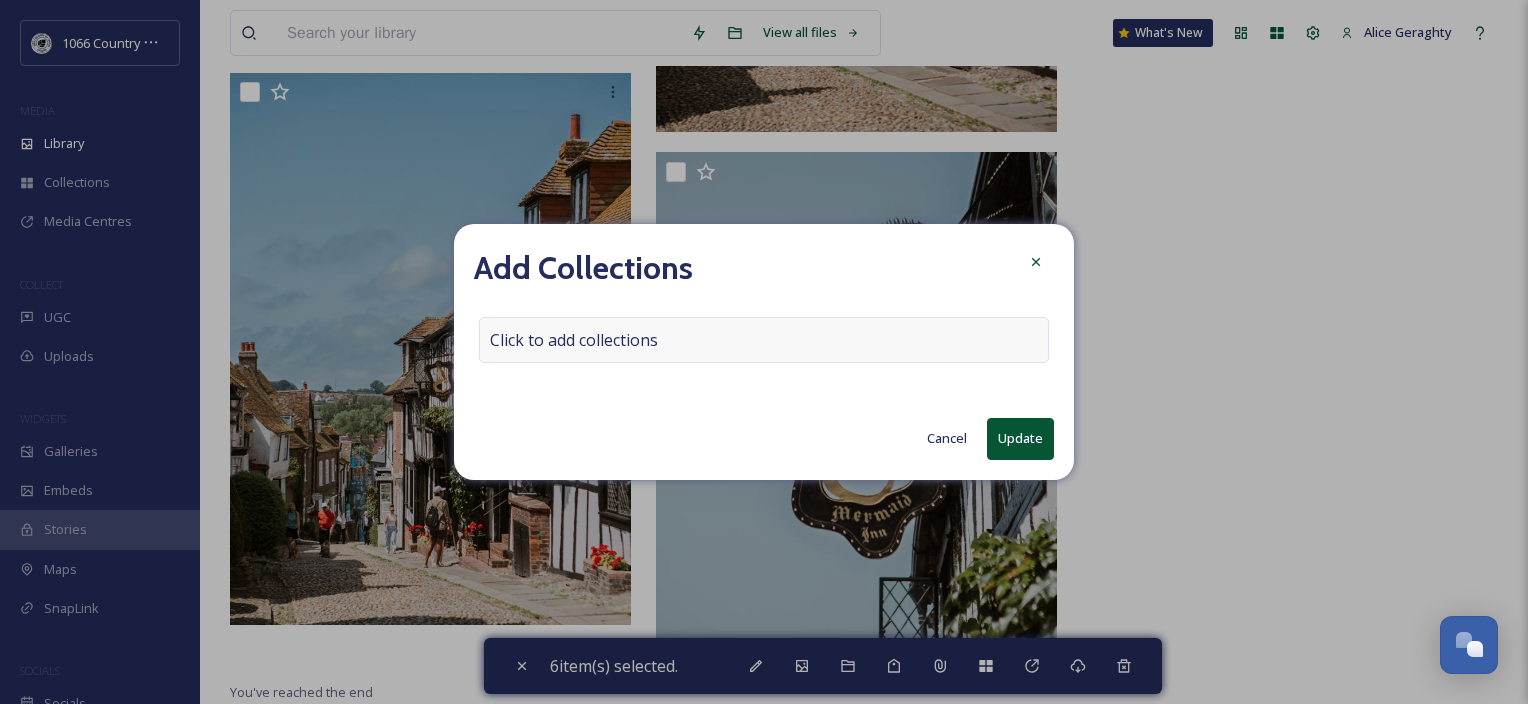 click on "Click to add collections" at bounding box center (764, 340) 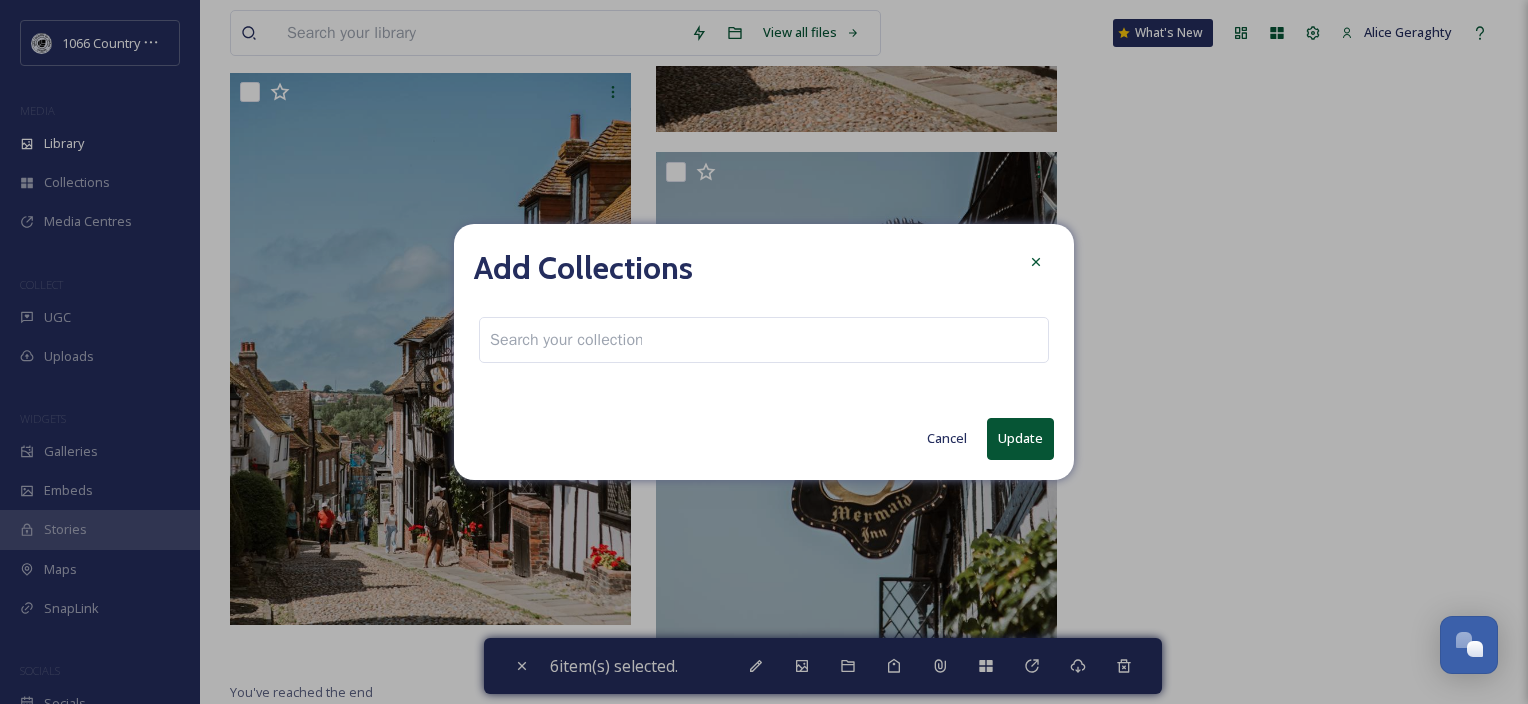 click at bounding box center (764, 340) 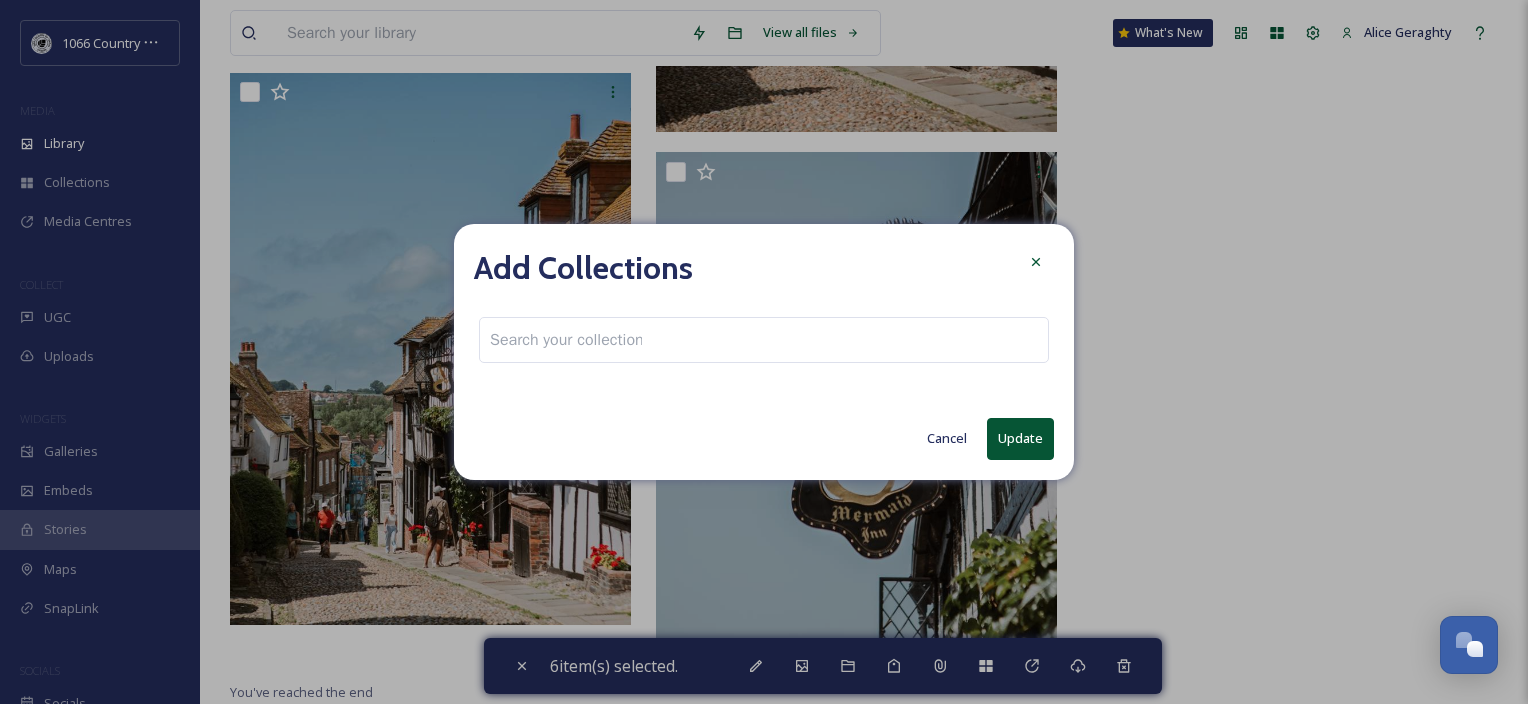 click at bounding box center (566, 340) 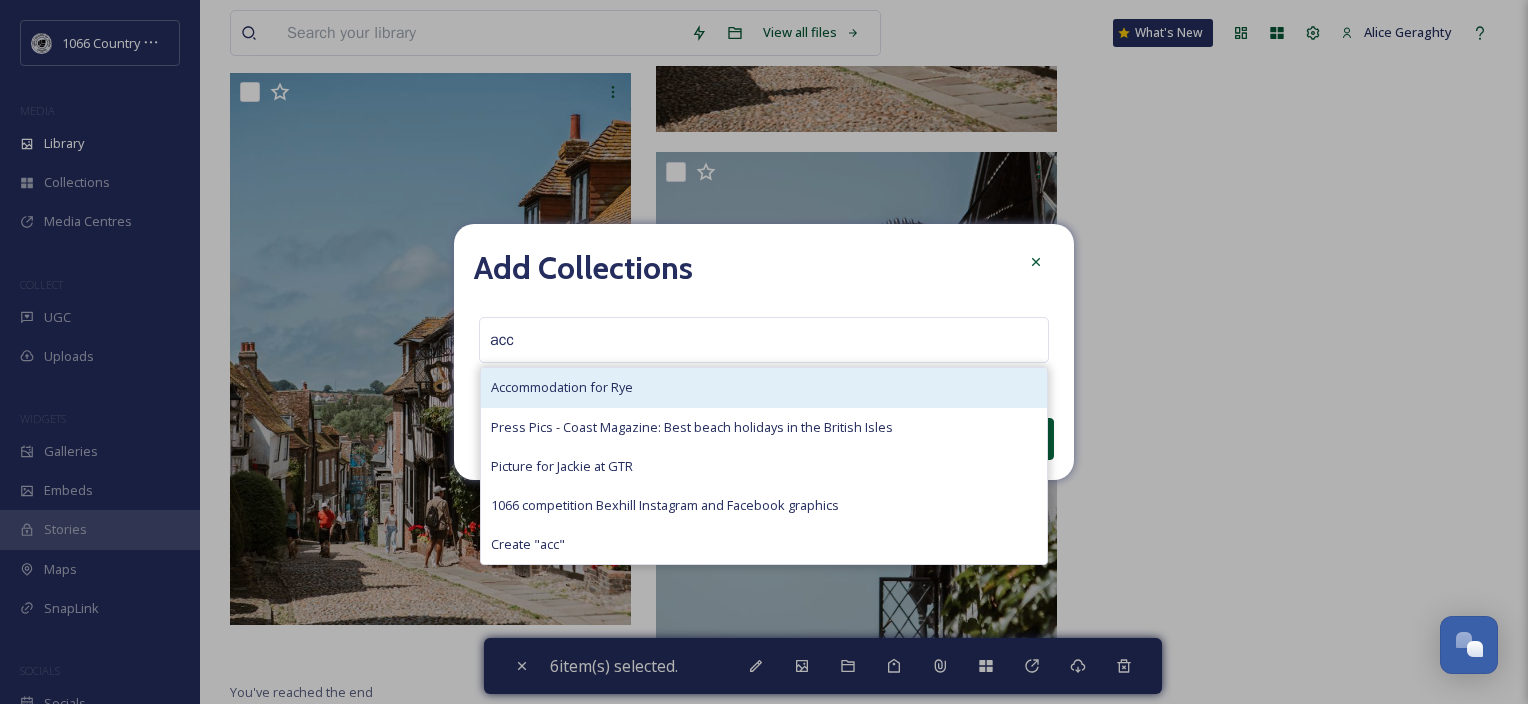 type on "acc" 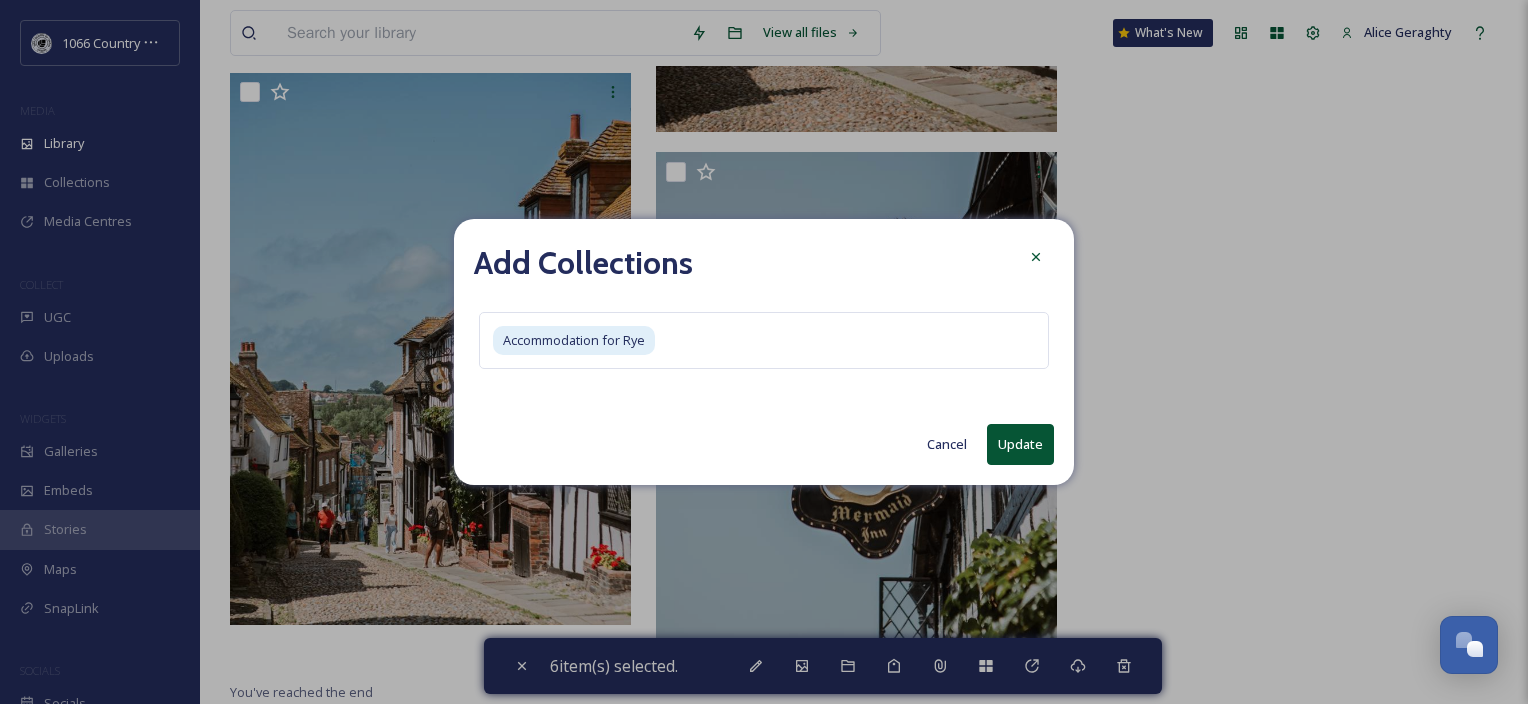 click on "Update" at bounding box center [1020, 444] 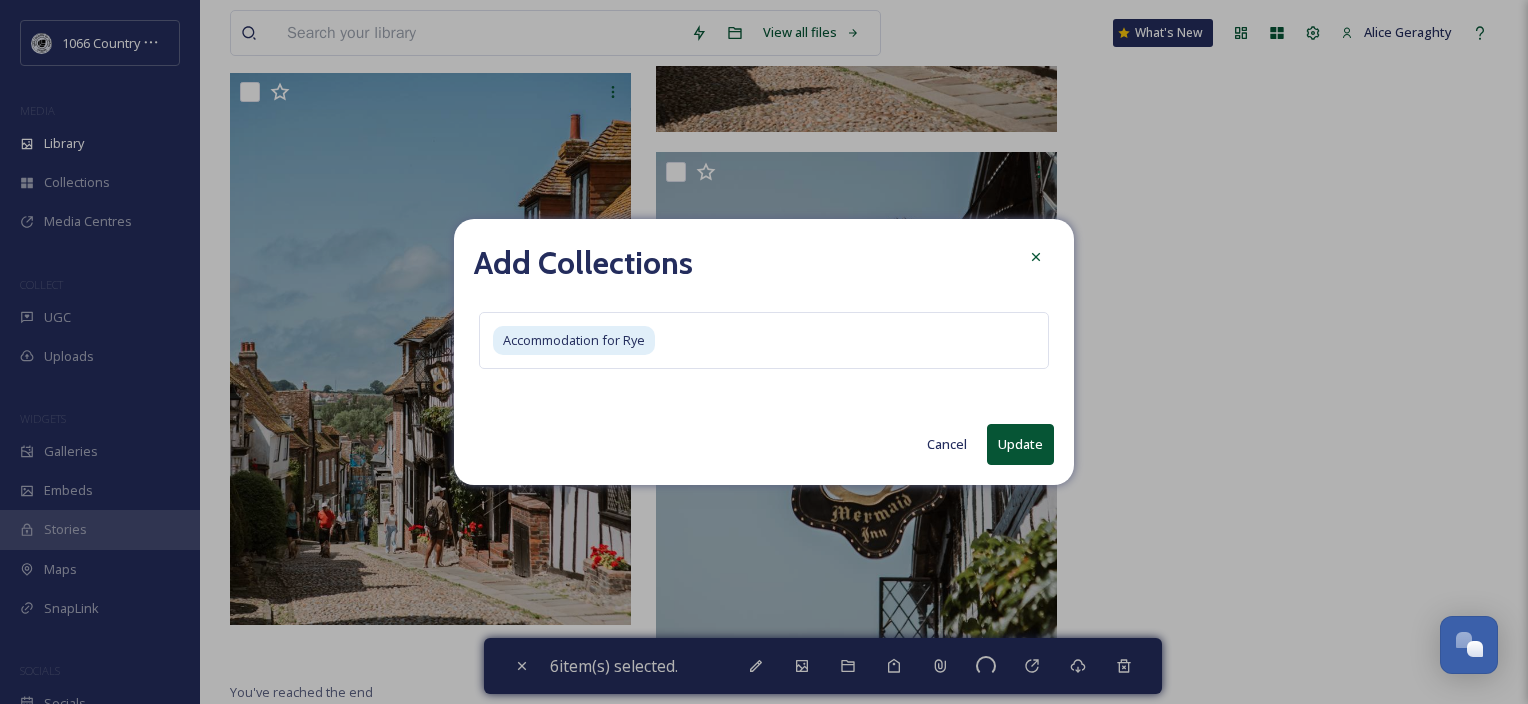 checkbox on "false" 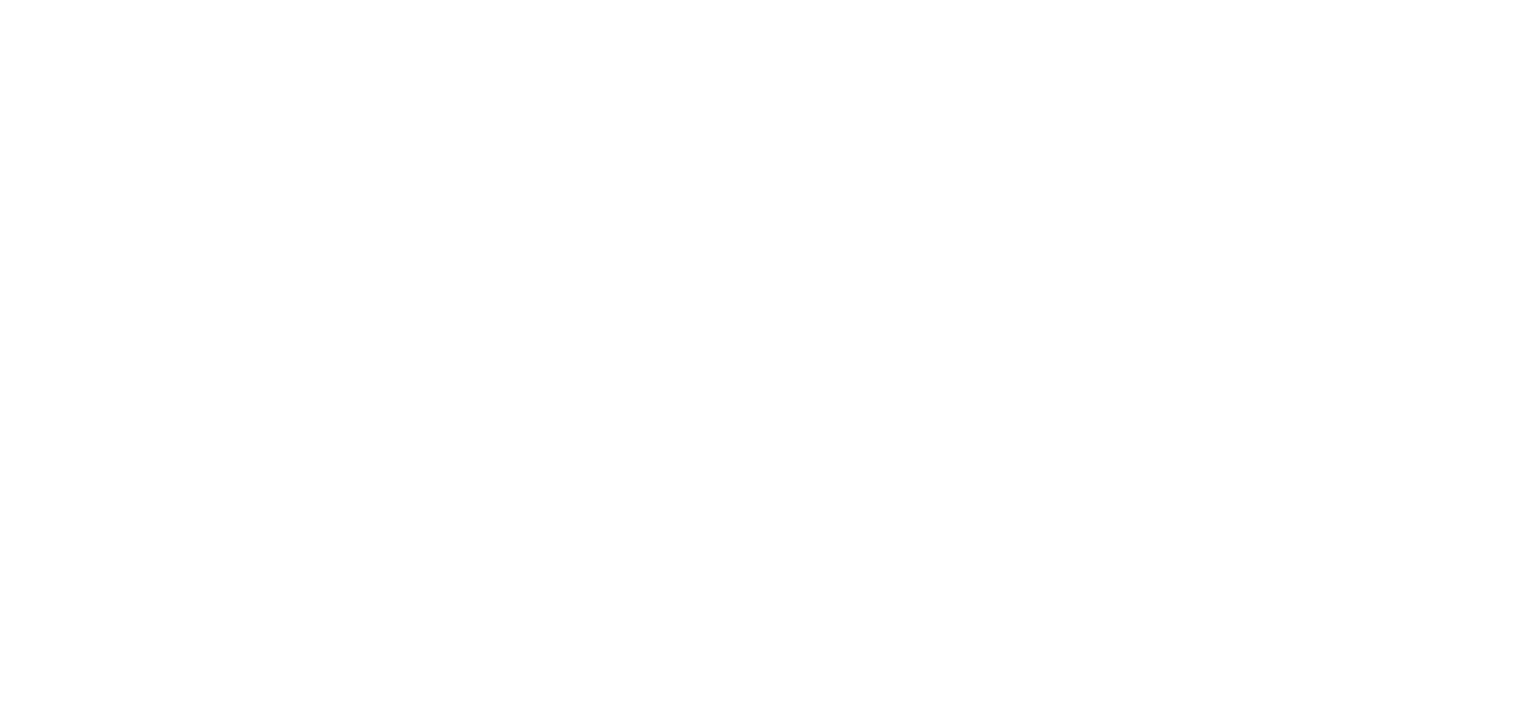 scroll, scrollTop: 0, scrollLeft: 0, axis: both 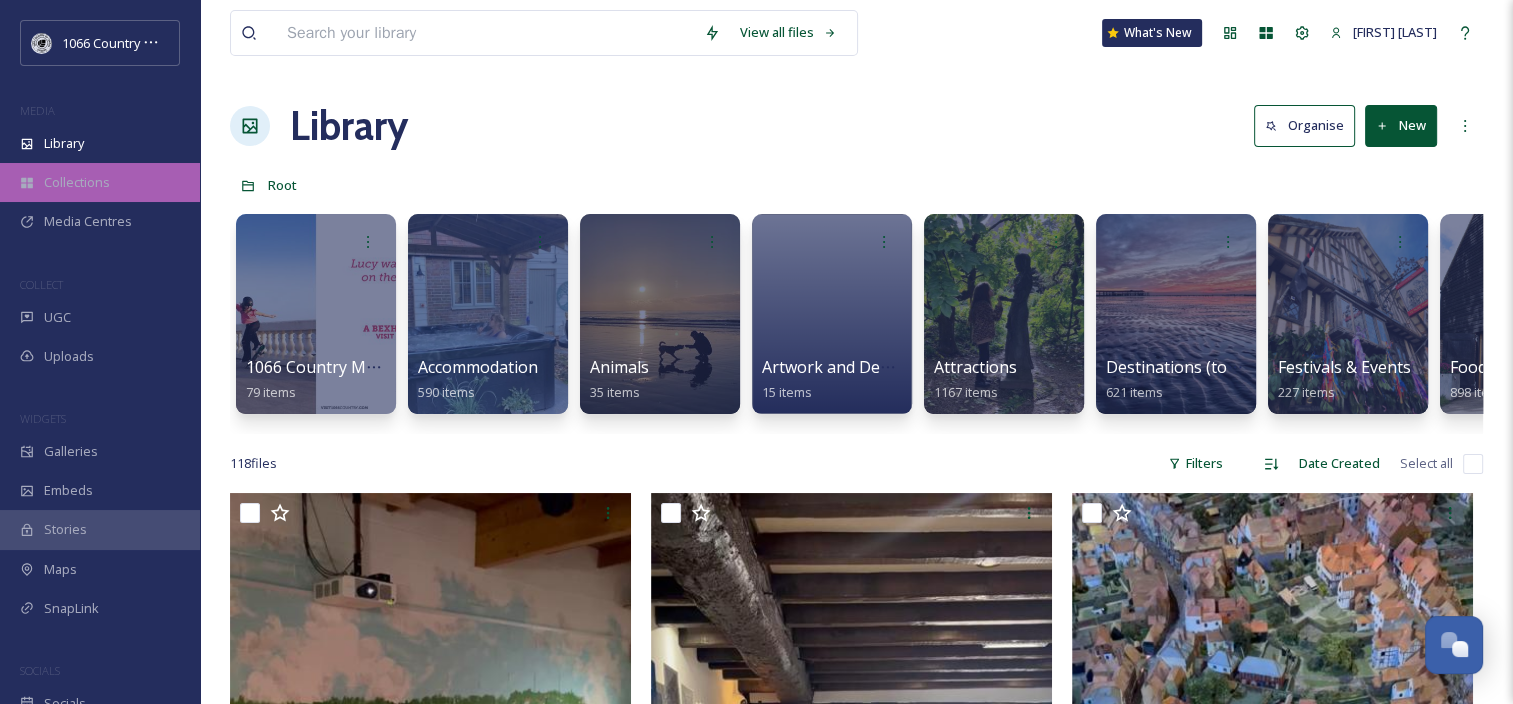 click on "Collections" at bounding box center (100, 182) 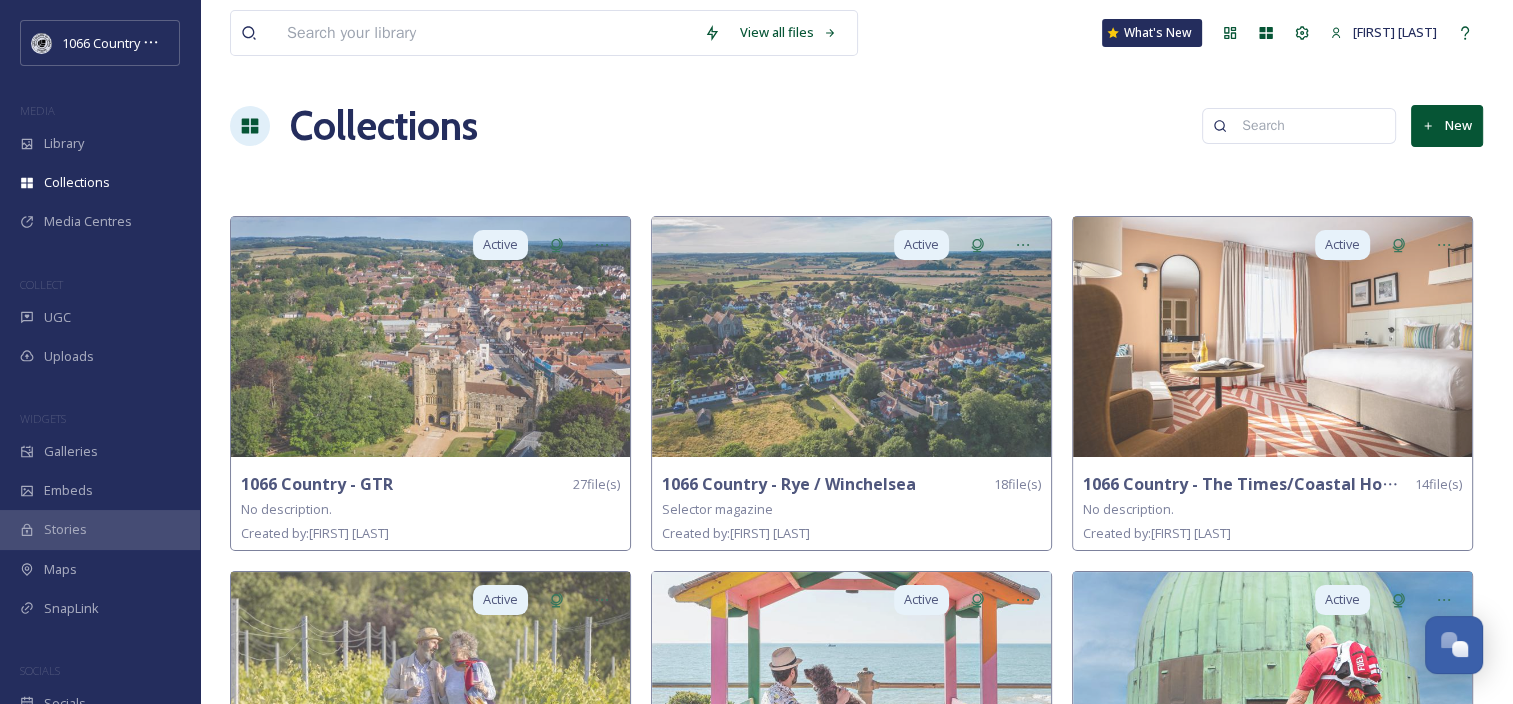 click on "New" at bounding box center (1447, 125) 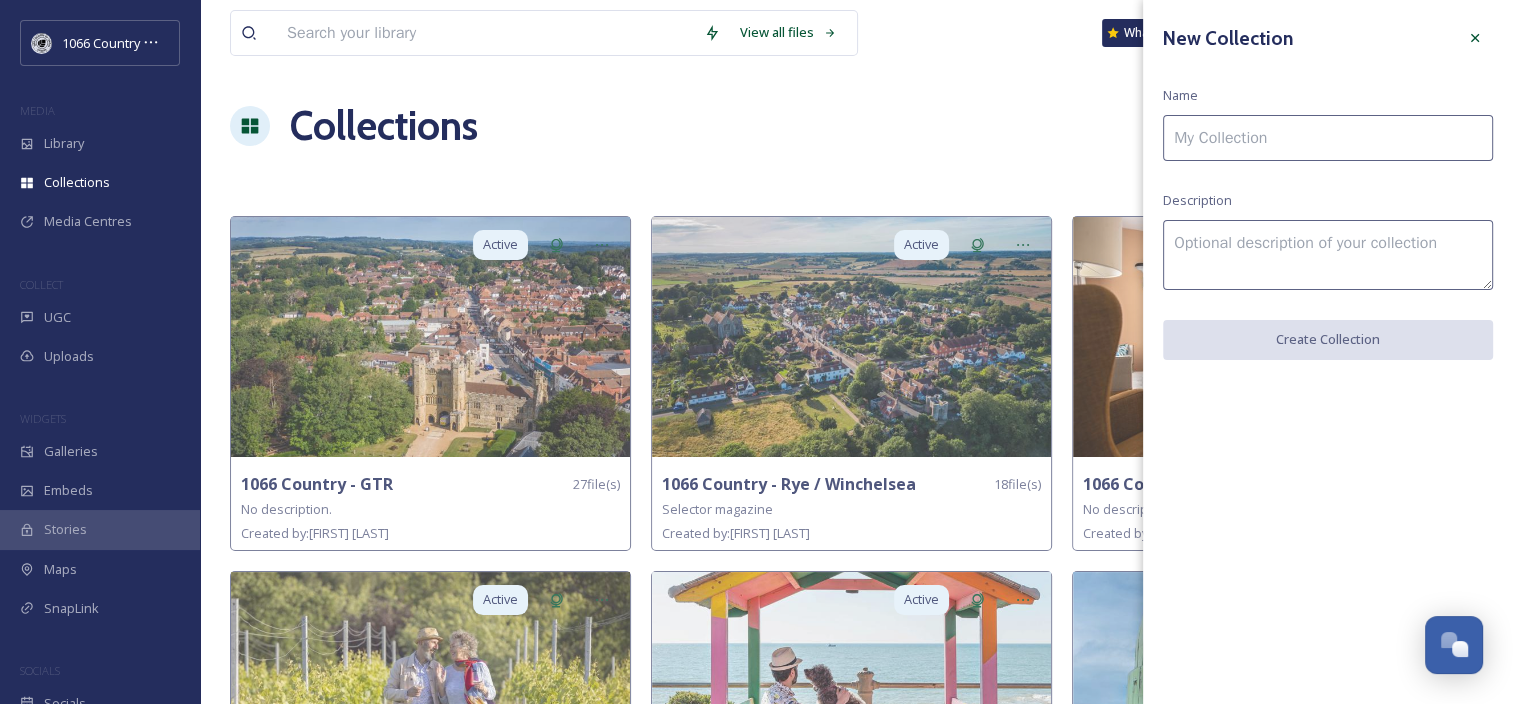 click at bounding box center (1328, 138) 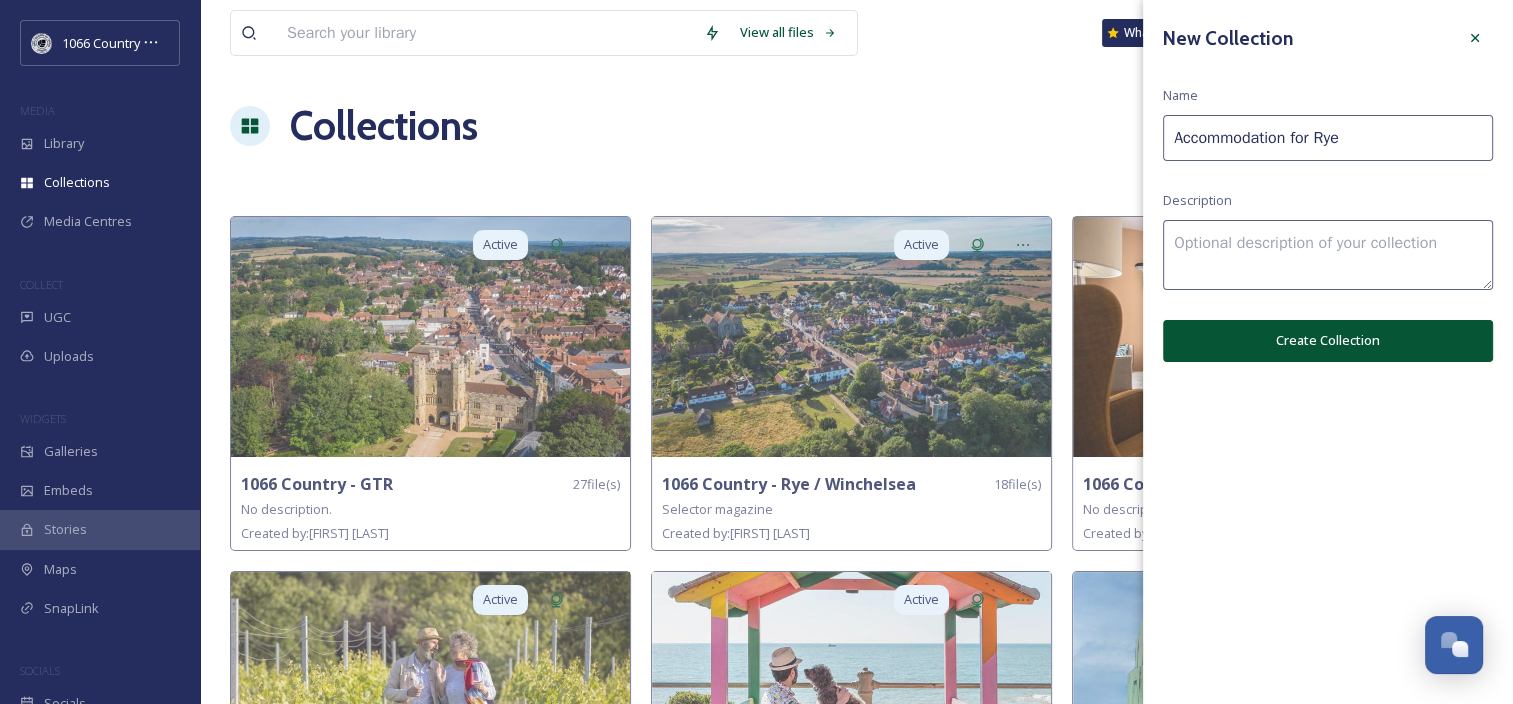 type on "Accommodation for Rye" 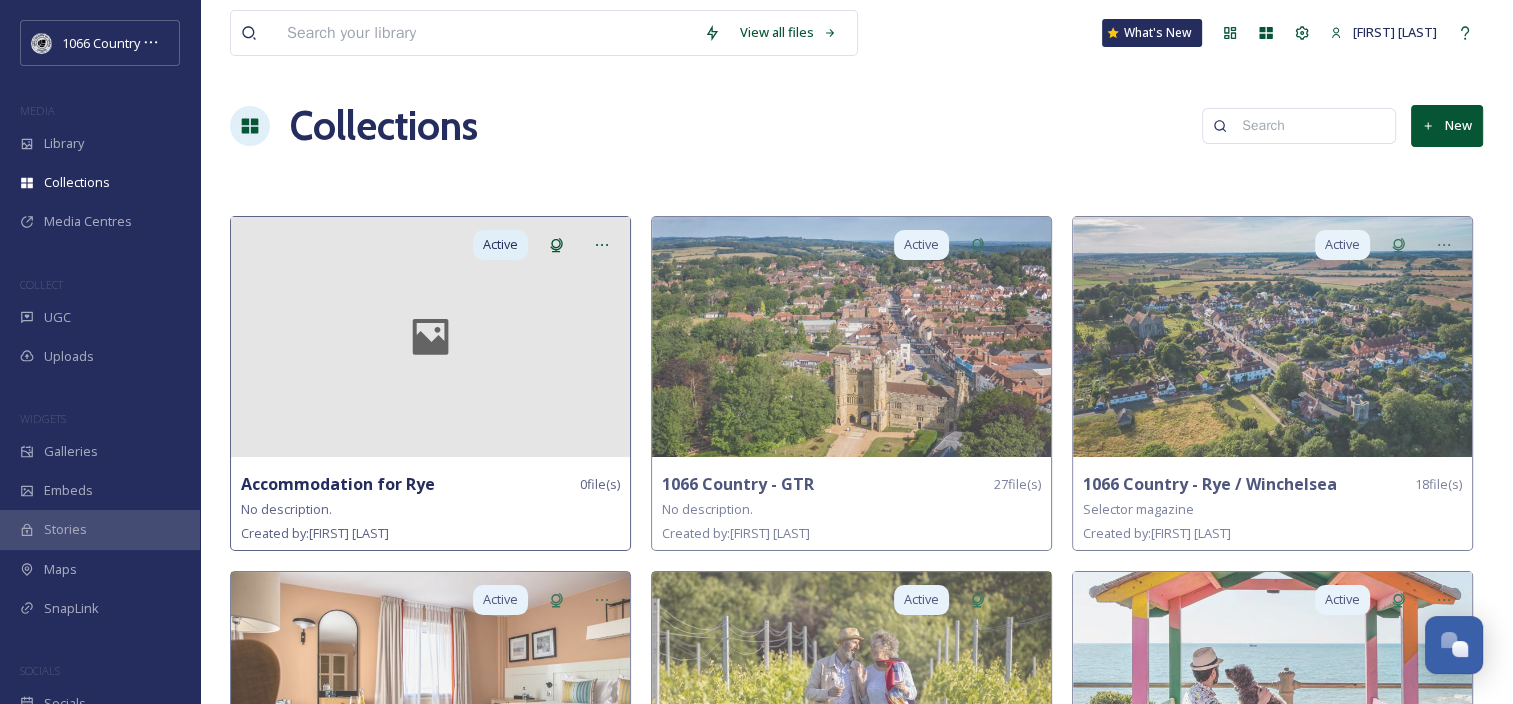 click at bounding box center [430, 337] 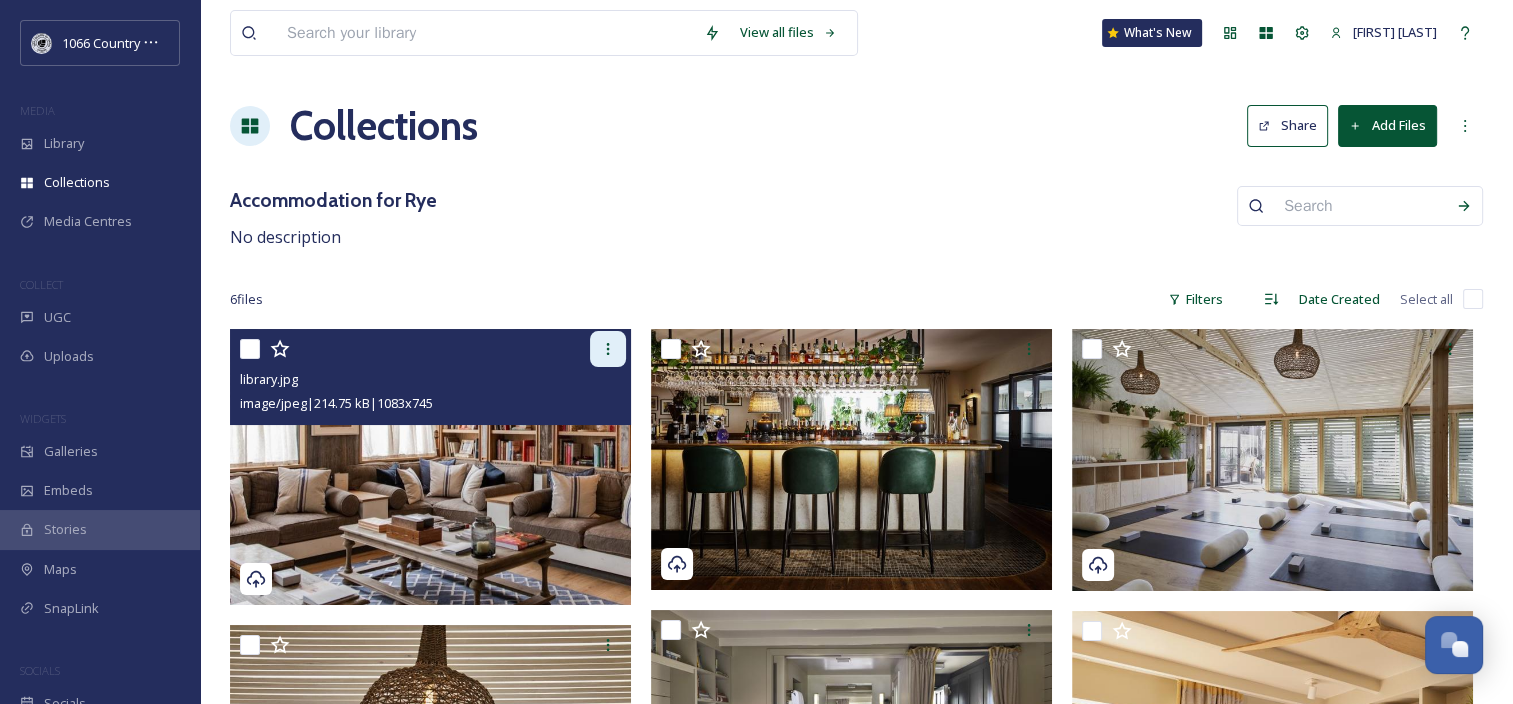 click at bounding box center [608, 349] 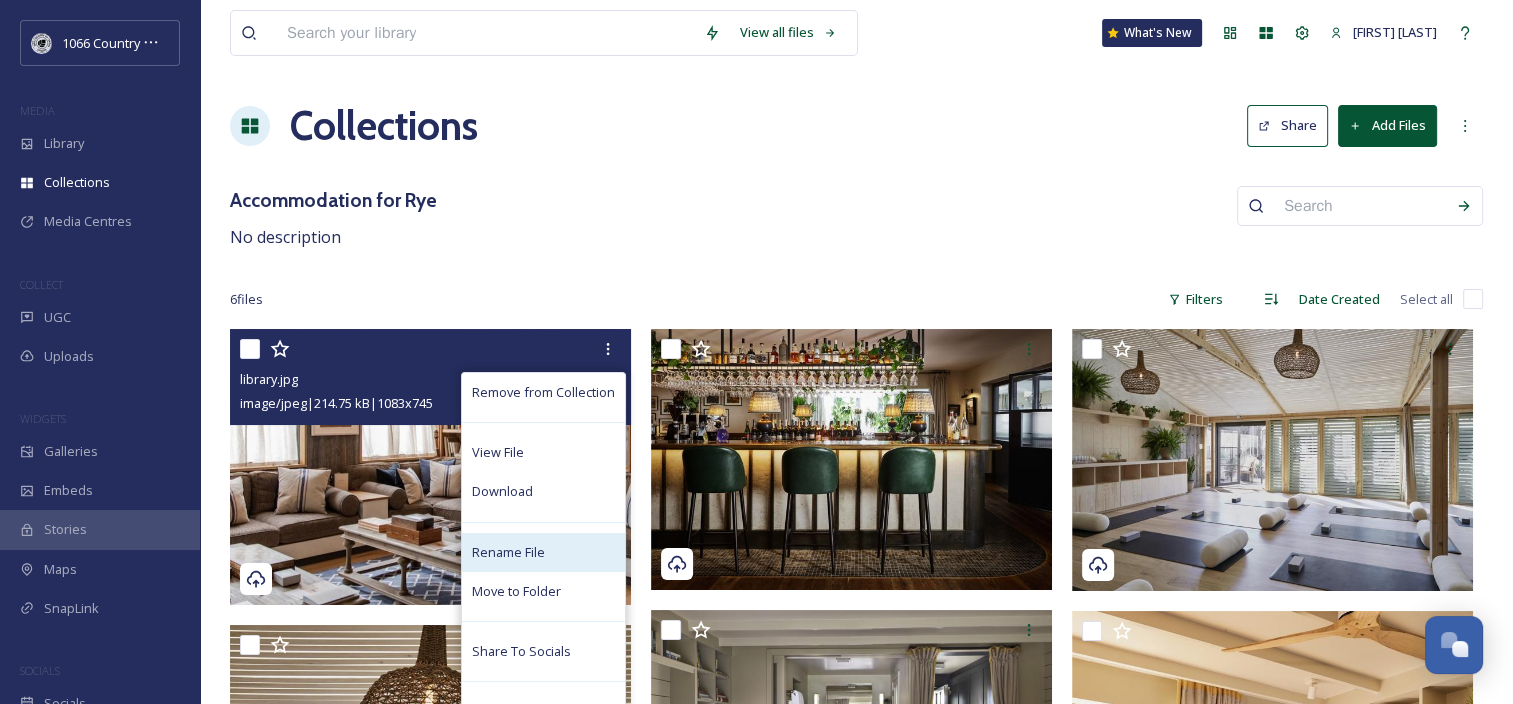 click on "Rename File" at bounding box center (508, 552) 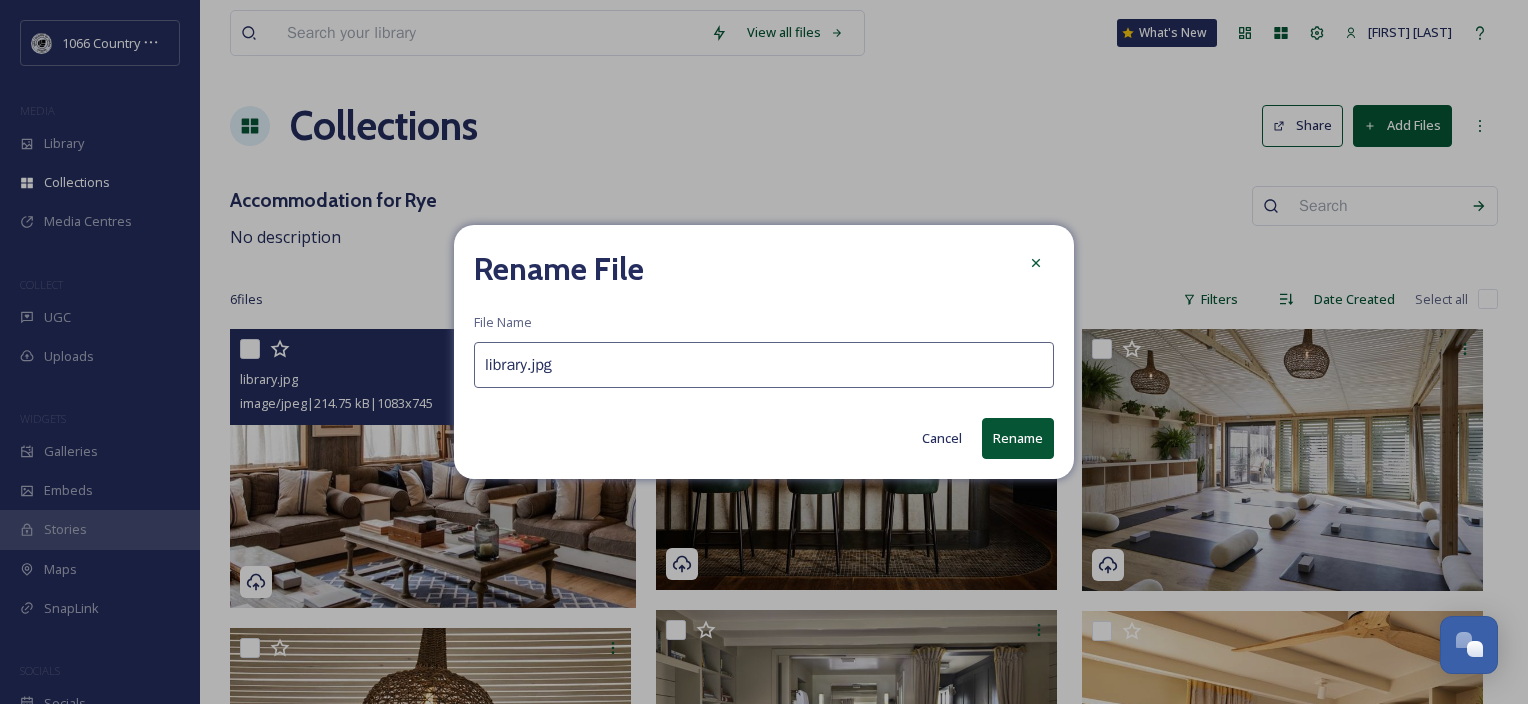 drag, startPoint x: 551, startPoint y: 378, endPoint x: 375, endPoint y: 312, distance: 187.96808 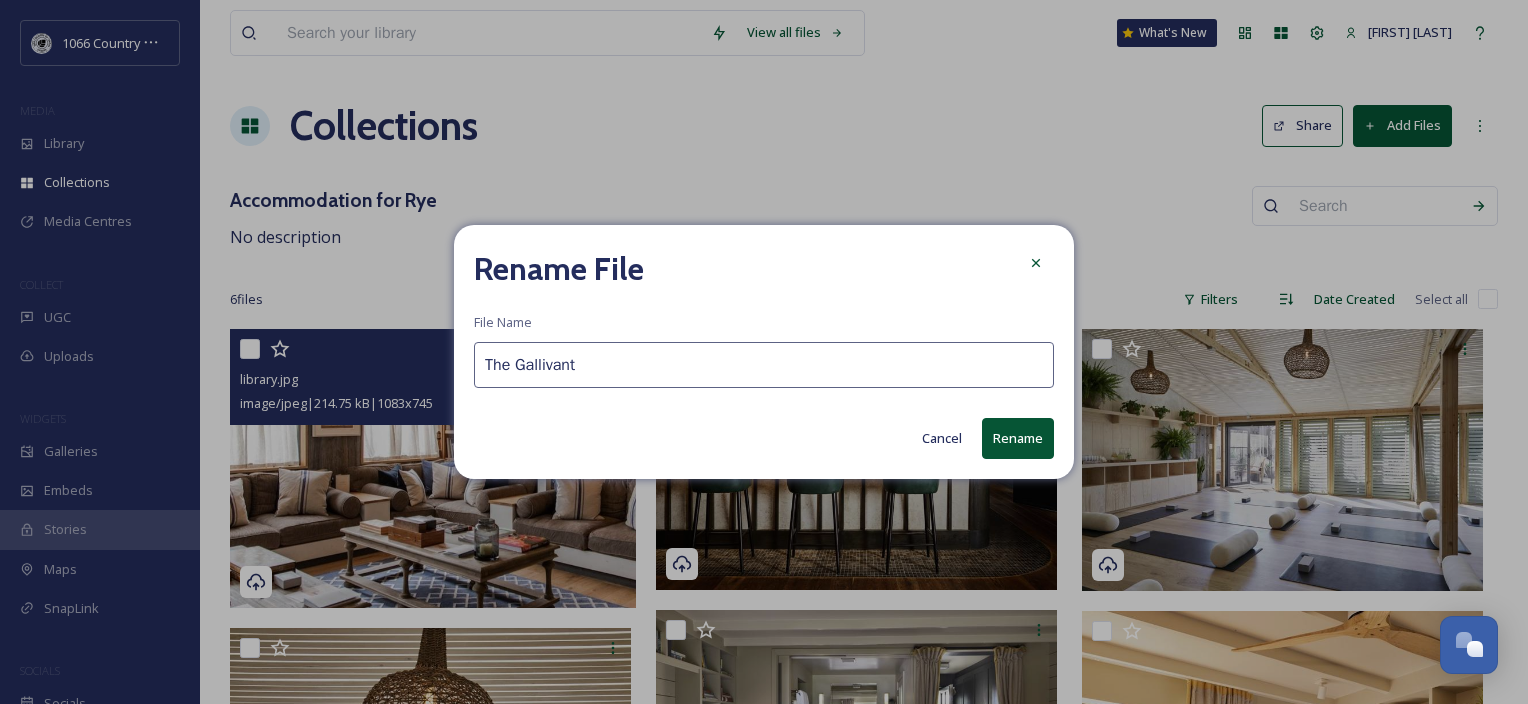 type on "The Gallivant" 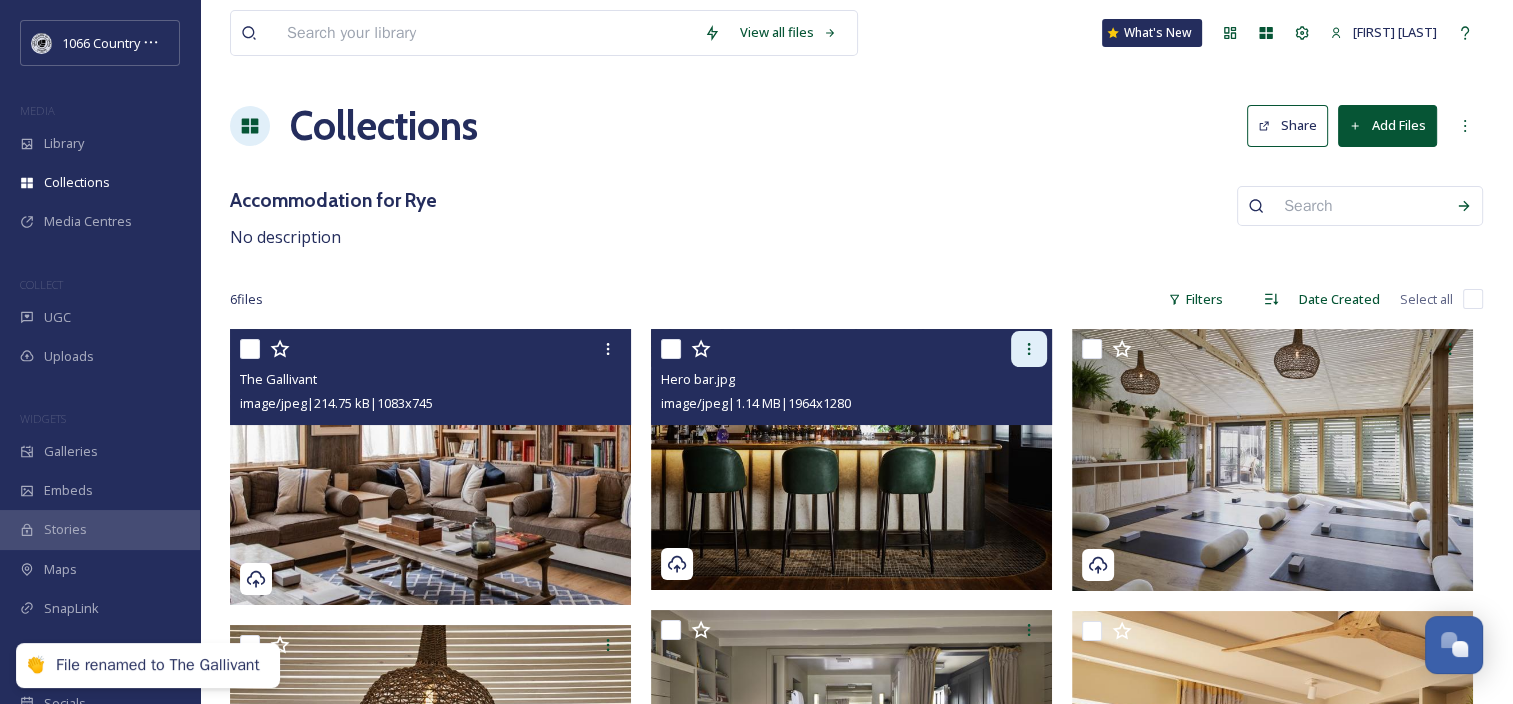 click 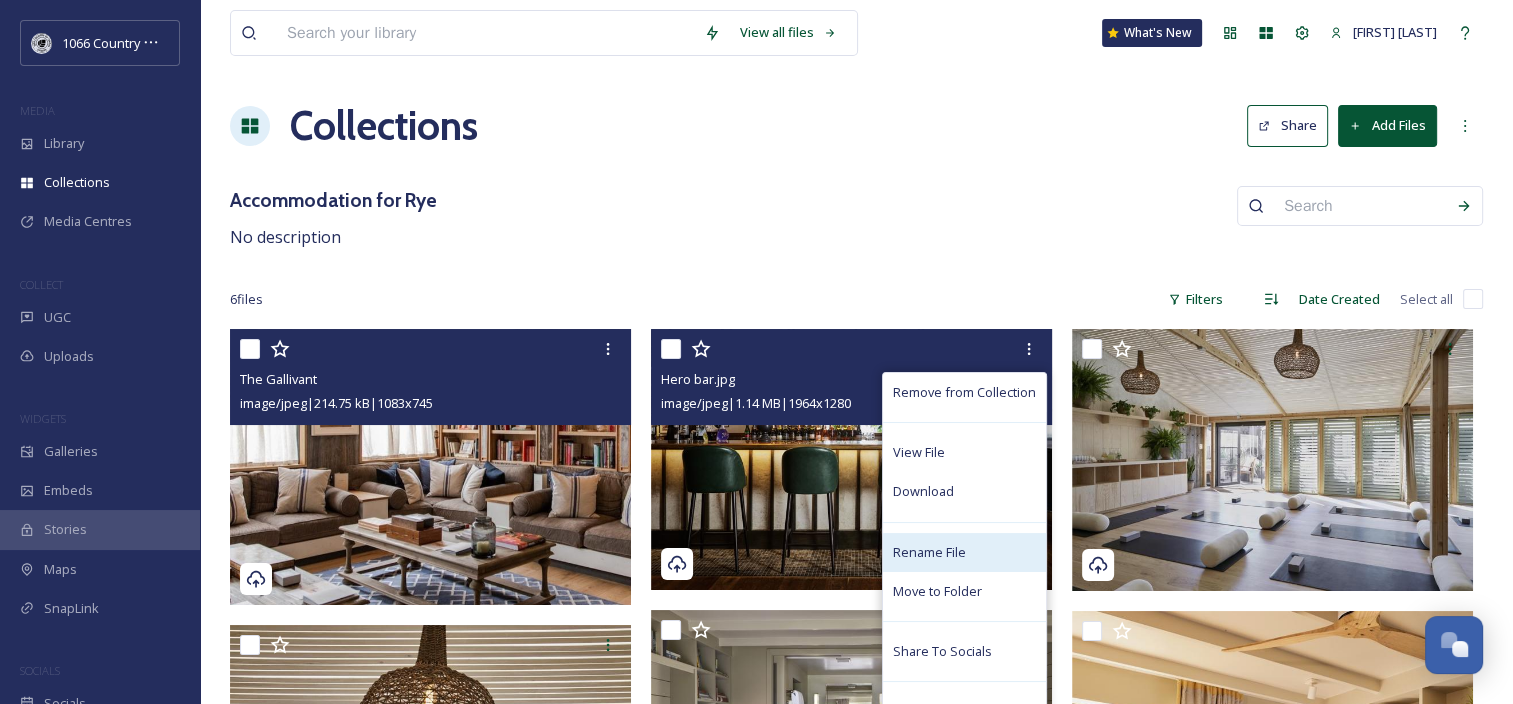 click on "Rename File" at bounding box center [929, 552] 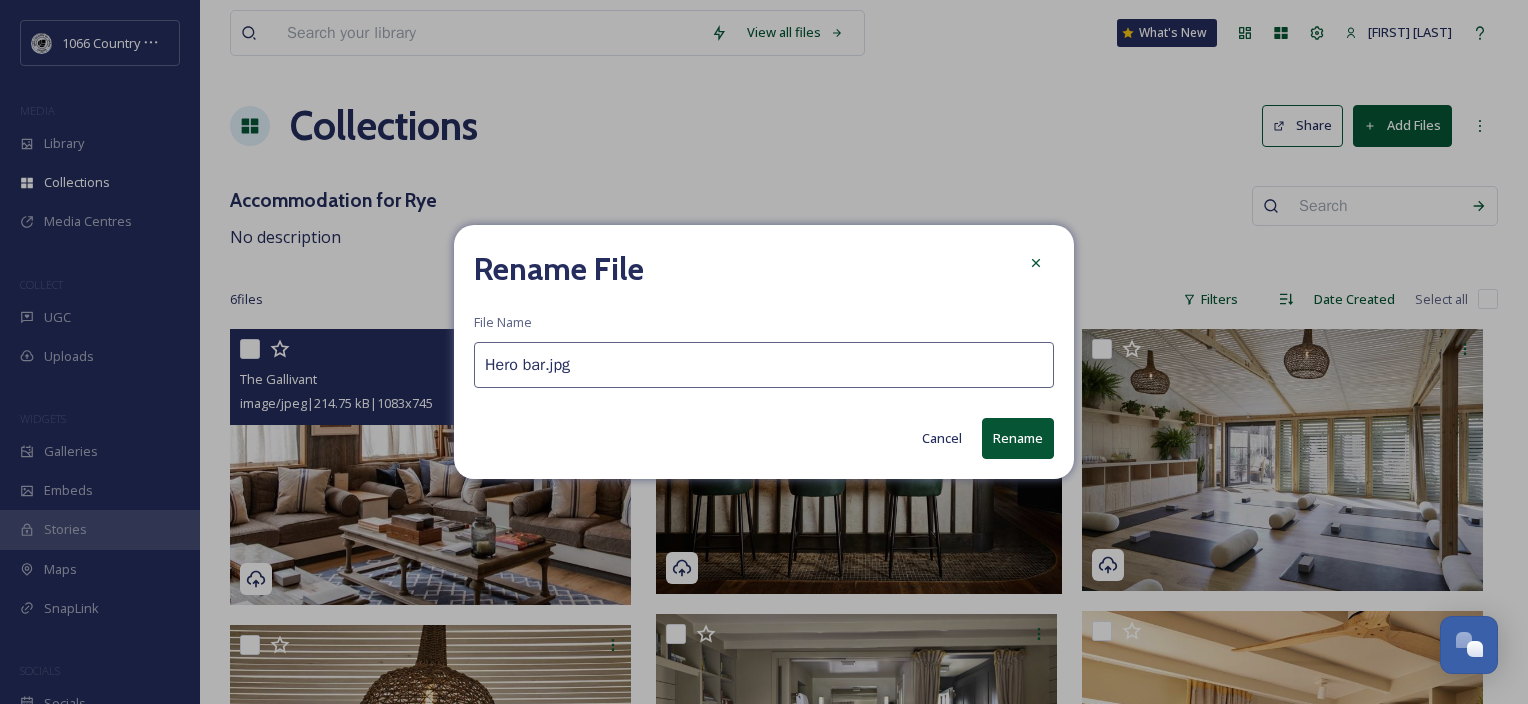 click on "Rename File File Name Hero bar.jpg Cancel Rename" at bounding box center [764, 352] 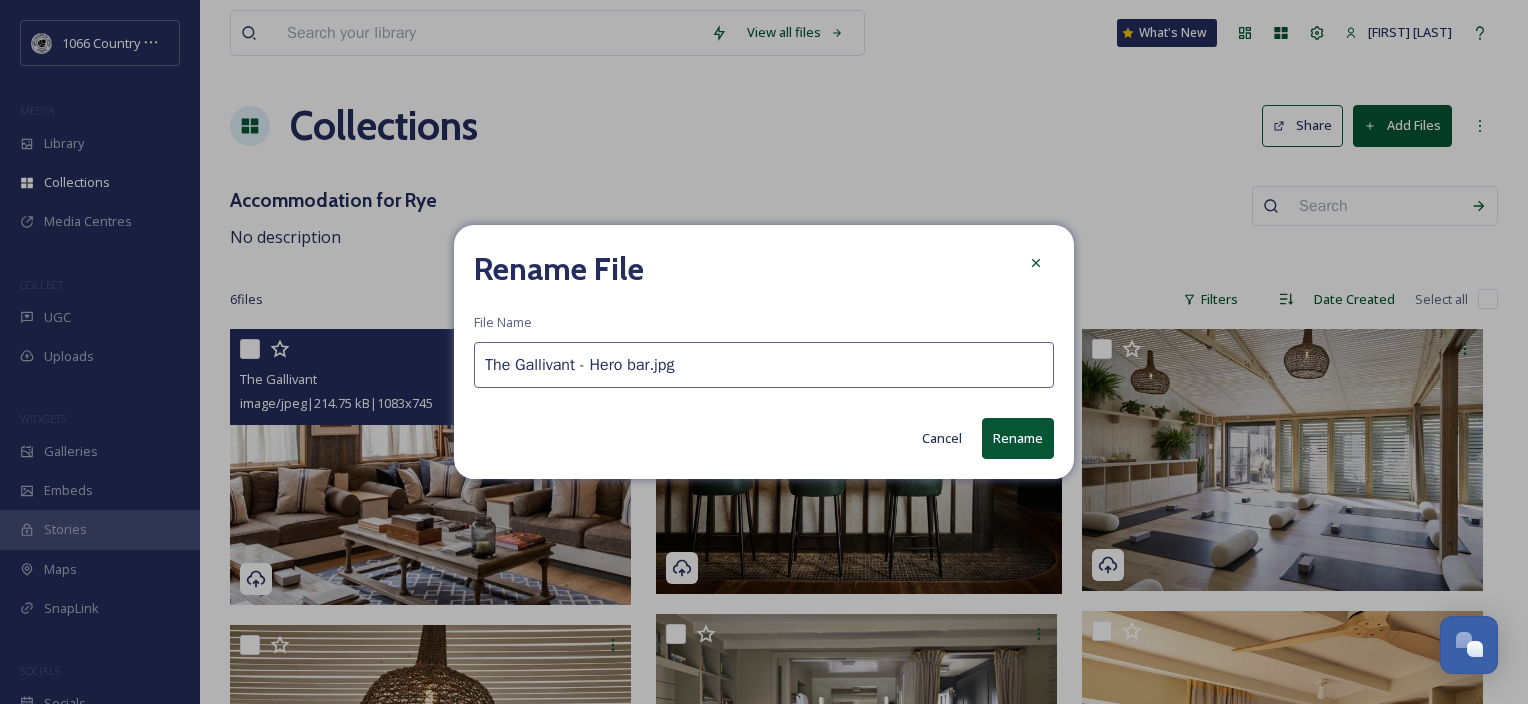 type on "The Gallivant - Hero bar.jpg" 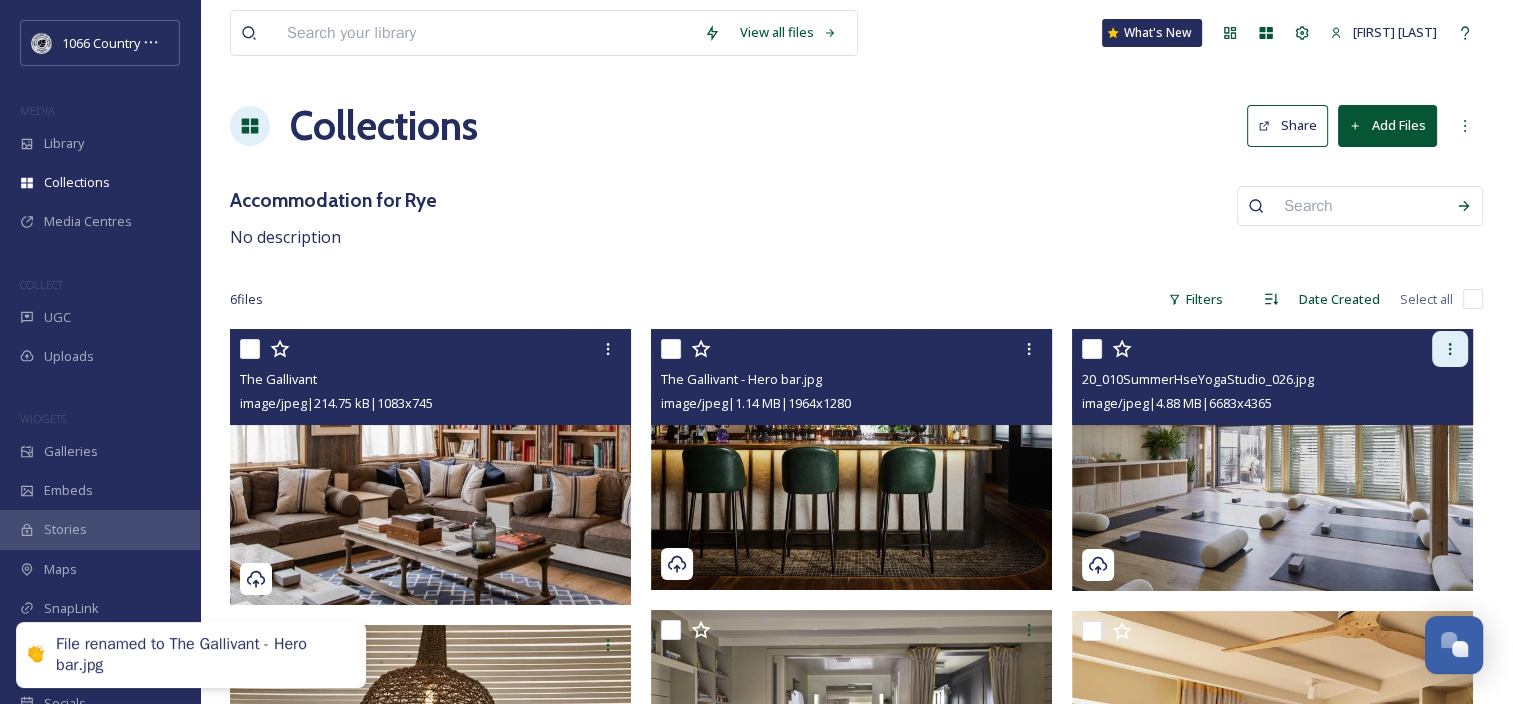 click 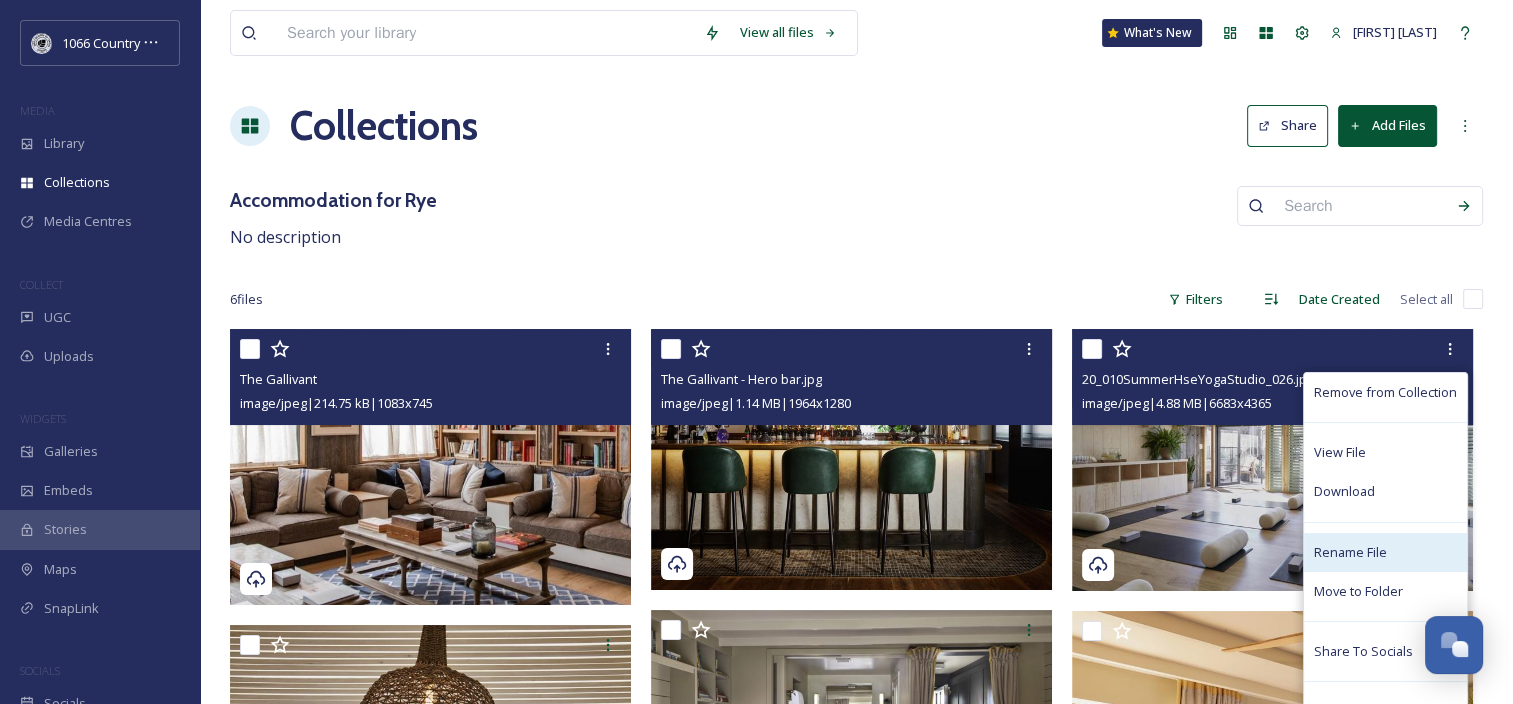 click on "Rename File" at bounding box center [1350, 552] 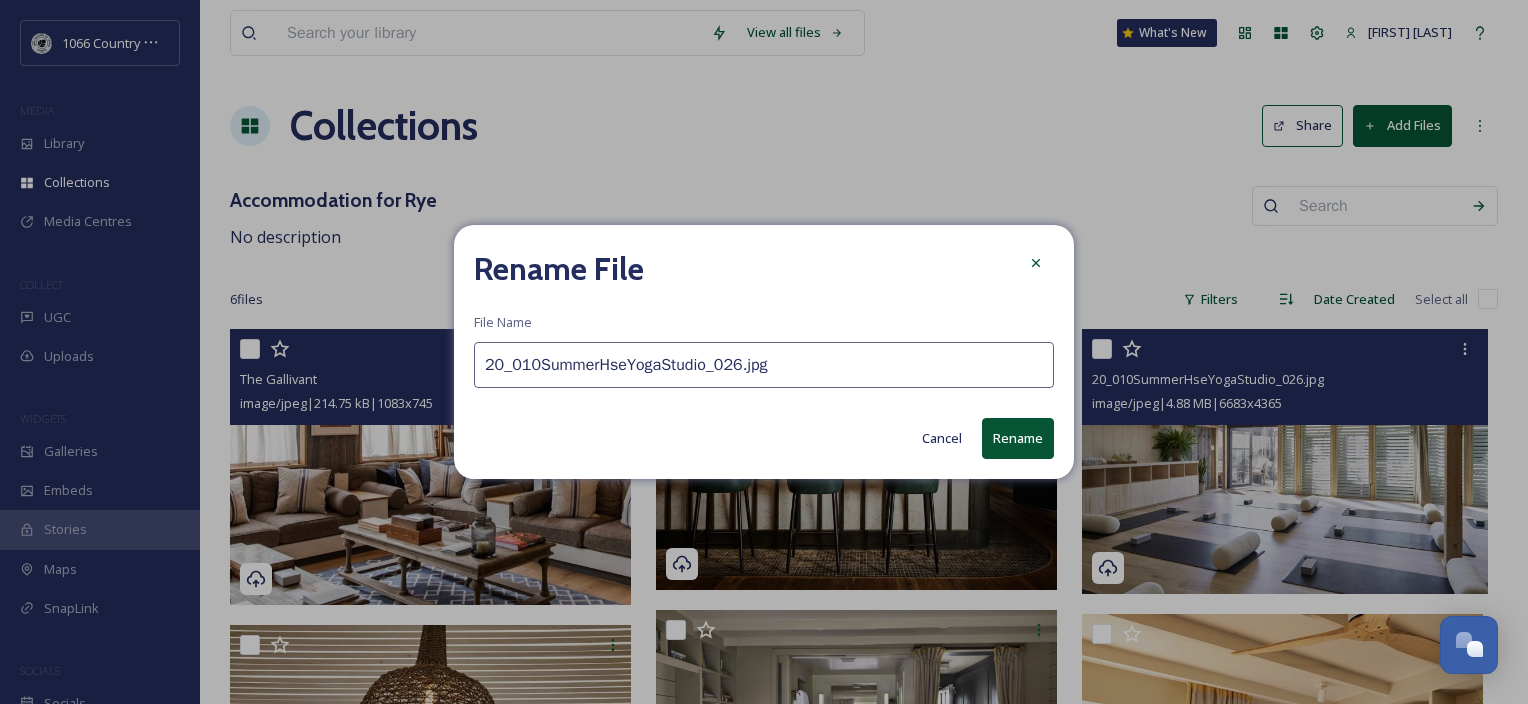 click on "20_010SummerHseYogaStudio_026.jpg" at bounding box center (764, 365) 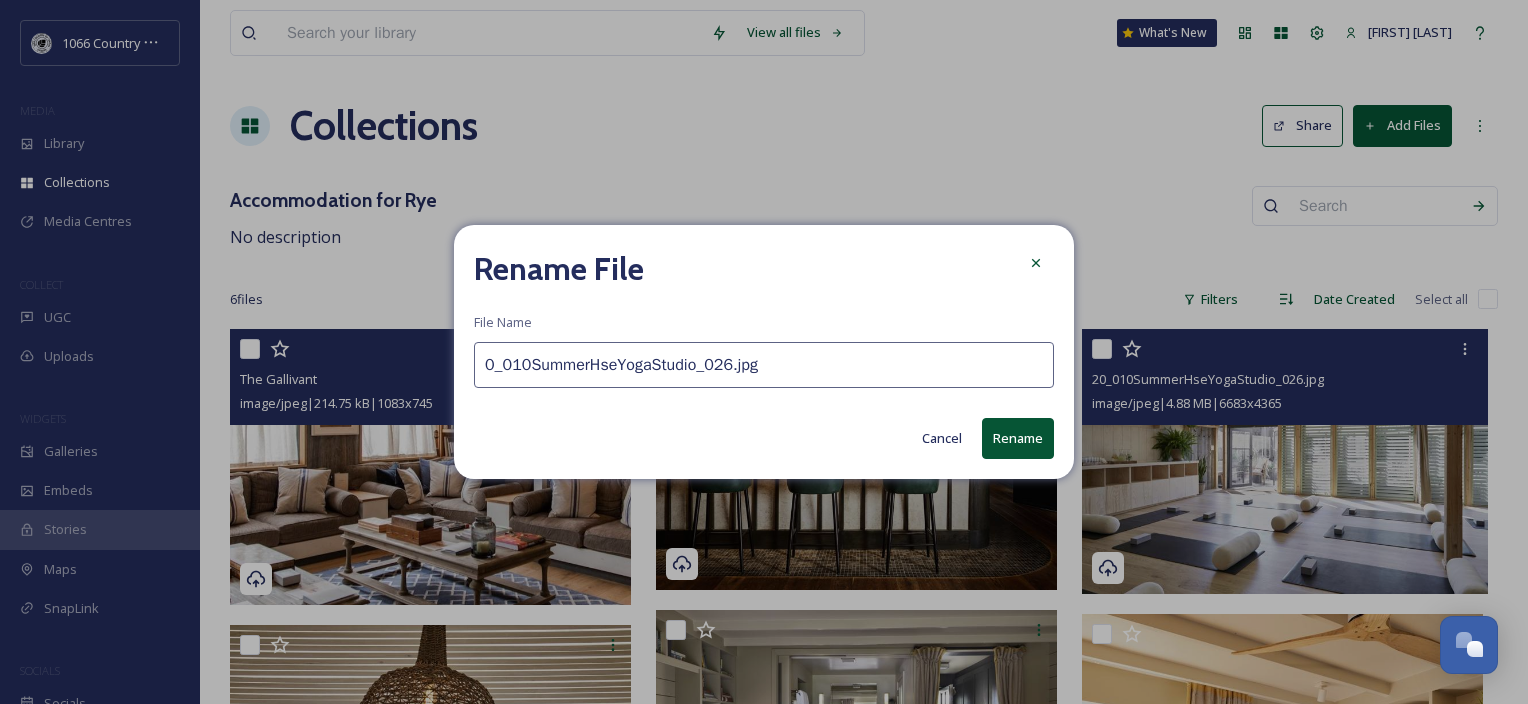 paste on "The Gallivant" 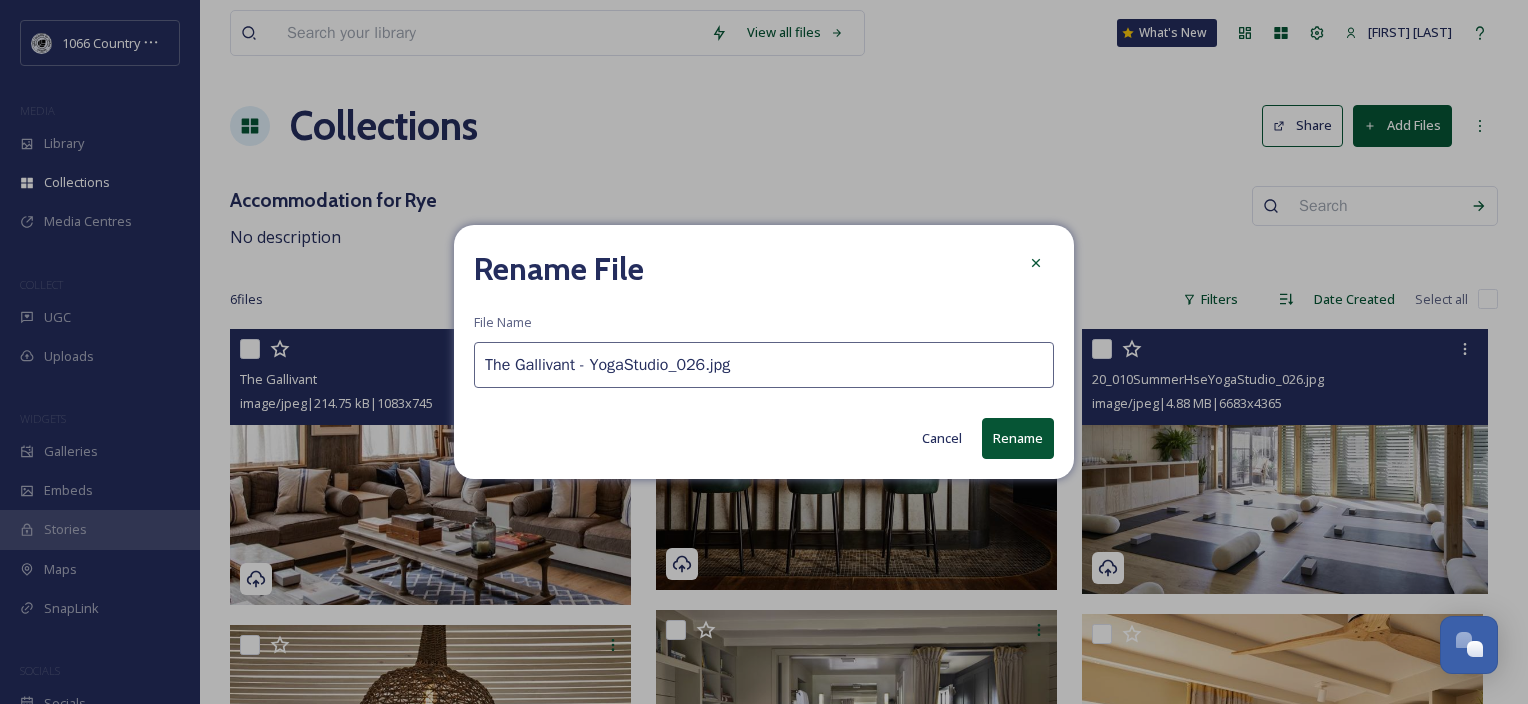 type on "The Gallivant - YogaStudio_[NUMBER].jpg" 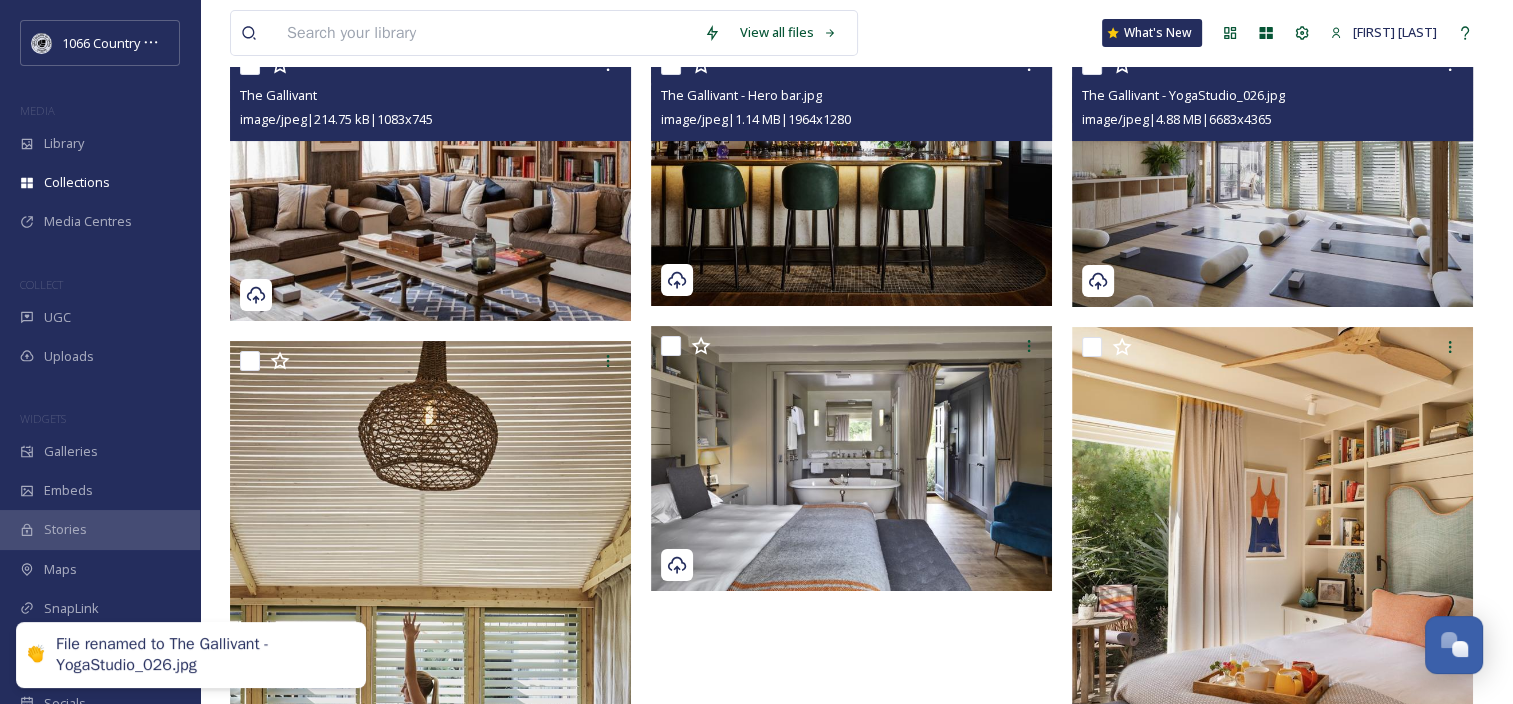 scroll, scrollTop: 304, scrollLeft: 0, axis: vertical 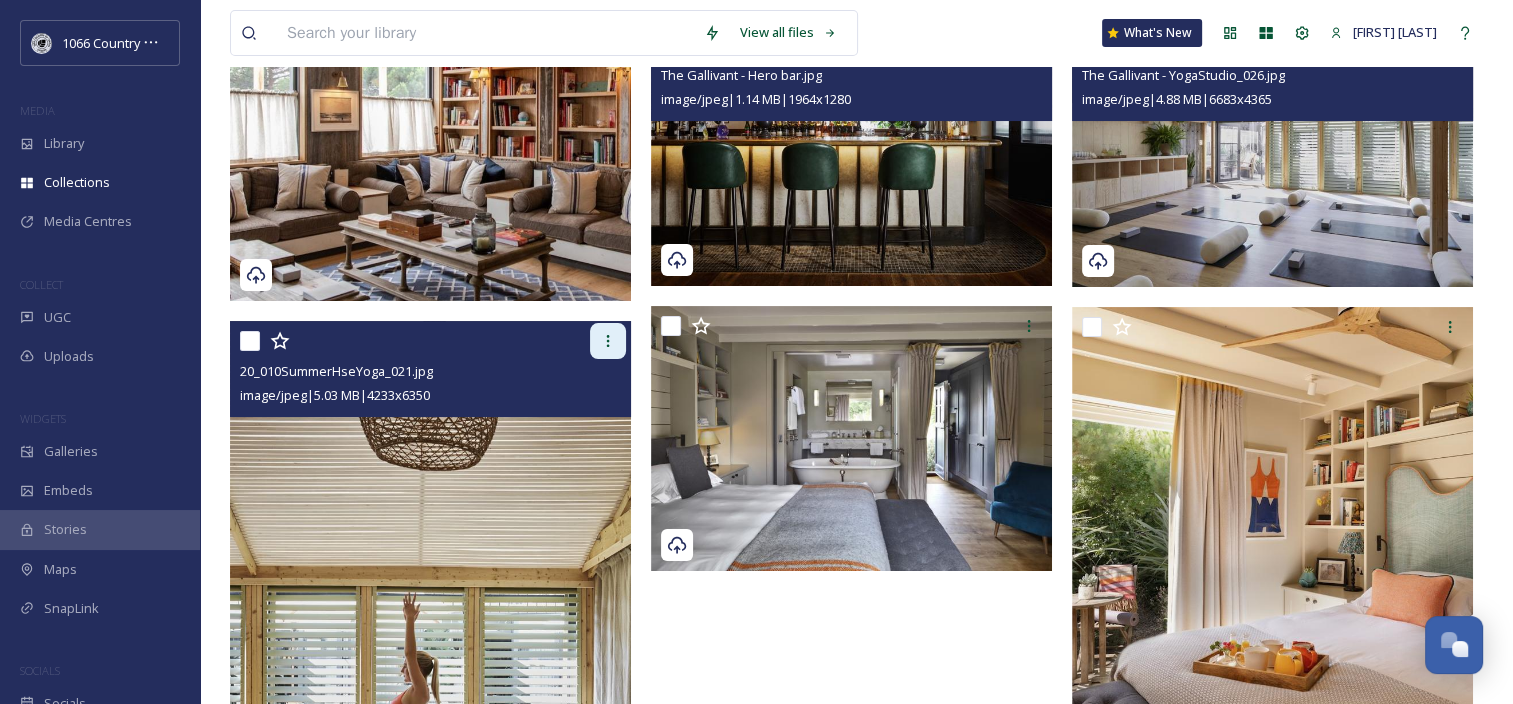click 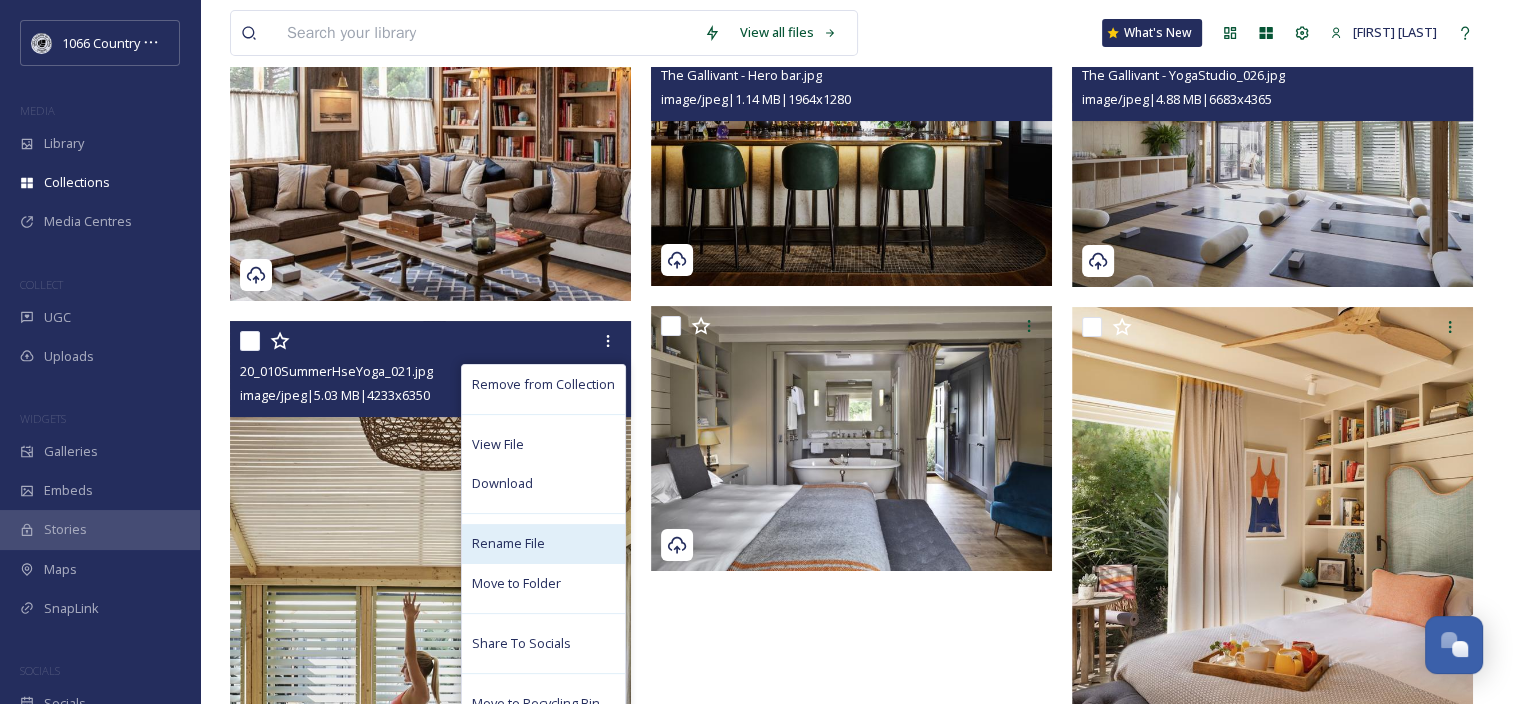 click on "Rename File" at bounding box center (508, 543) 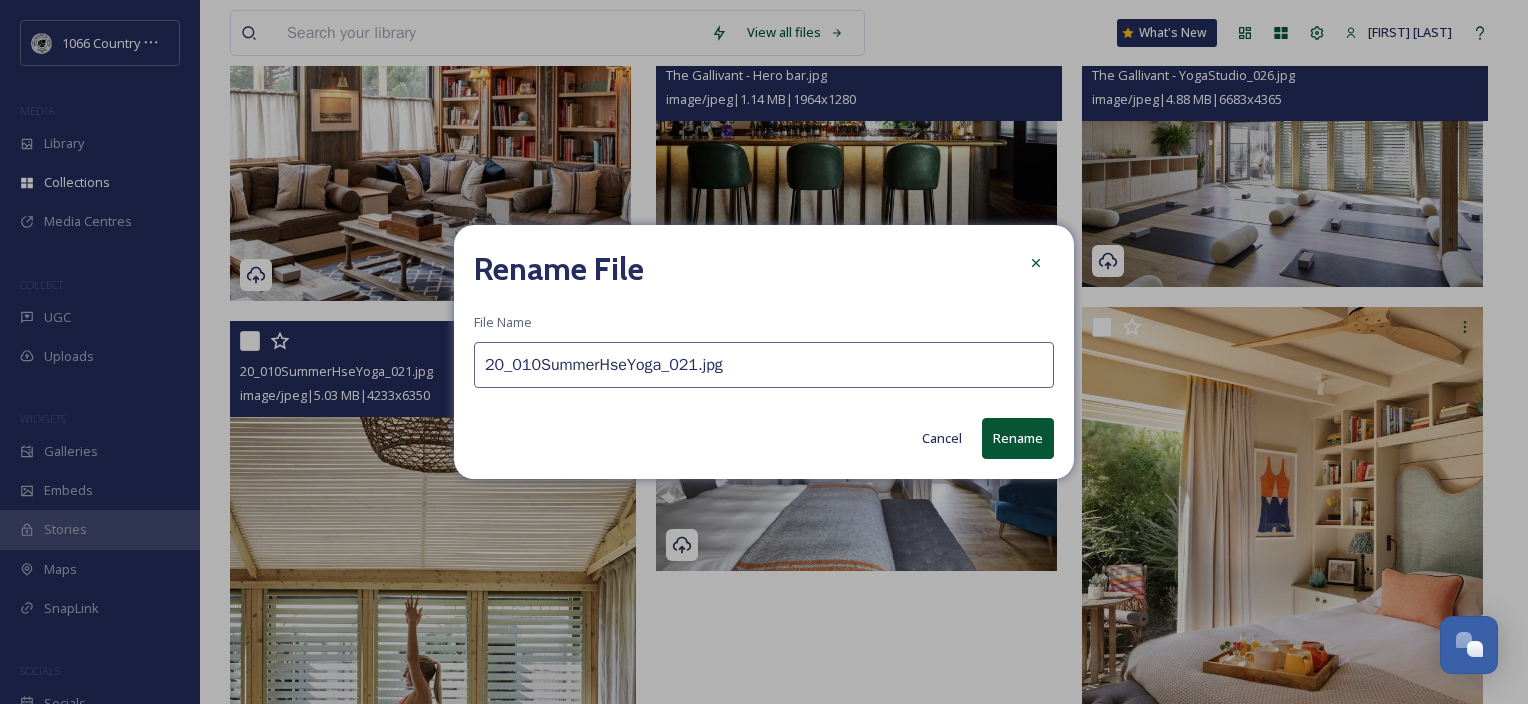 drag, startPoint x: 617, startPoint y: 365, endPoint x: 269, endPoint y: 368, distance: 348.01294 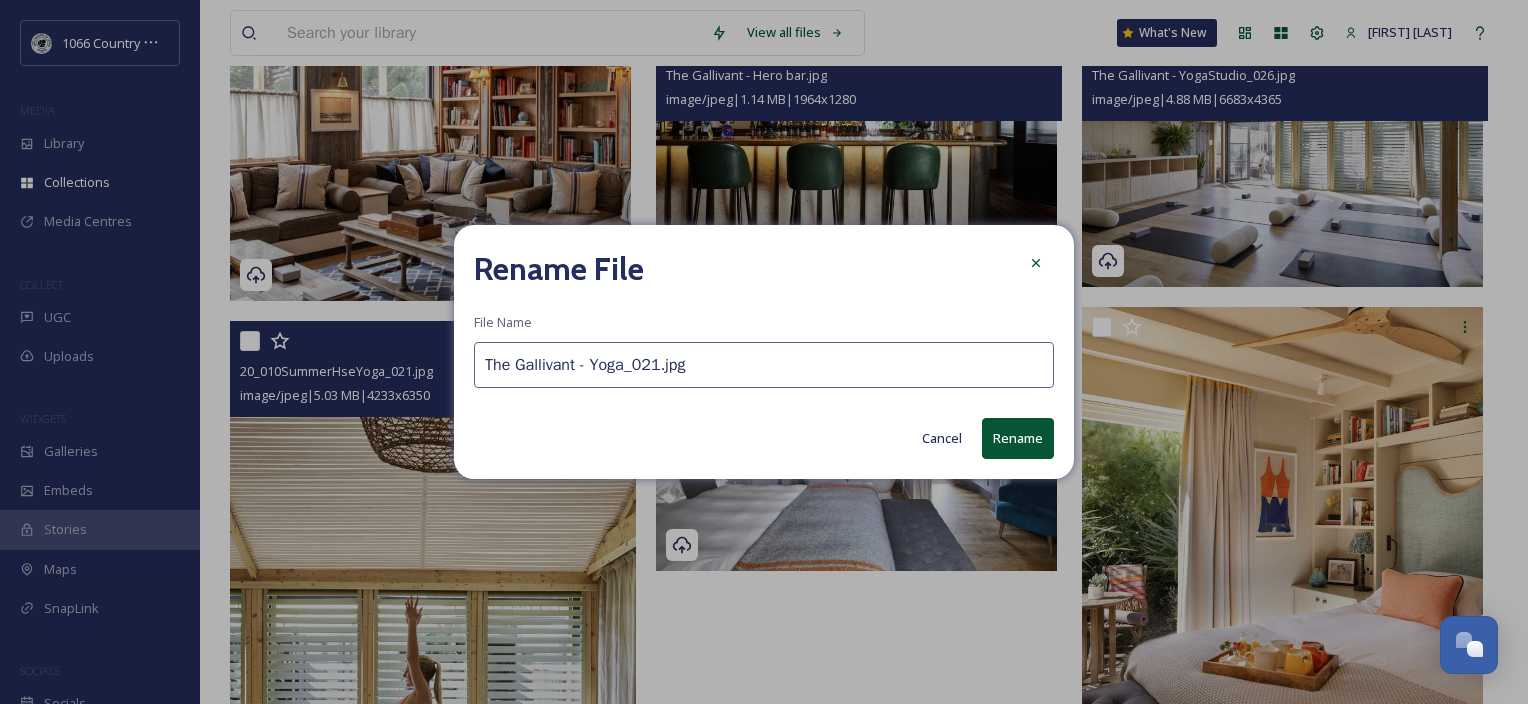 type on "The Gallivant - Yoga_[NUMBER].jpg" 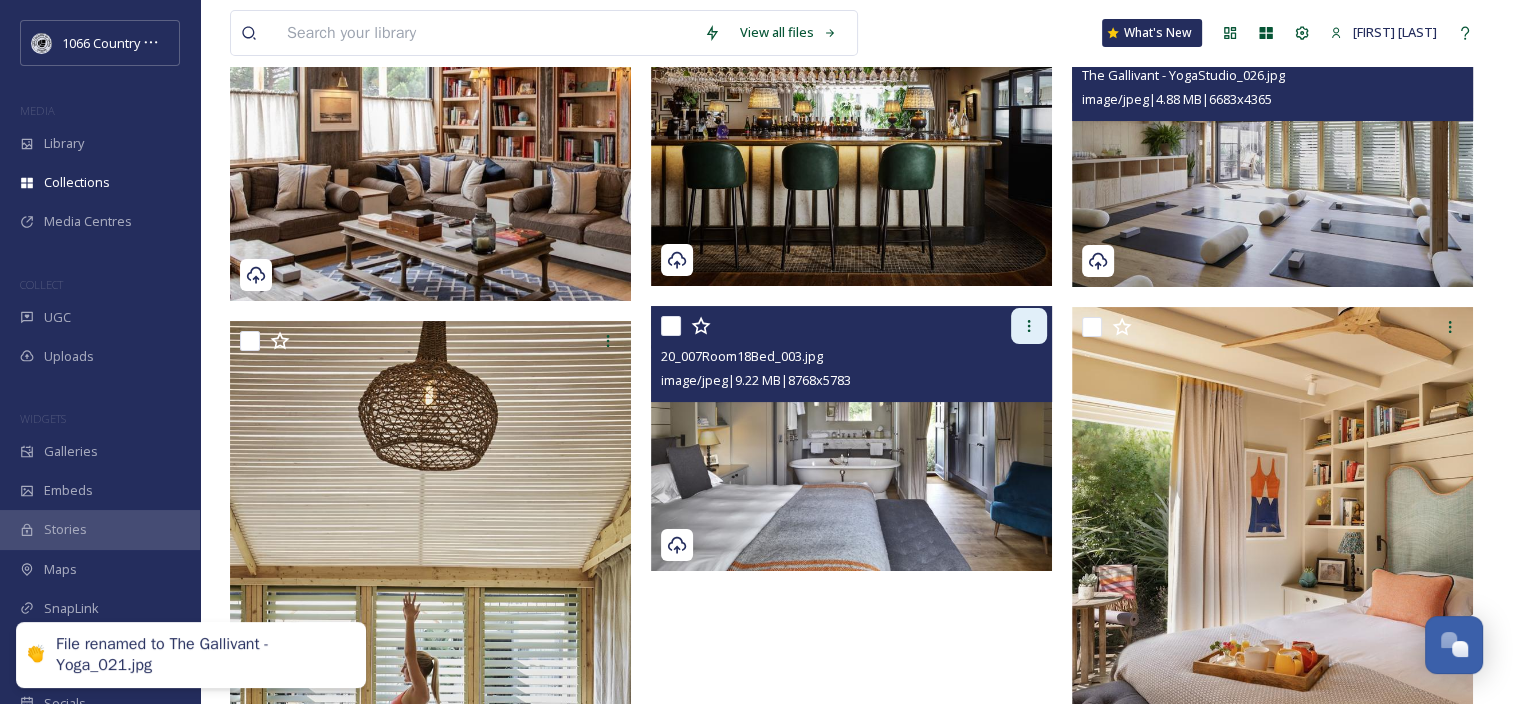 click at bounding box center [1029, 326] 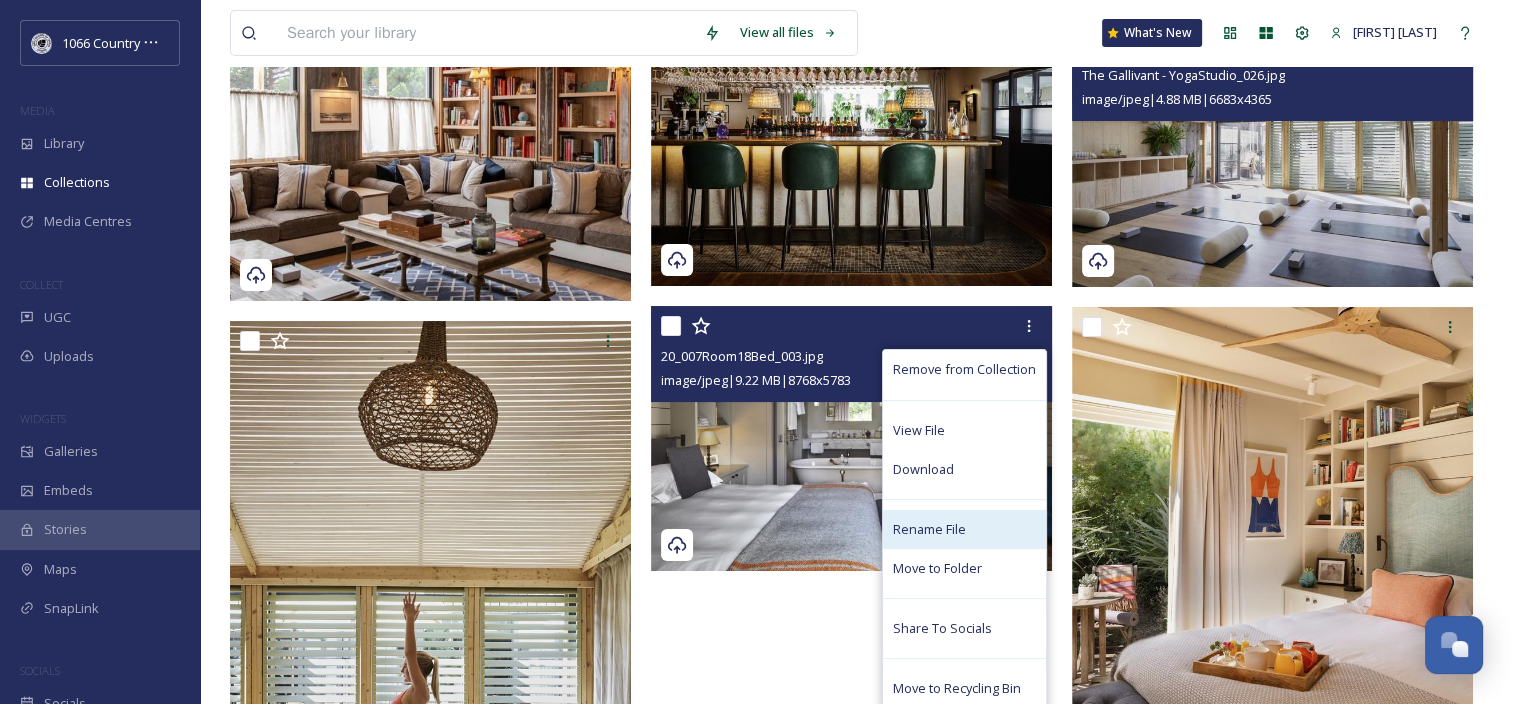 click on "Rename File" at bounding box center [929, 529] 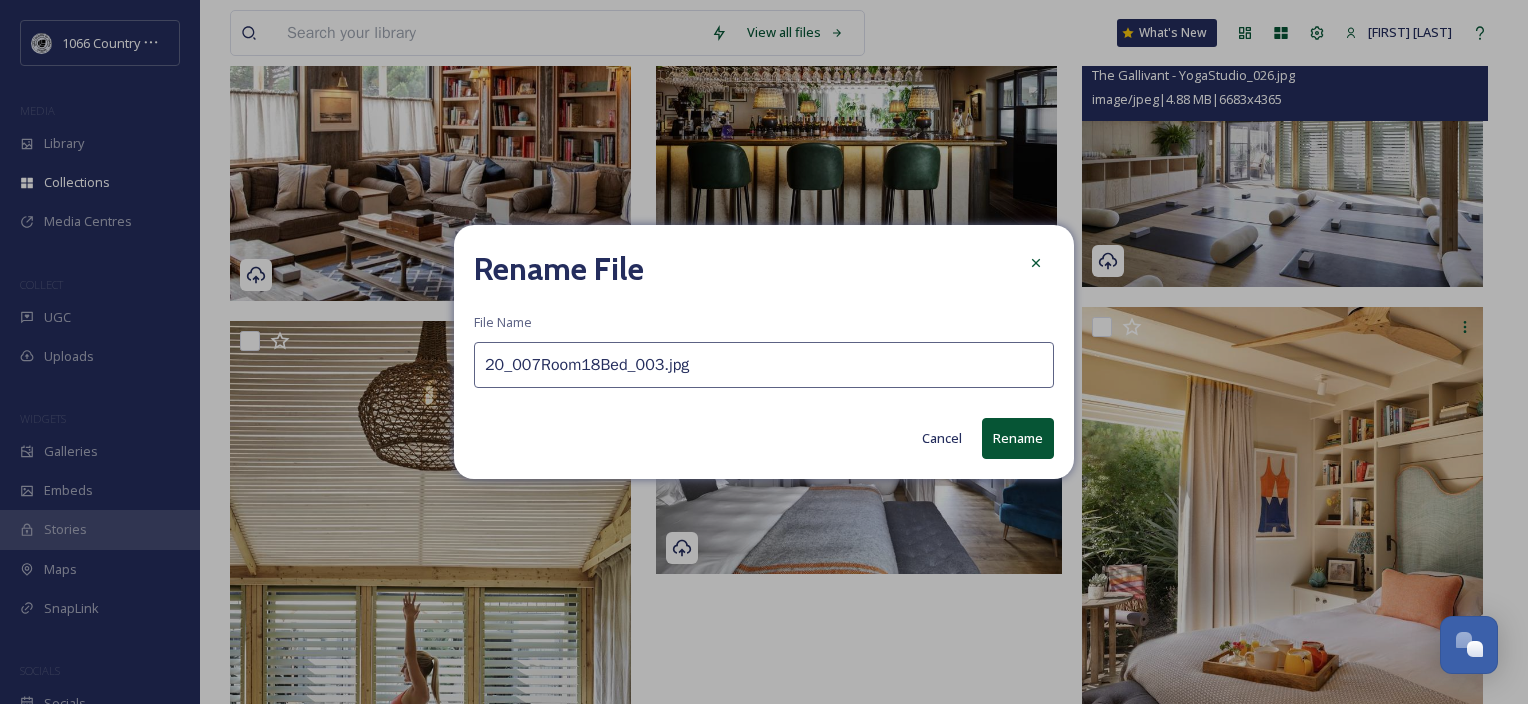 drag, startPoint x: 481, startPoint y: 371, endPoint x: 534, endPoint y: 371, distance: 53 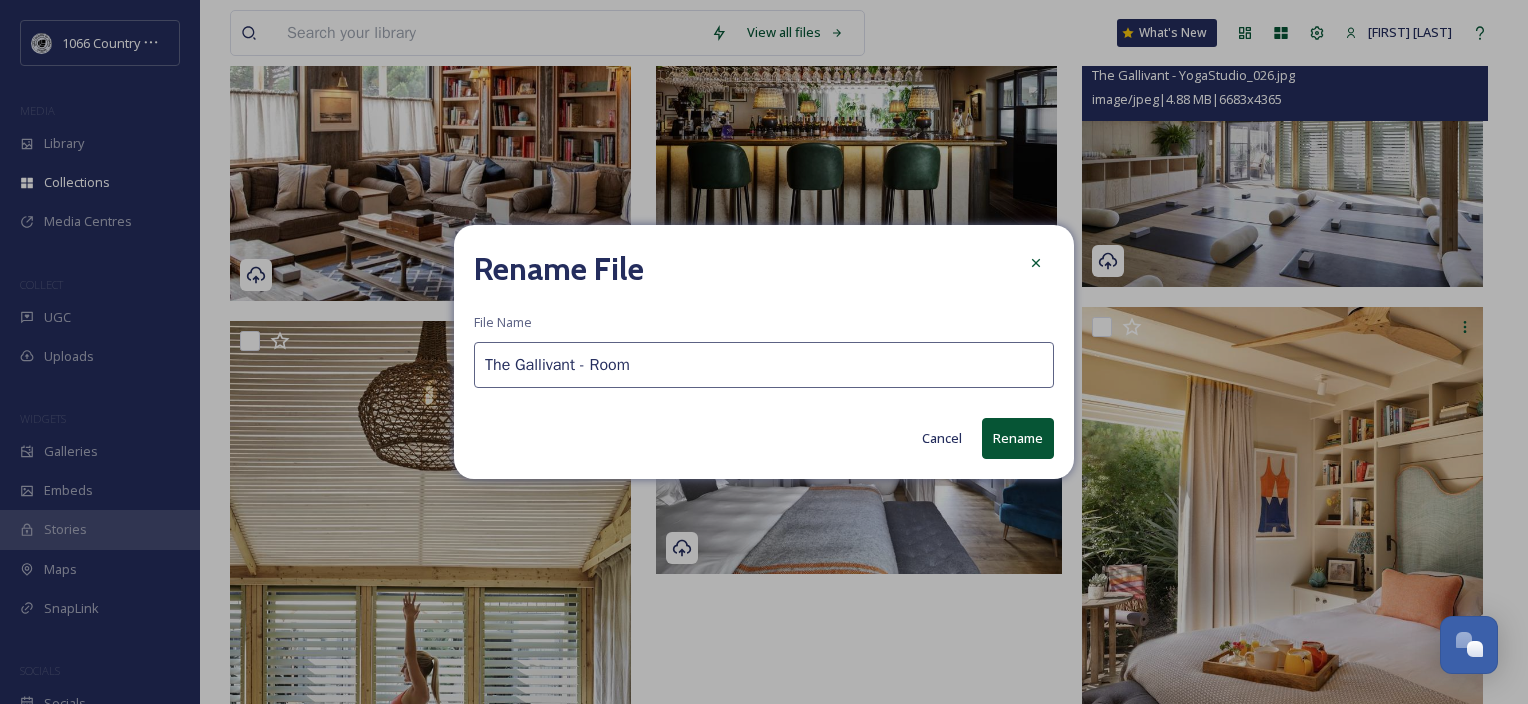 type on "The Gallivant - Room" 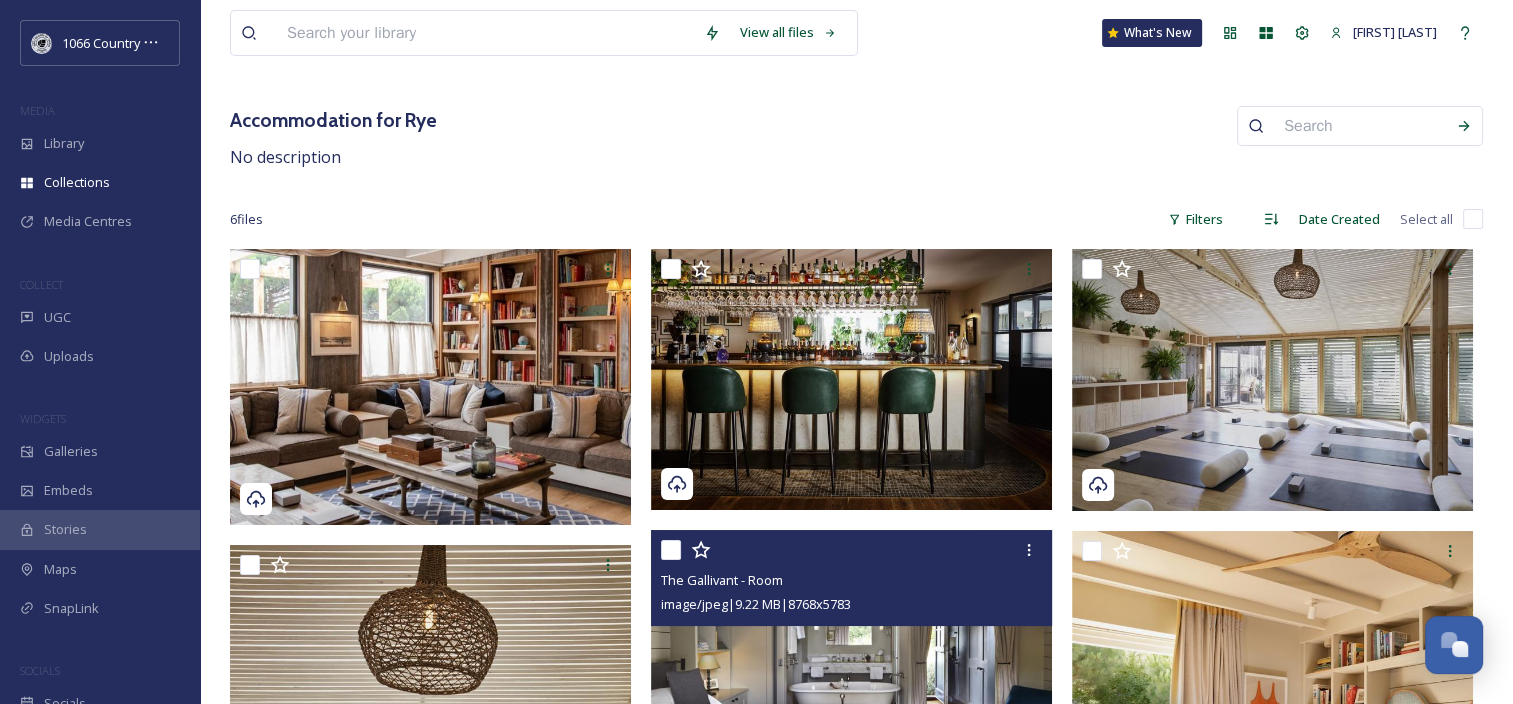 scroll, scrollTop: 0, scrollLeft: 0, axis: both 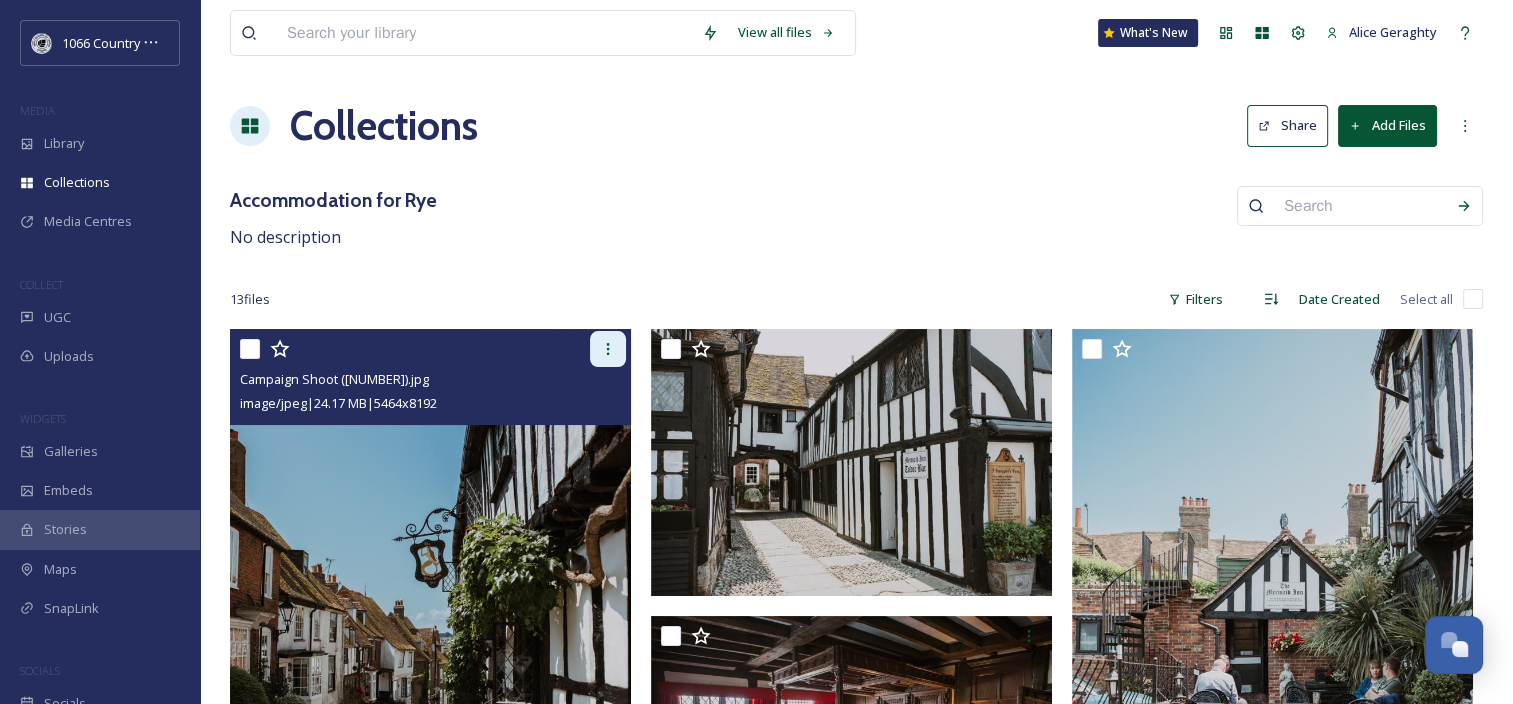 click at bounding box center [608, 349] 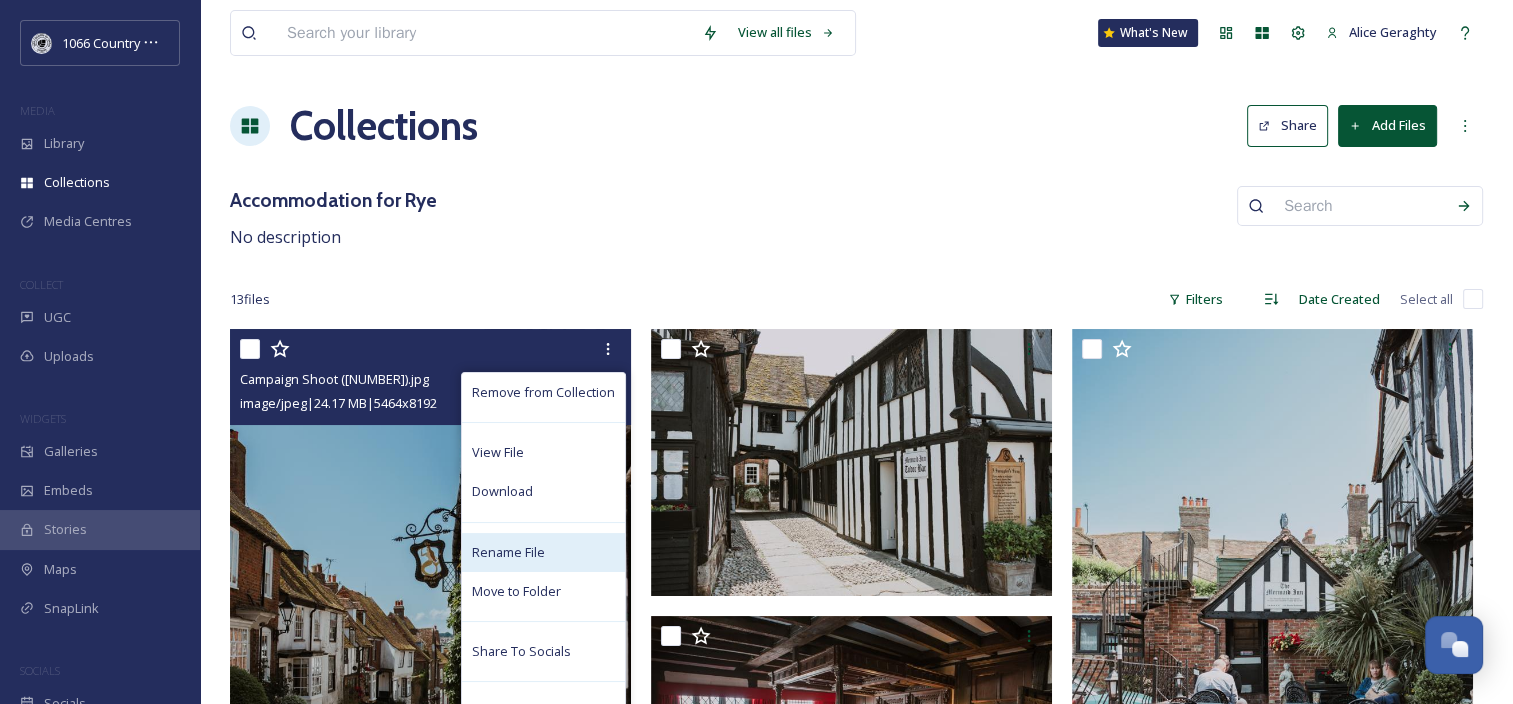 click on "Rename File" at bounding box center (508, 552) 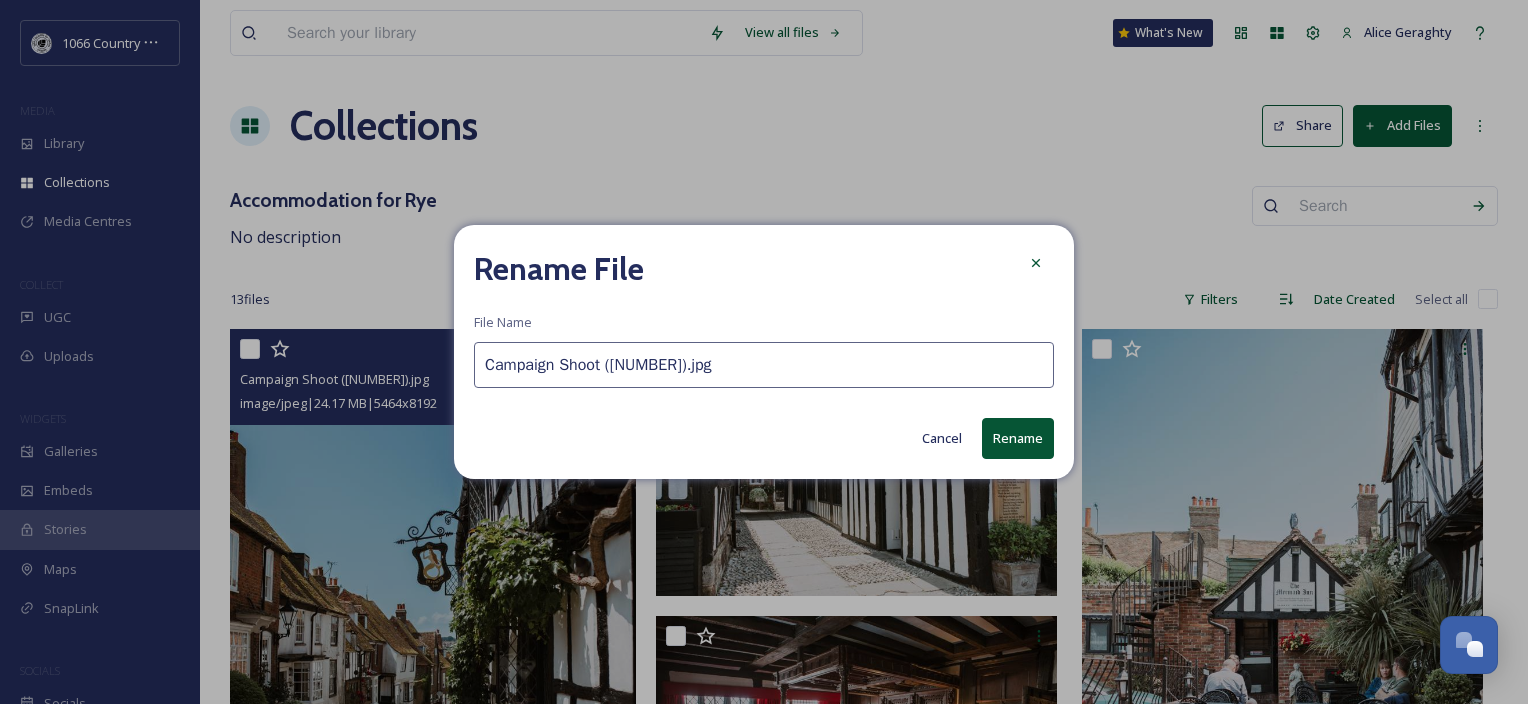 click on "Campaign Shoot ([NUMBER]).jpg" at bounding box center [764, 365] 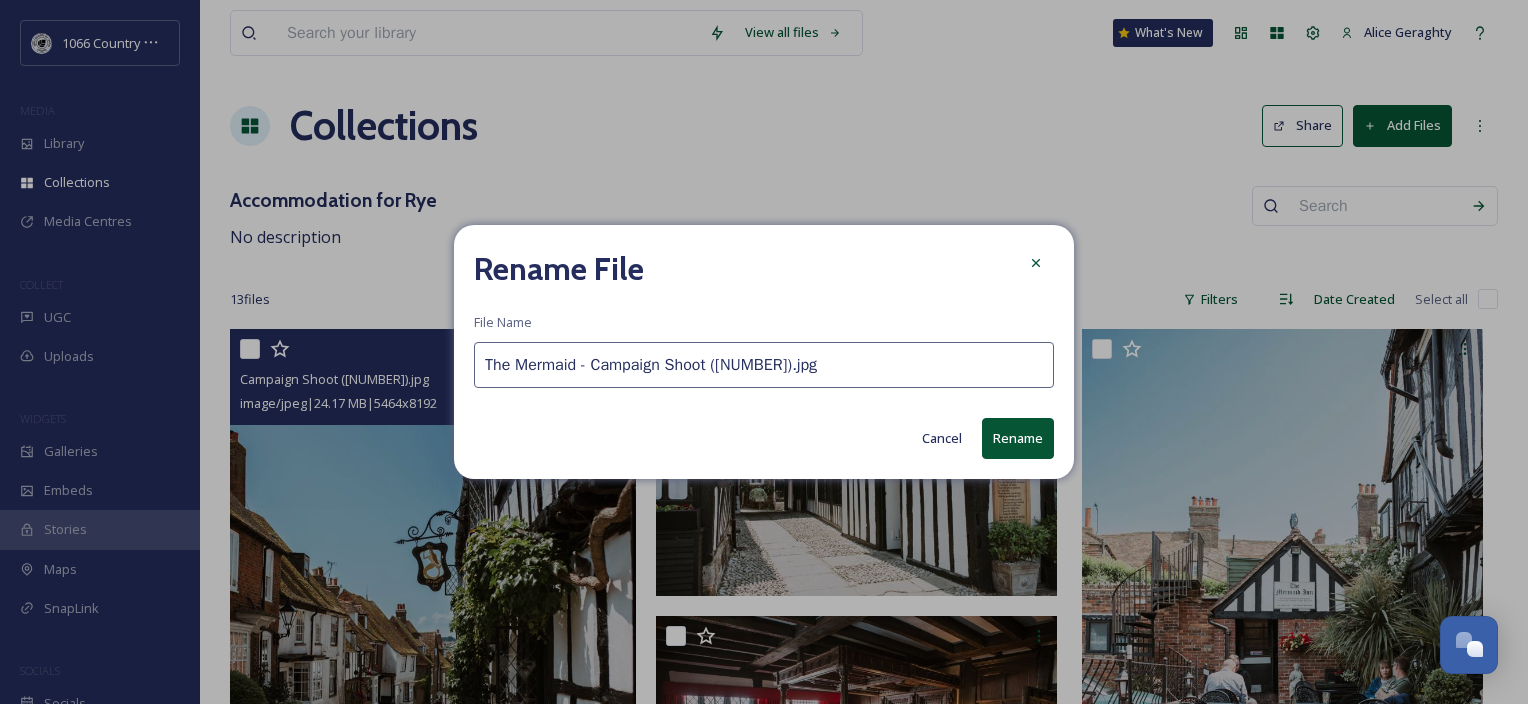 drag, startPoint x: 592, startPoint y: 360, endPoint x: 370, endPoint y: 367, distance: 222.11034 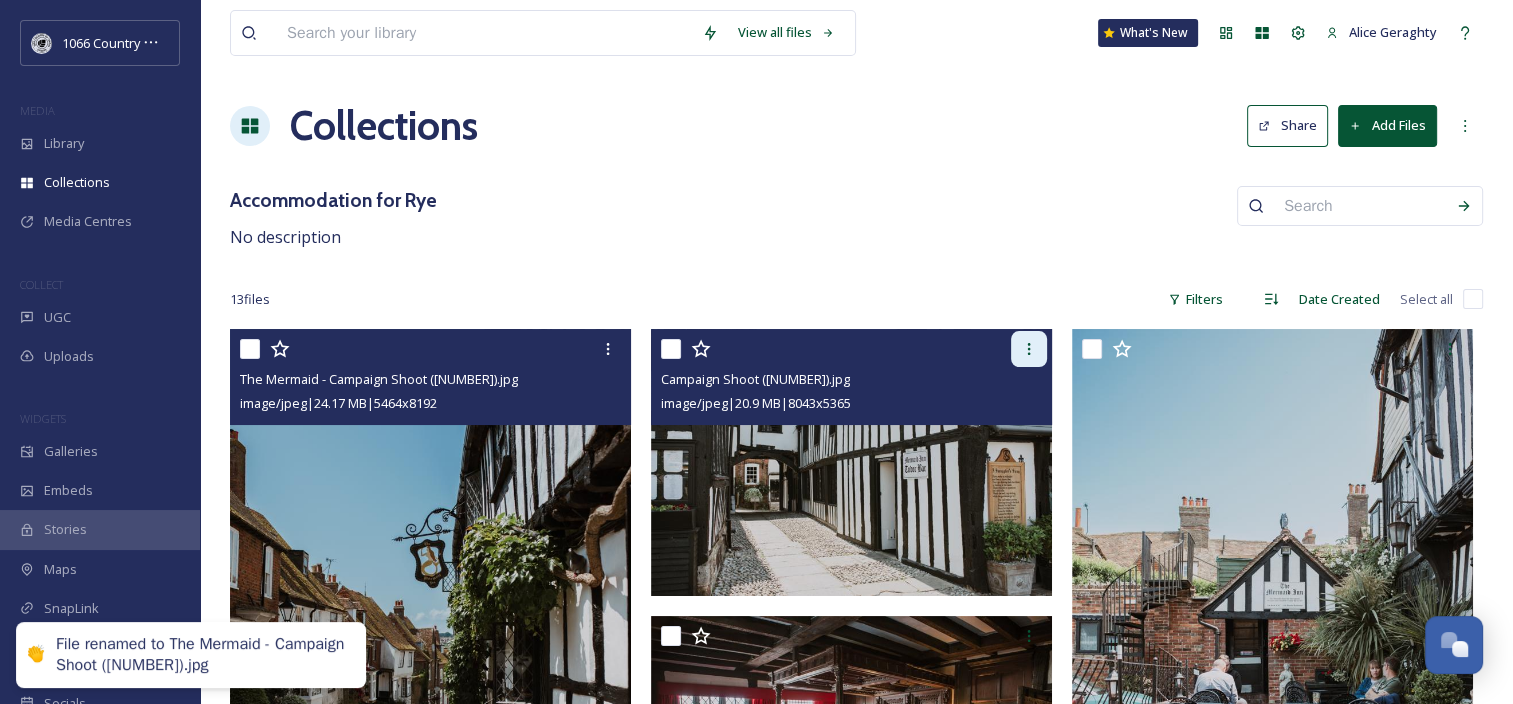 click 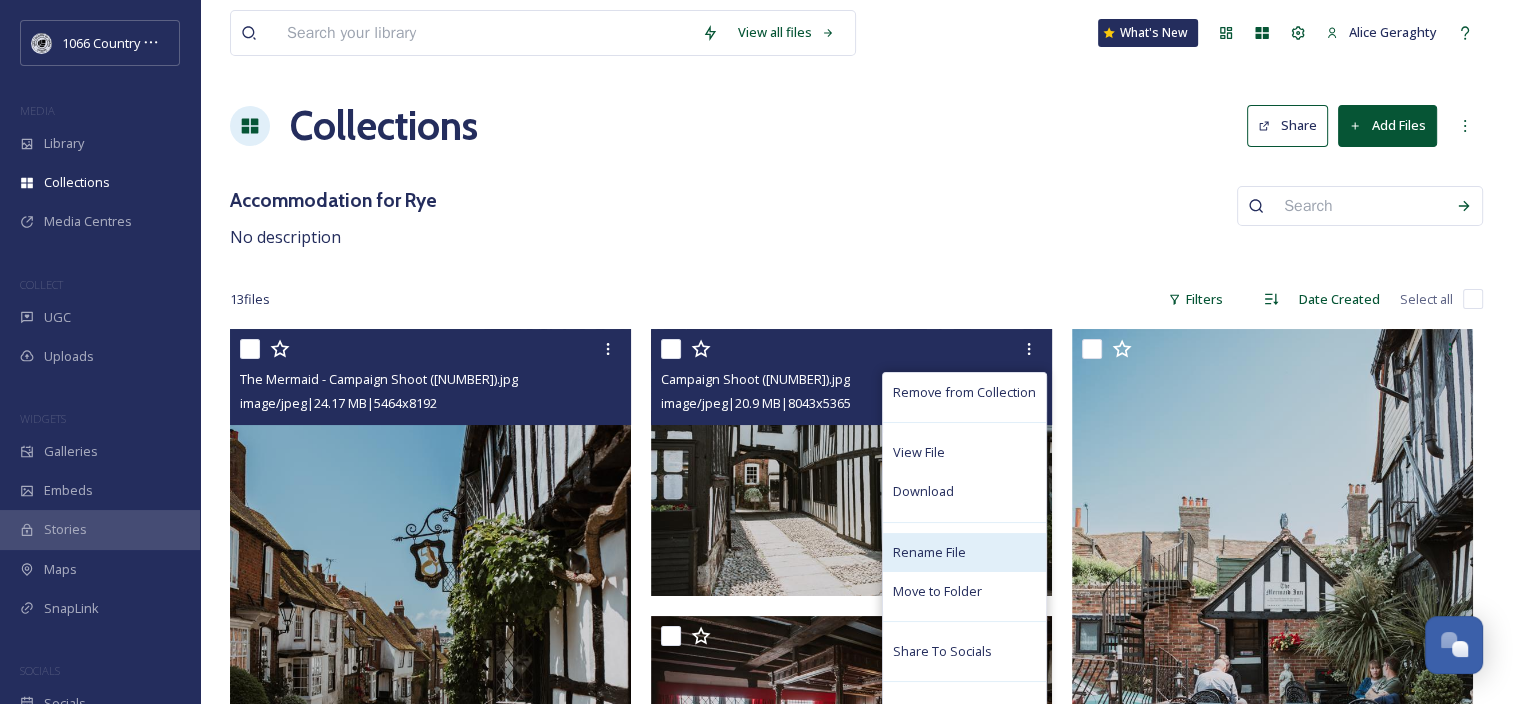 click on "Rename File" at bounding box center (929, 552) 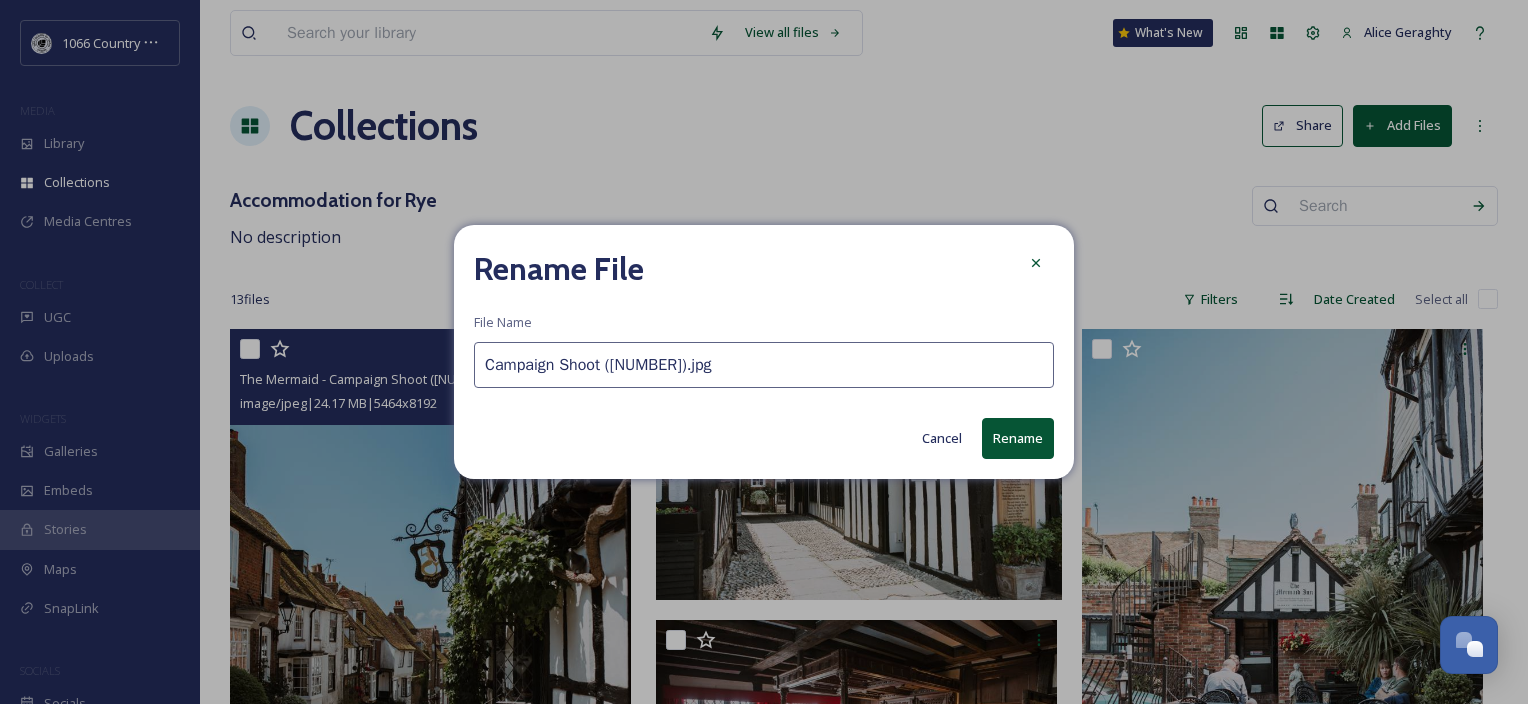 click on "Campaign Shoot ([NUMBER]).jpg" at bounding box center [764, 365] 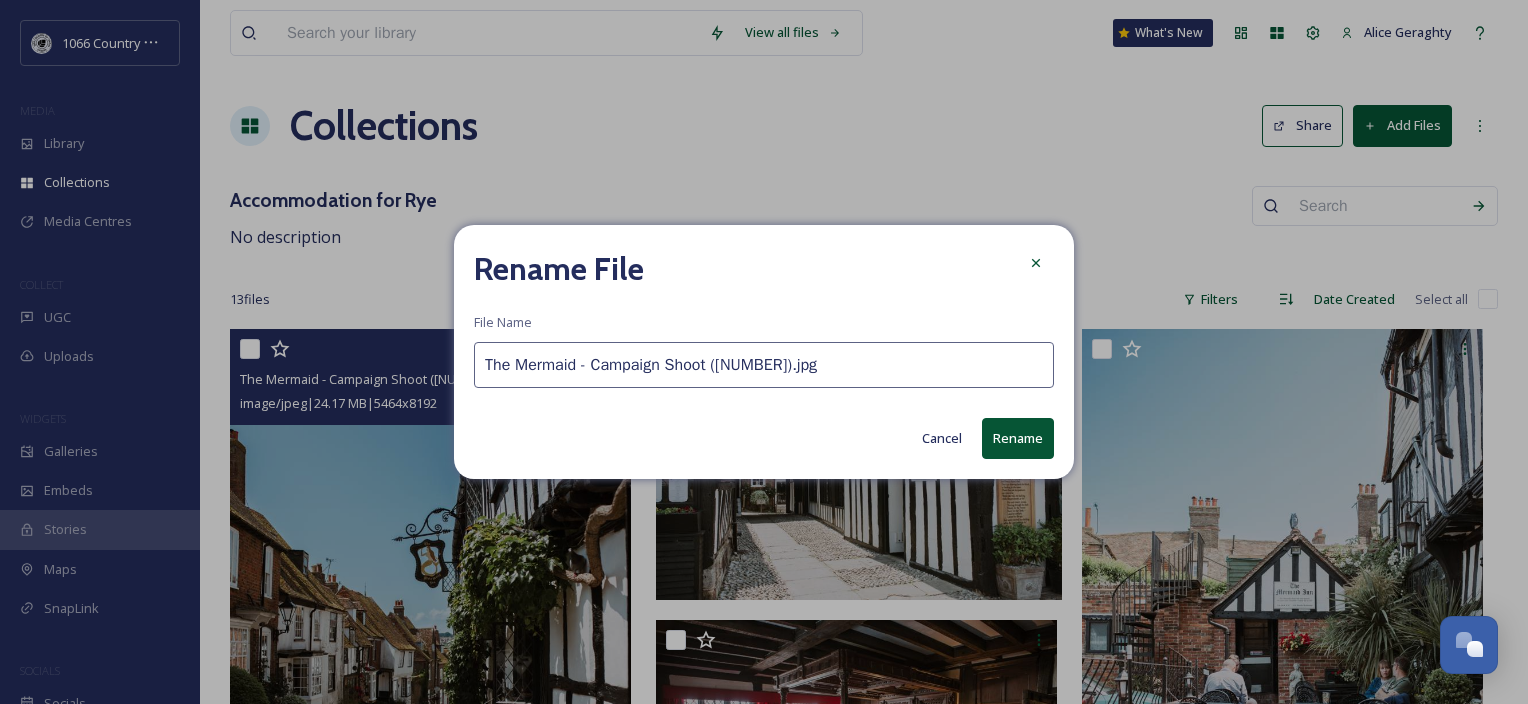 type on "The Mermaid - Campaign Shoot ([NUMBER]).jpg" 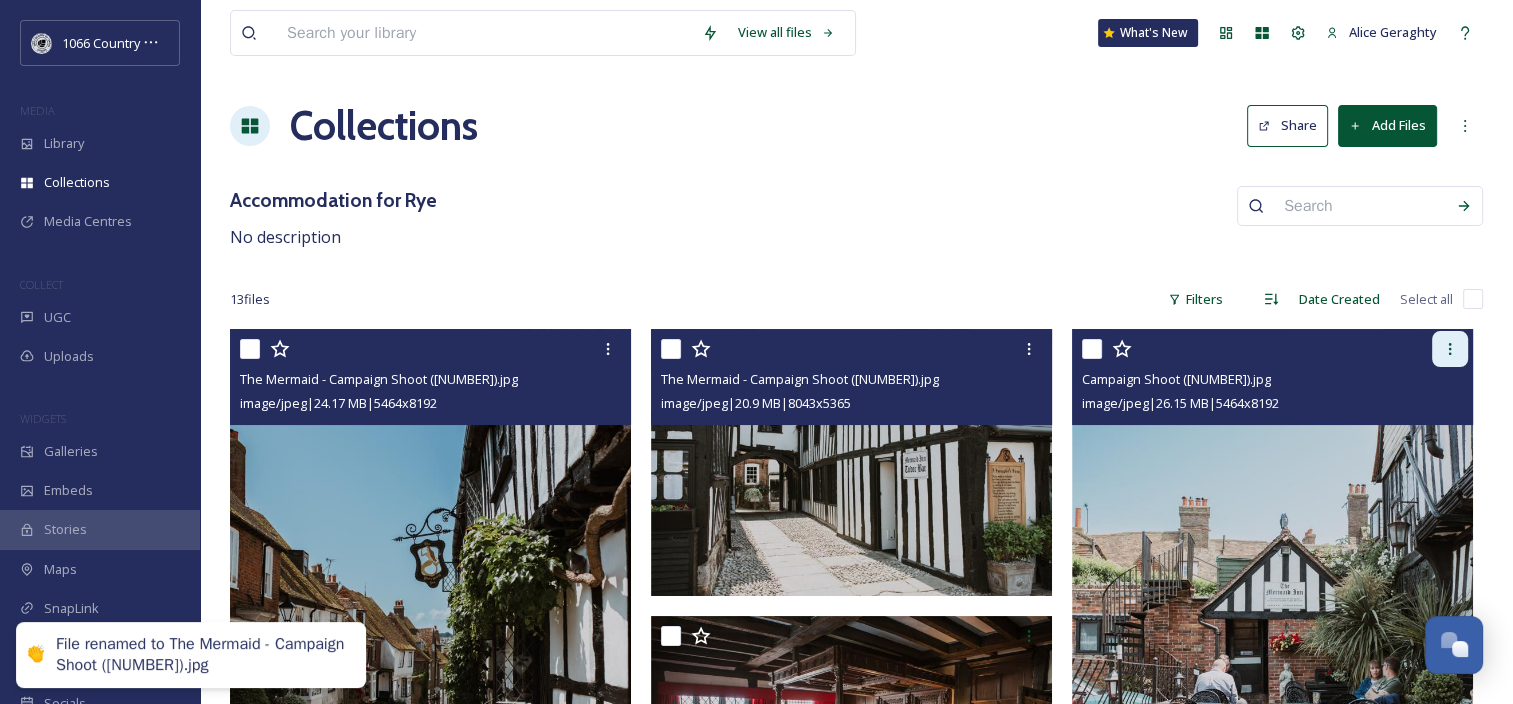 click at bounding box center [1450, 349] 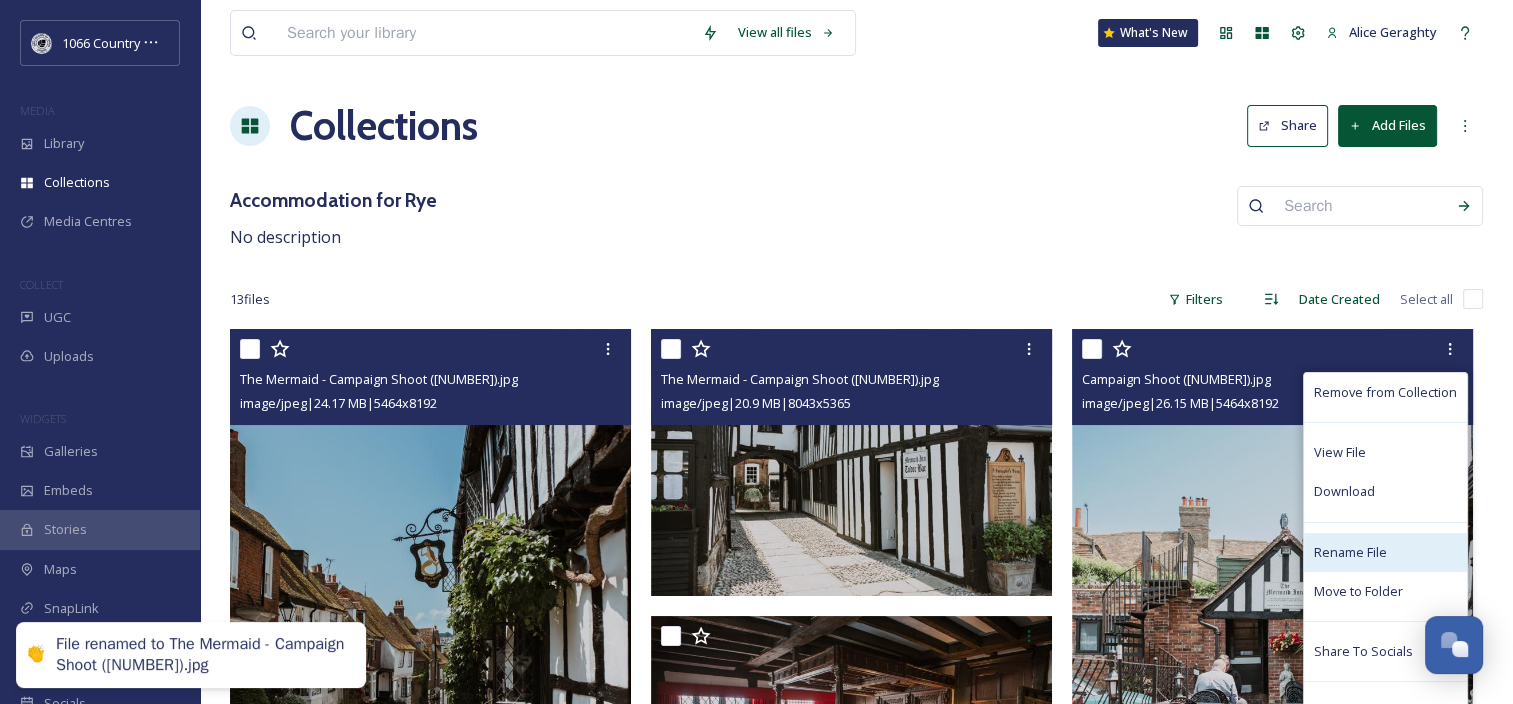 click on "Rename File" at bounding box center [1350, 552] 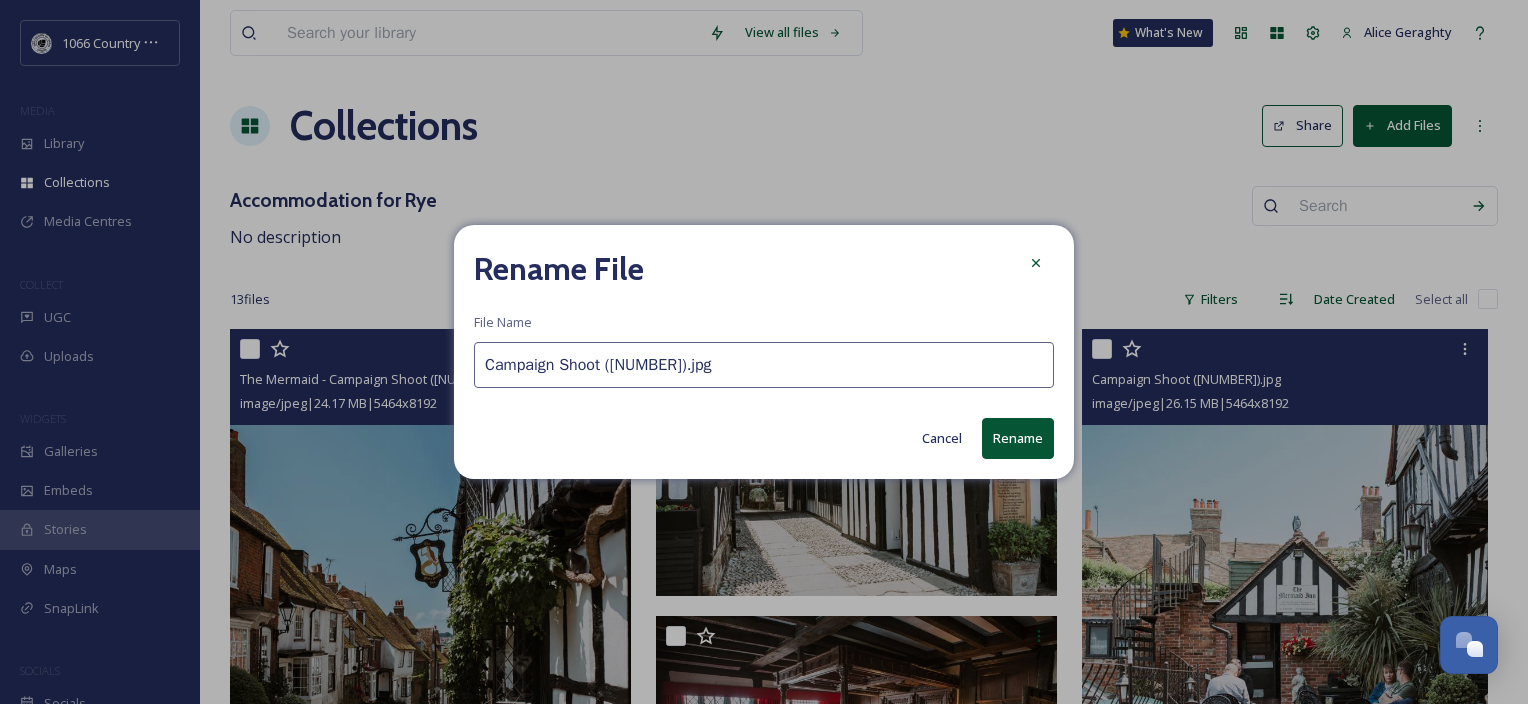 click on "Campaign Shoot ([NUMBER]).jpg" at bounding box center (764, 365) 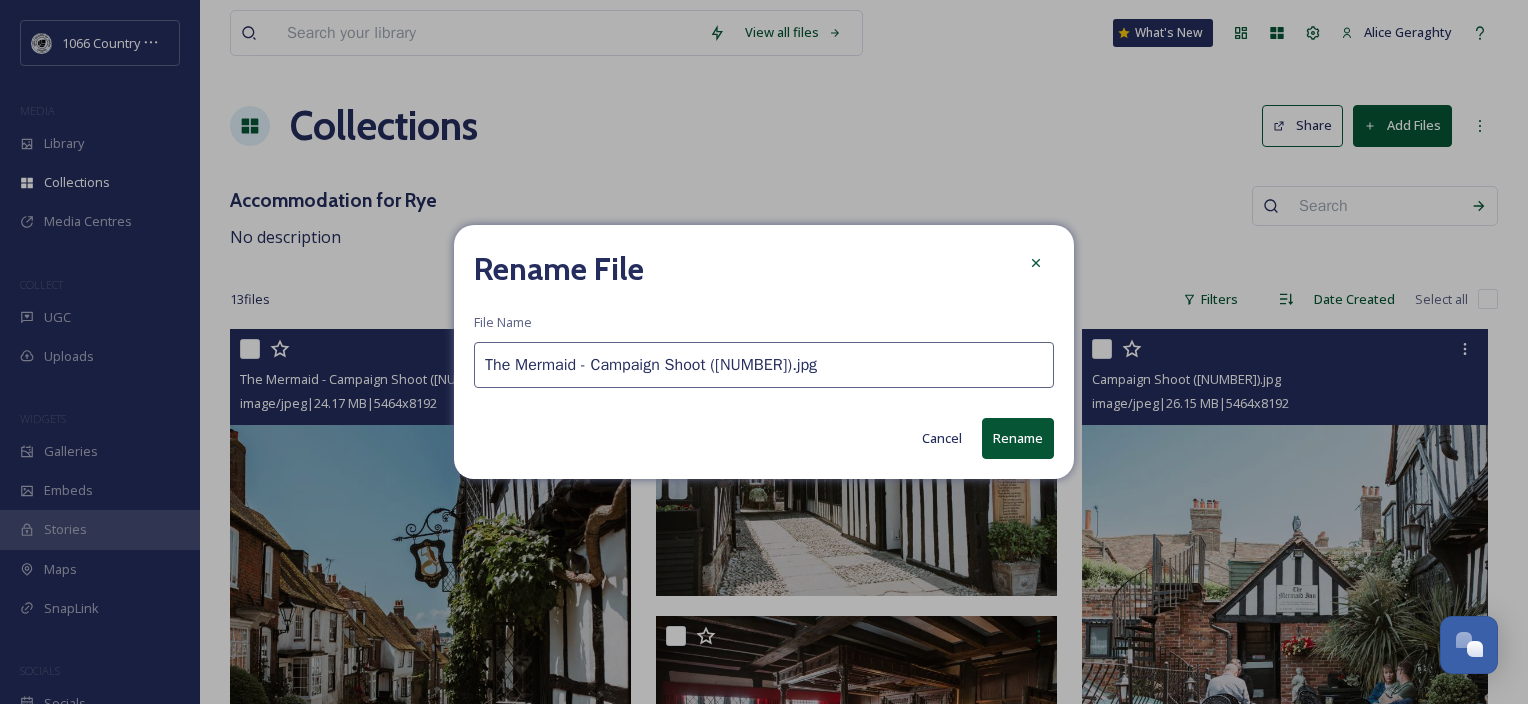 type on "The Mermaid - Campaign Shoot ([NUMBER]).jpg" 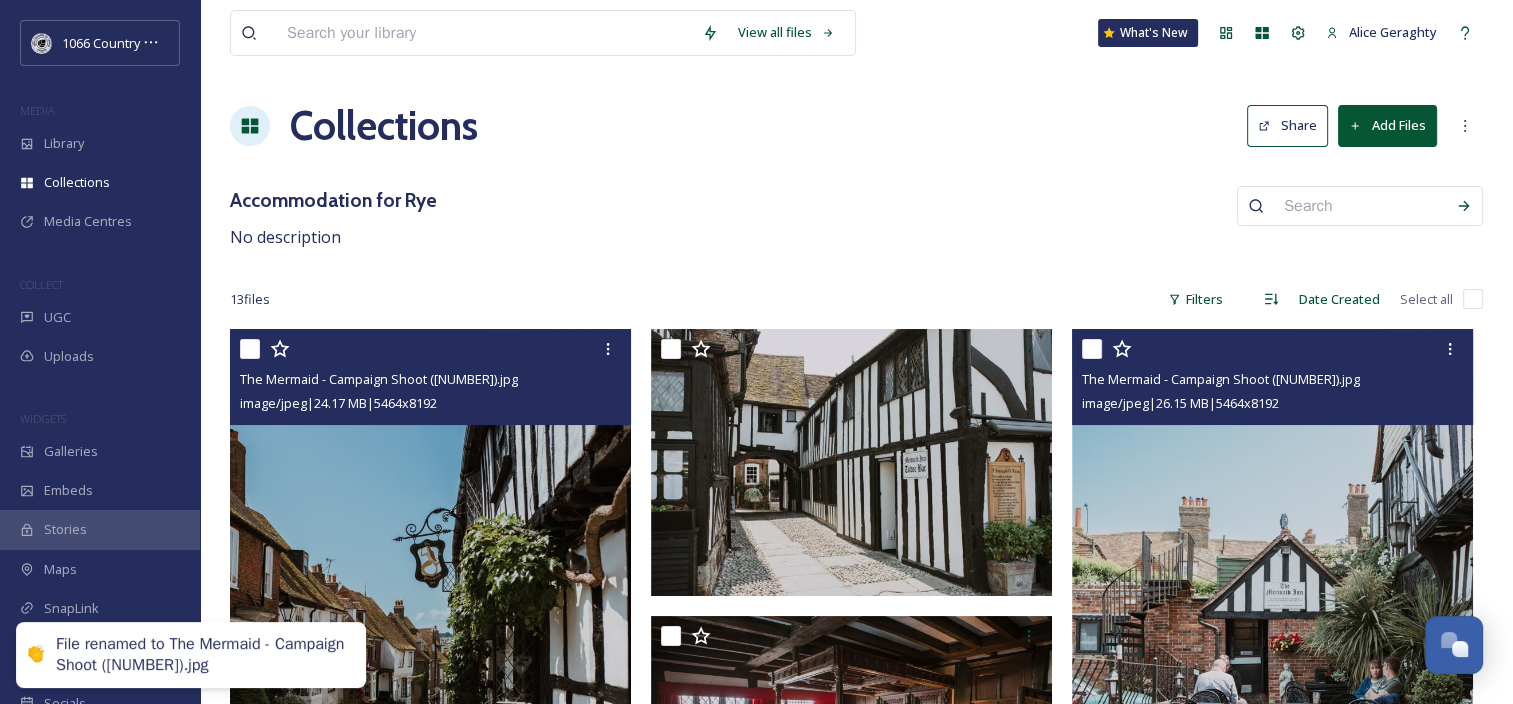 click at bounding box center (430, 629) 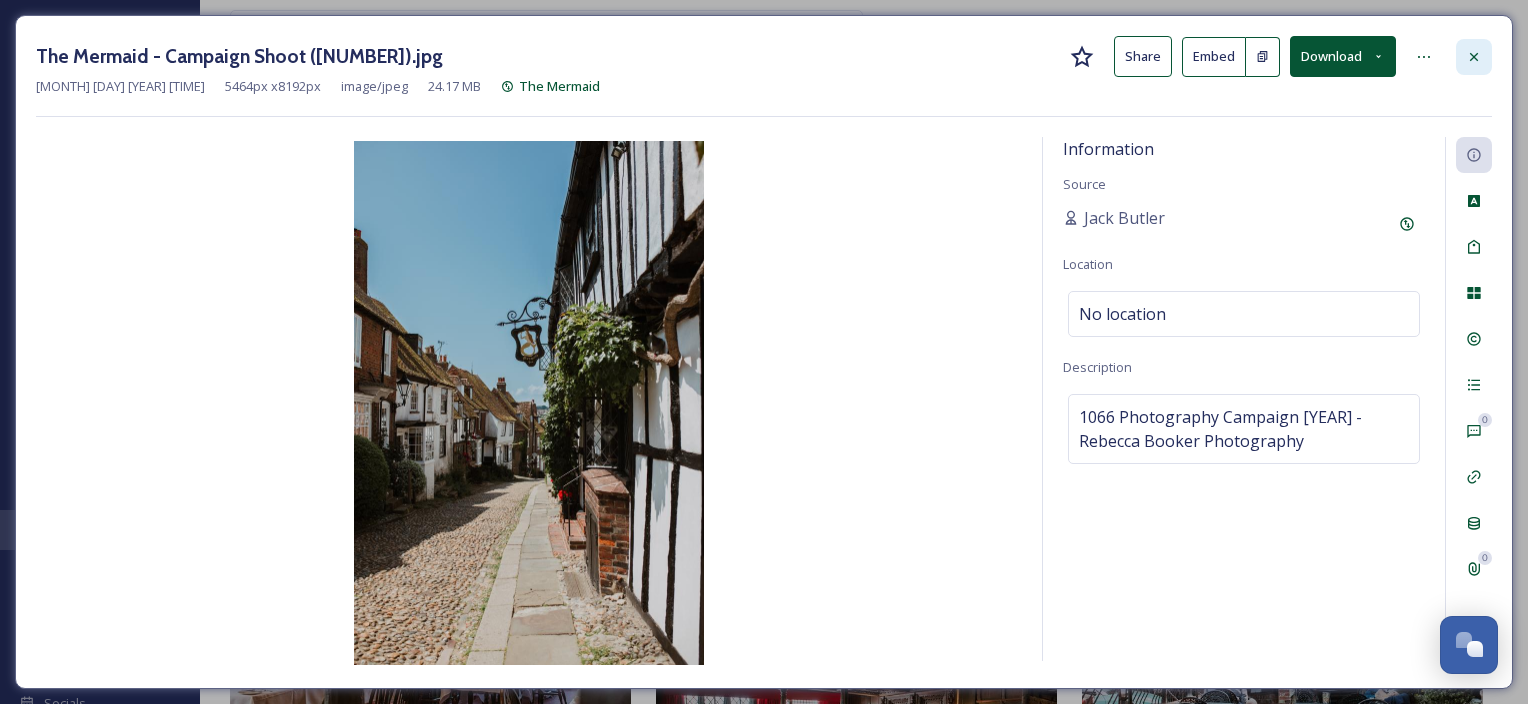 click at bounding box center [1474, 57] 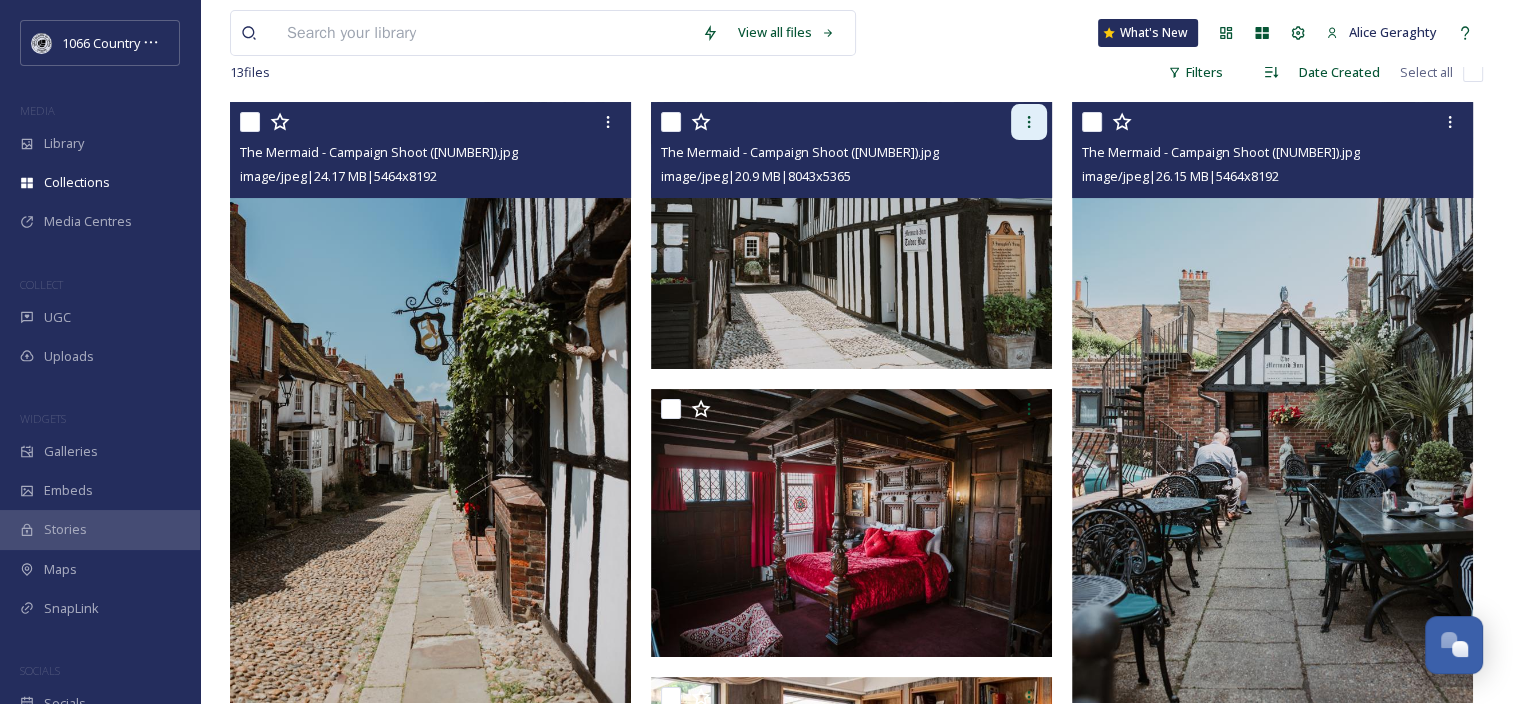 scroll, scrollTop: 228, scrollLeft: 0, axis: vertical 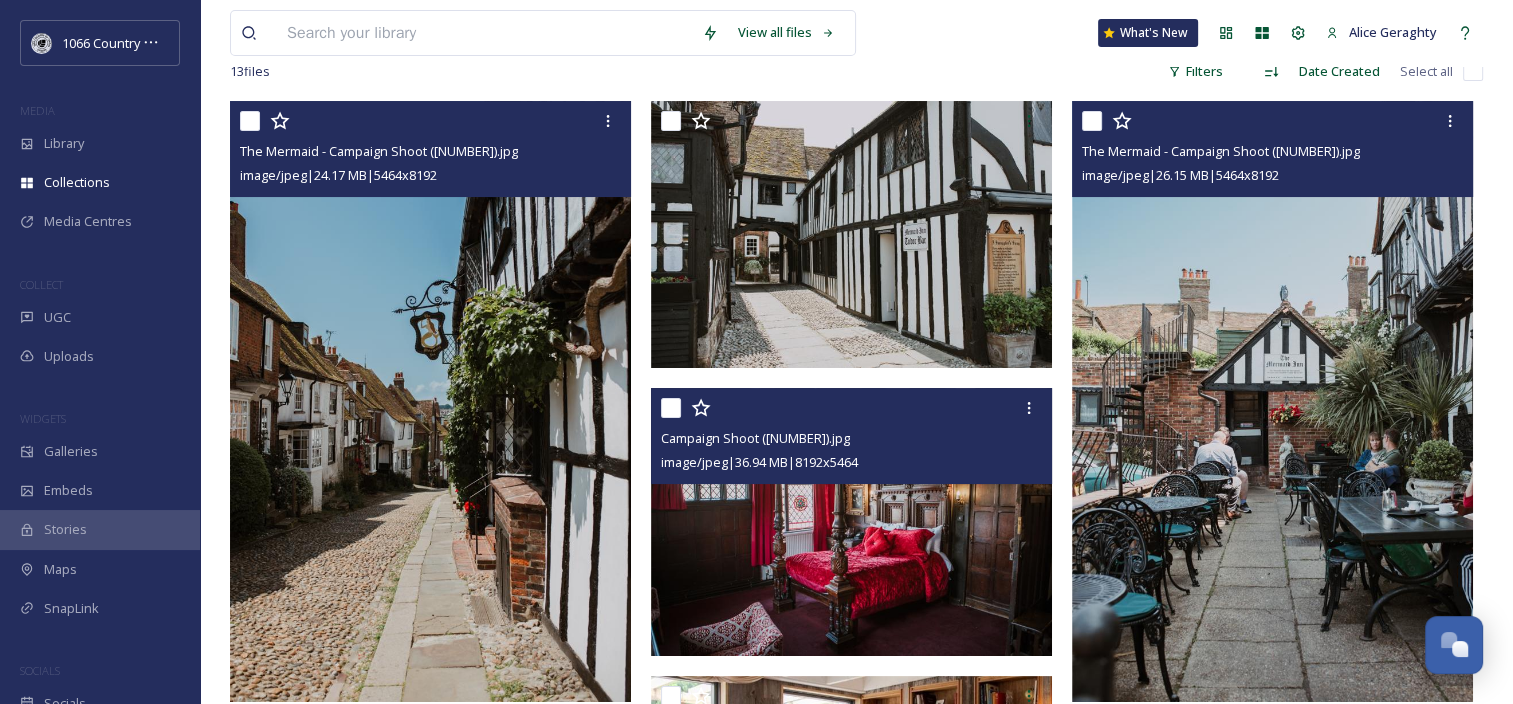 drag, startPoint x: 1024, startPoint y: 408, endPoint x: 985, endPoint y: 441, distance: 51.088158 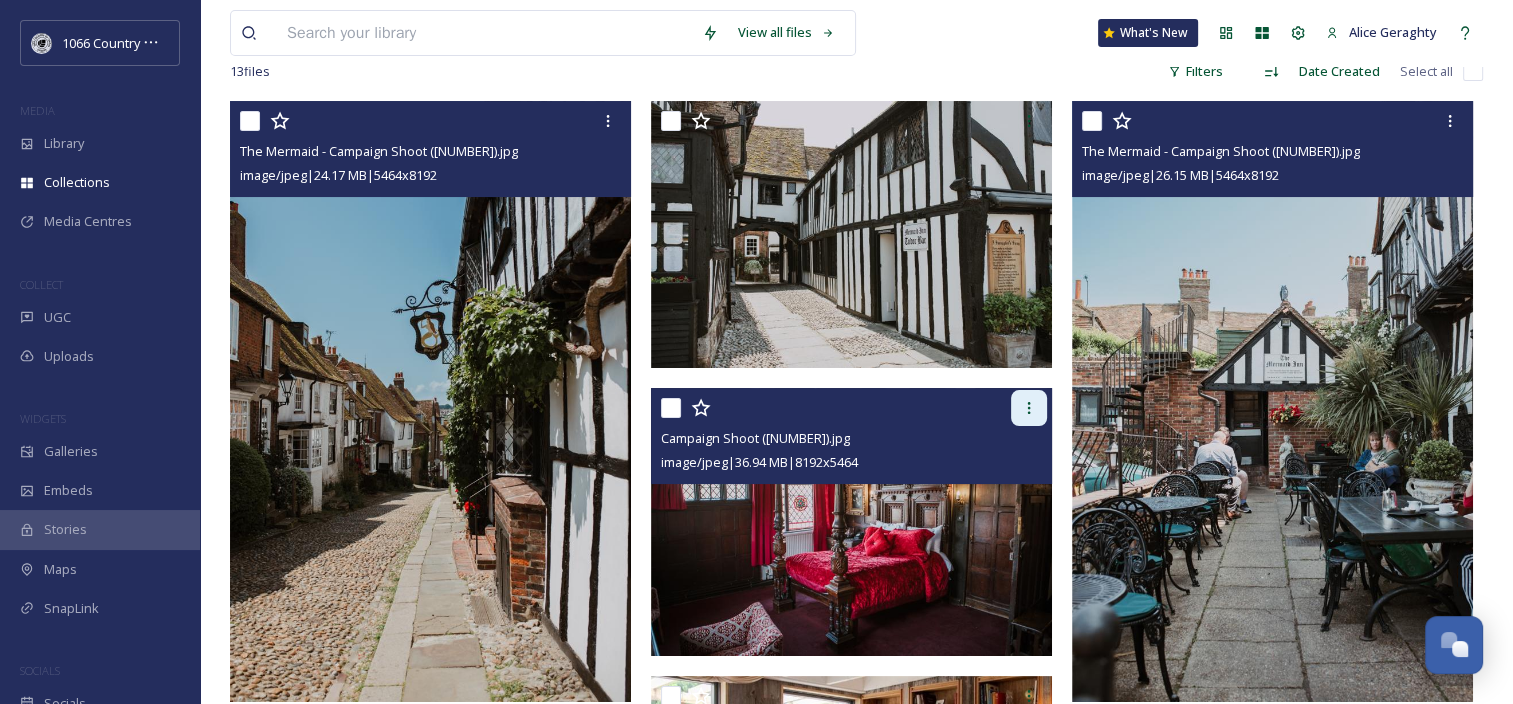 click 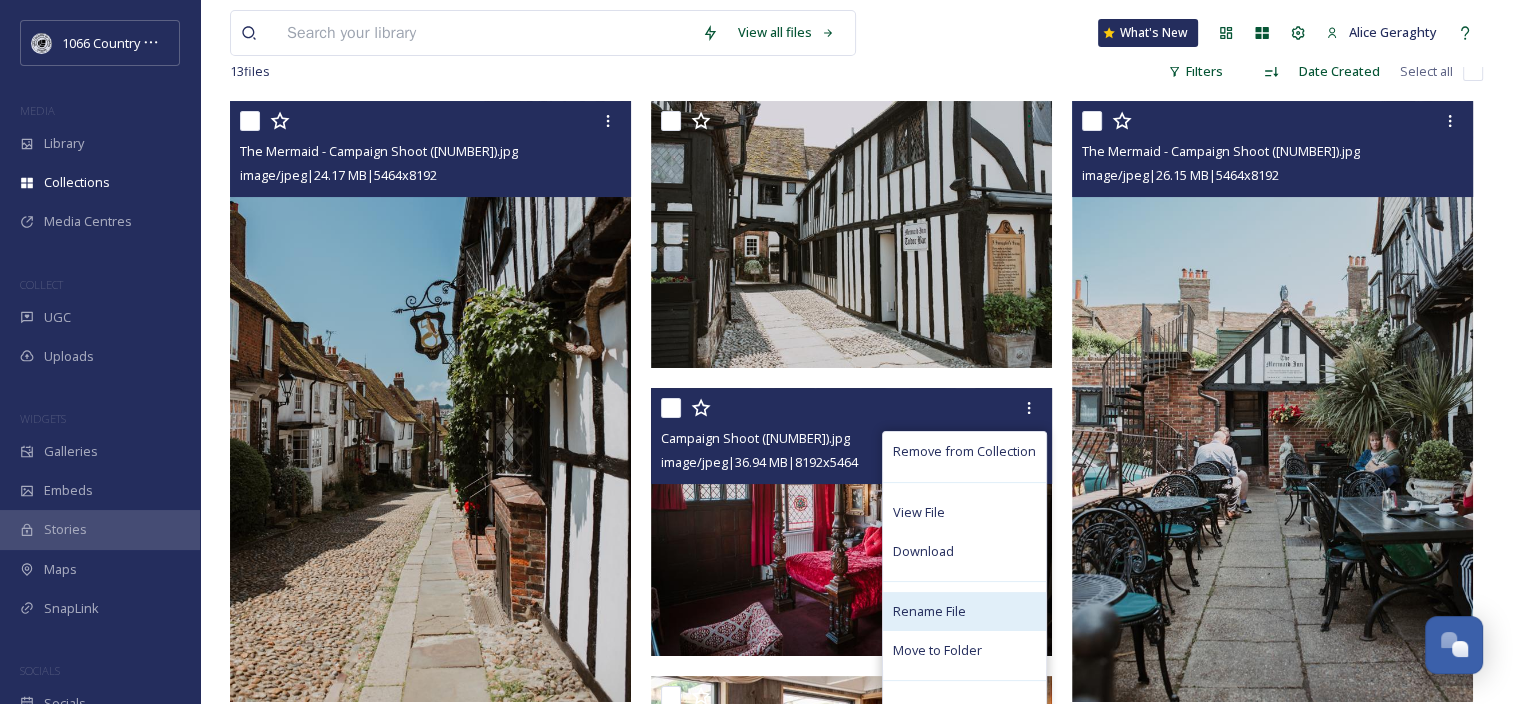 click on "Rename File" at bounding box center (929, 611) 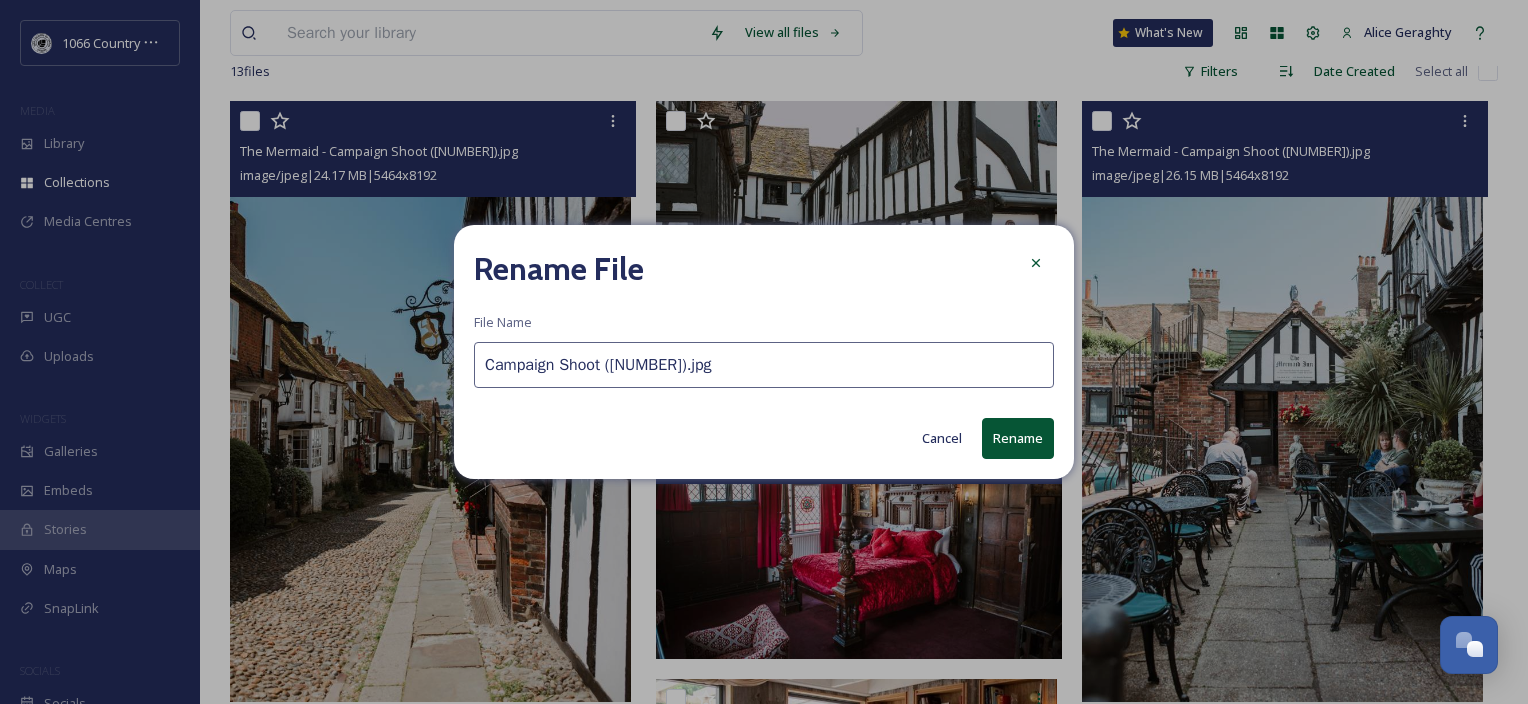 click on "Campaign Shoot ([NUMBER]).jpg" at bounding box center (764, 365) 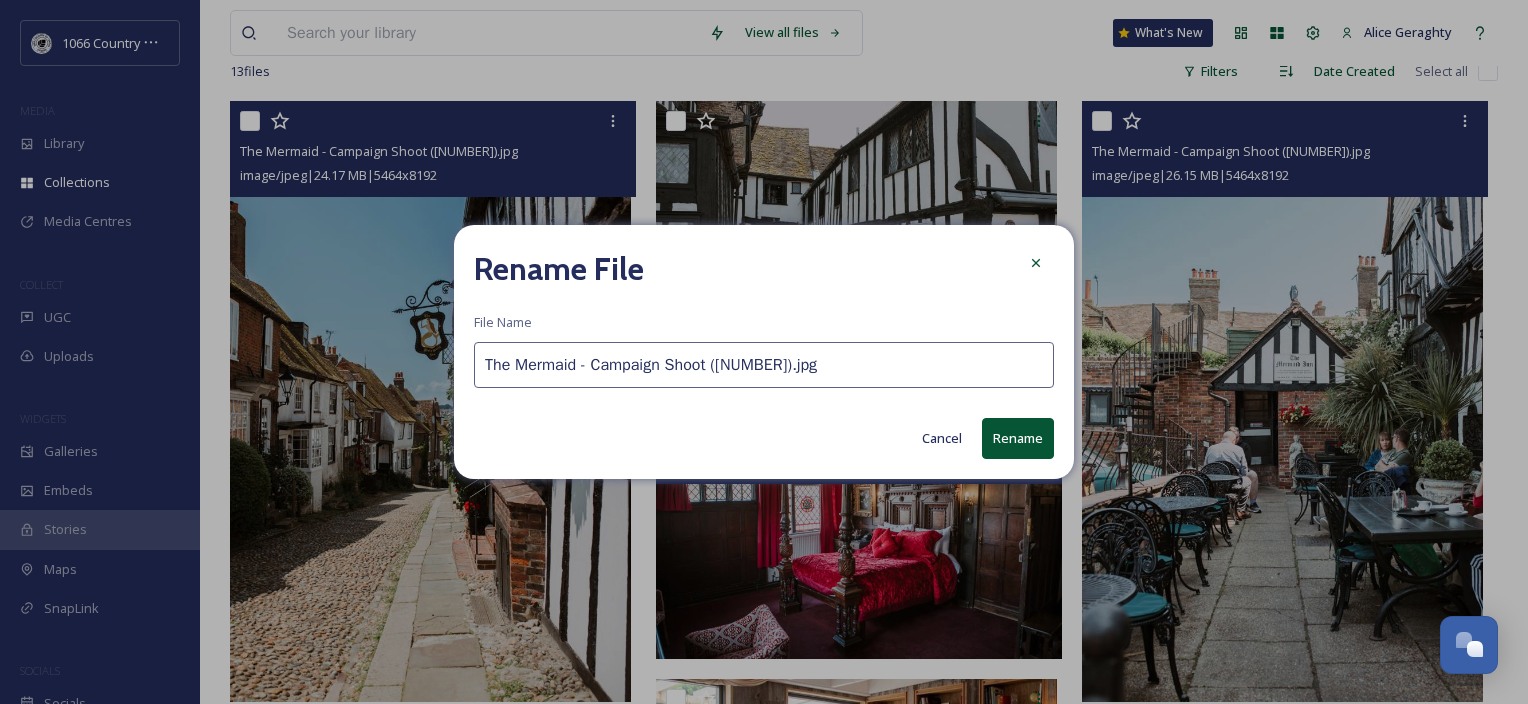 type on "The Mermaid - Campaign Shoot ([NUMBER]).jpg" 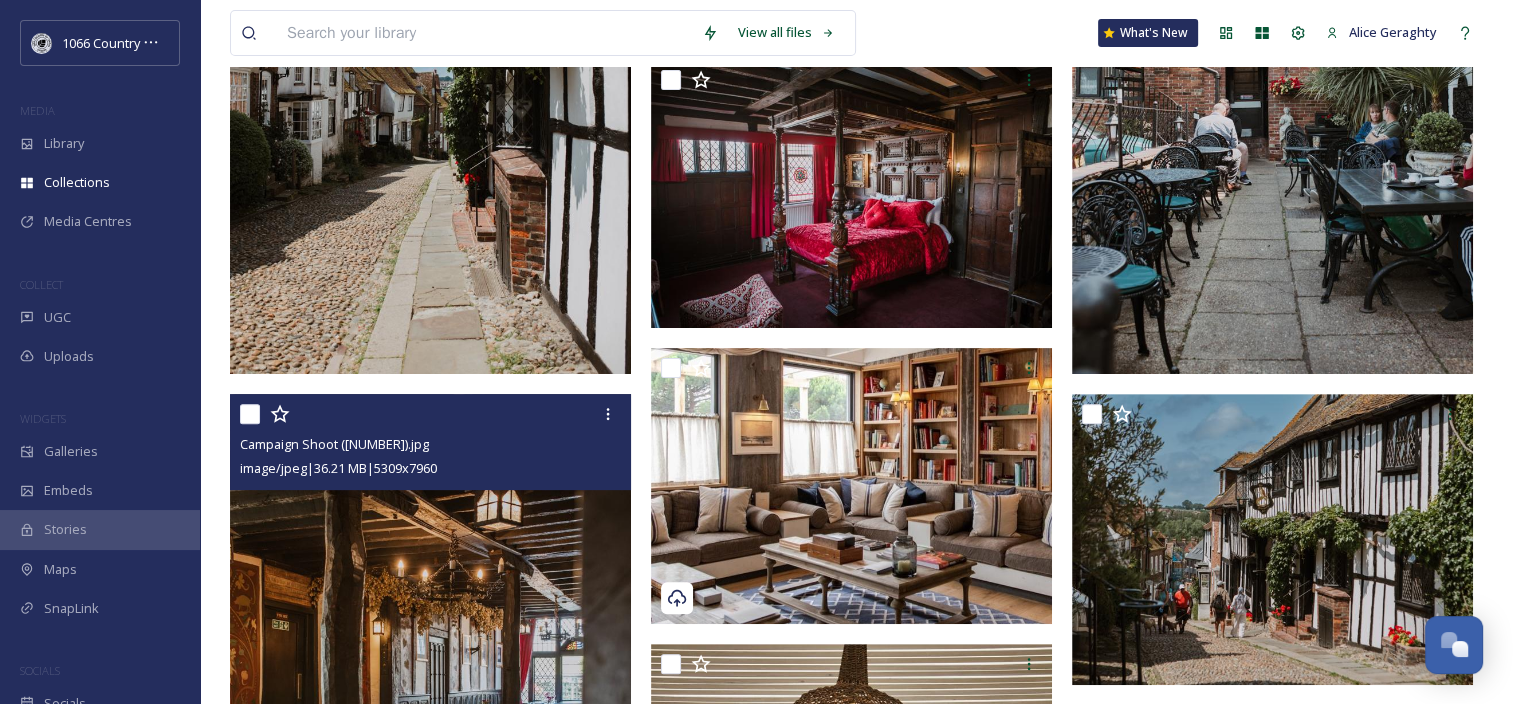 scroll, scrollTop: 636, scrollLeft: 0, axis: vertical 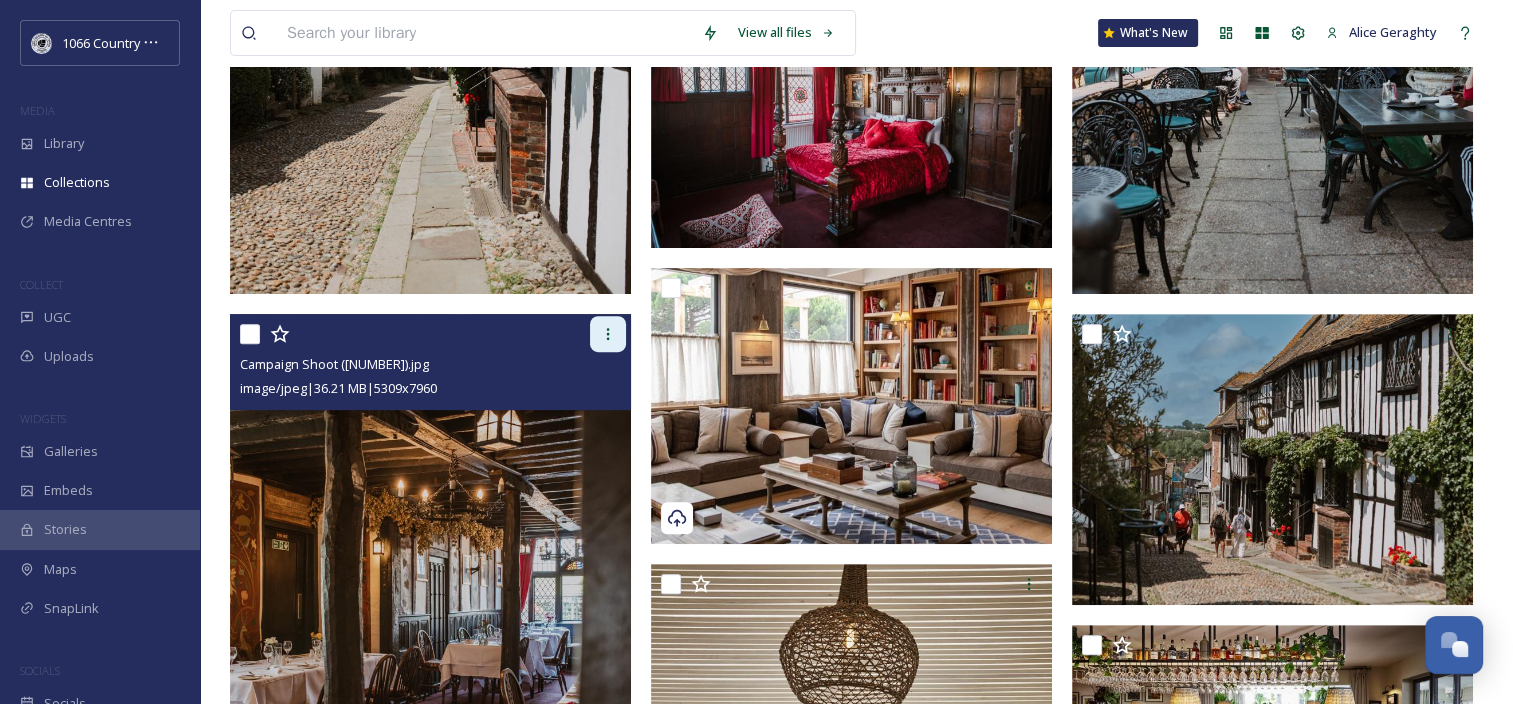 click 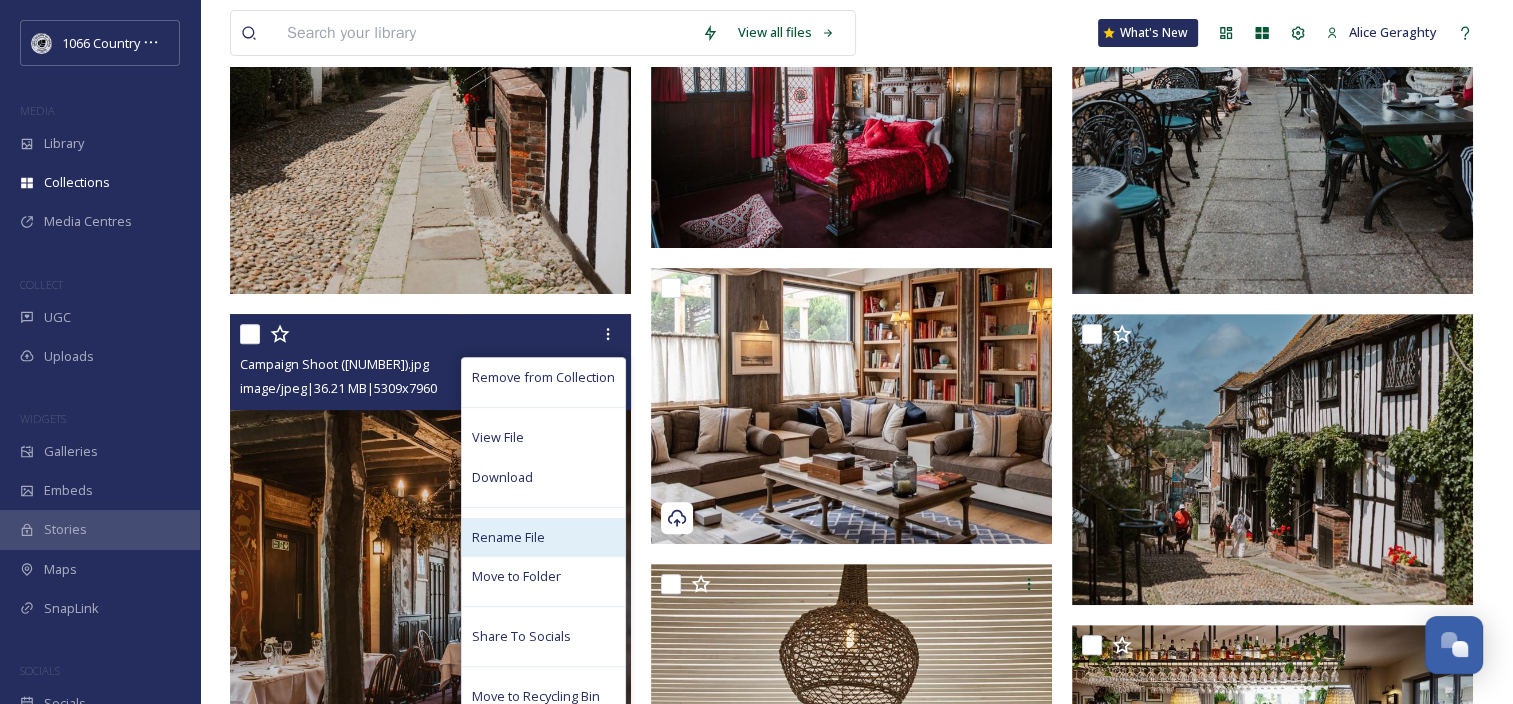 click on "Rename File" at bounding box center [508, 537] 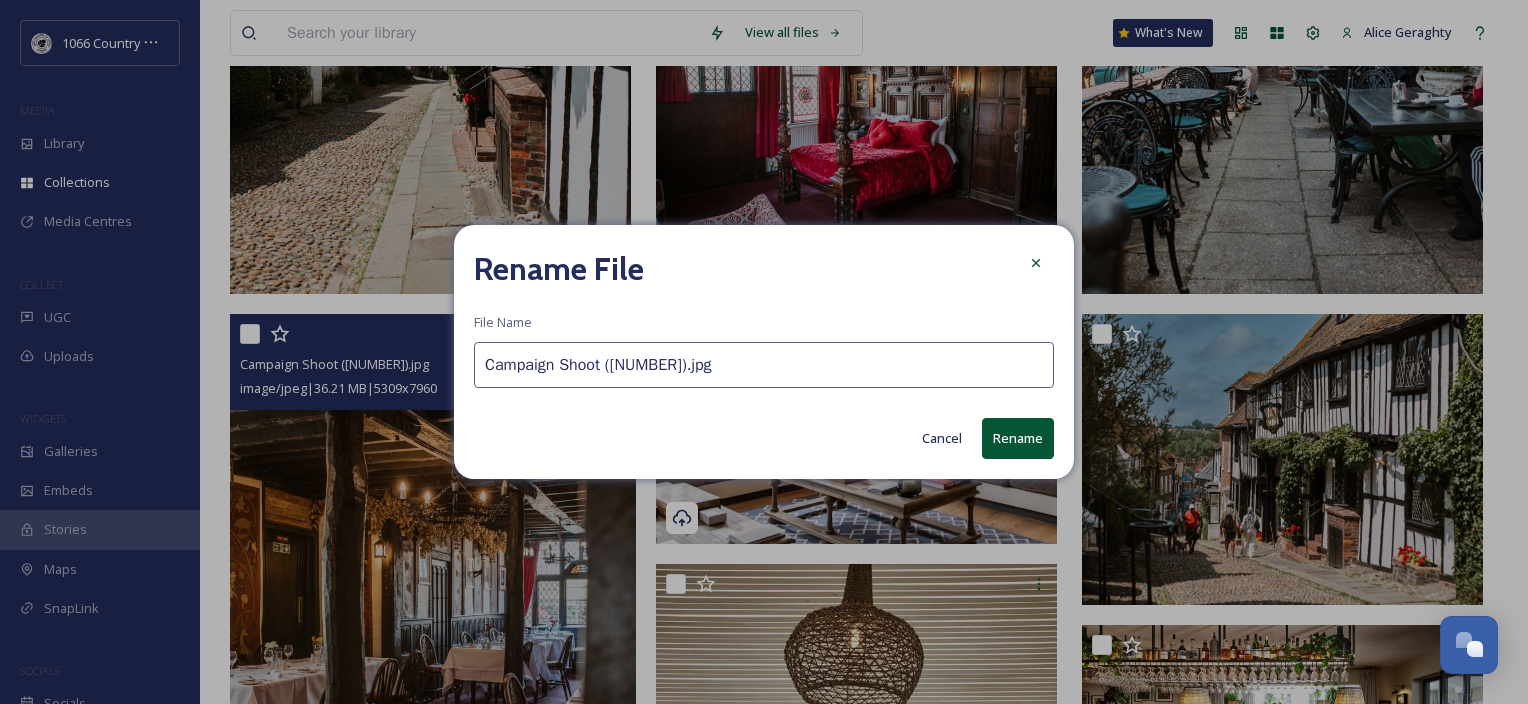 click on "Campaign Shoot ([NUMBER]).jpg" at bounding box center [764, 365] 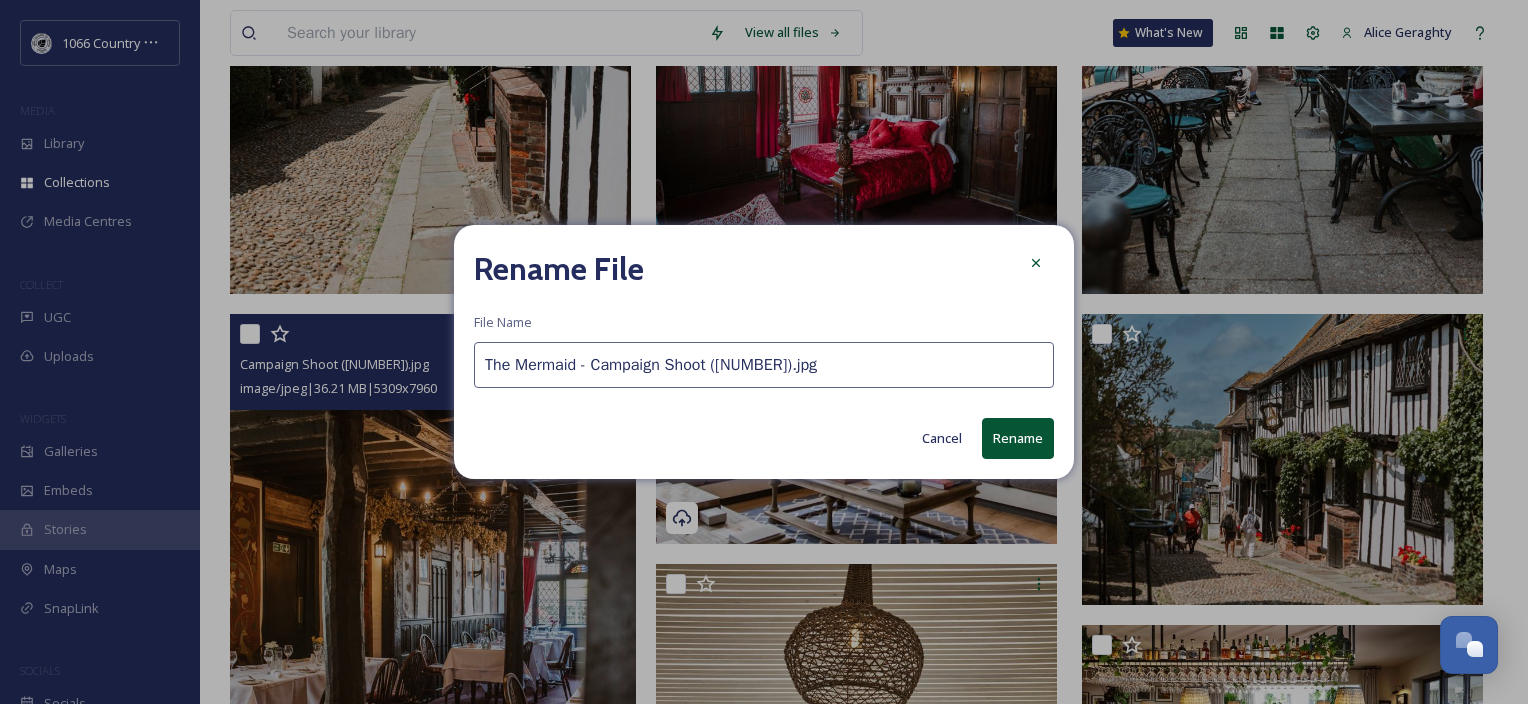 type on "The Mermaid - Campaign Shoot ([NUMBER]).jpg" 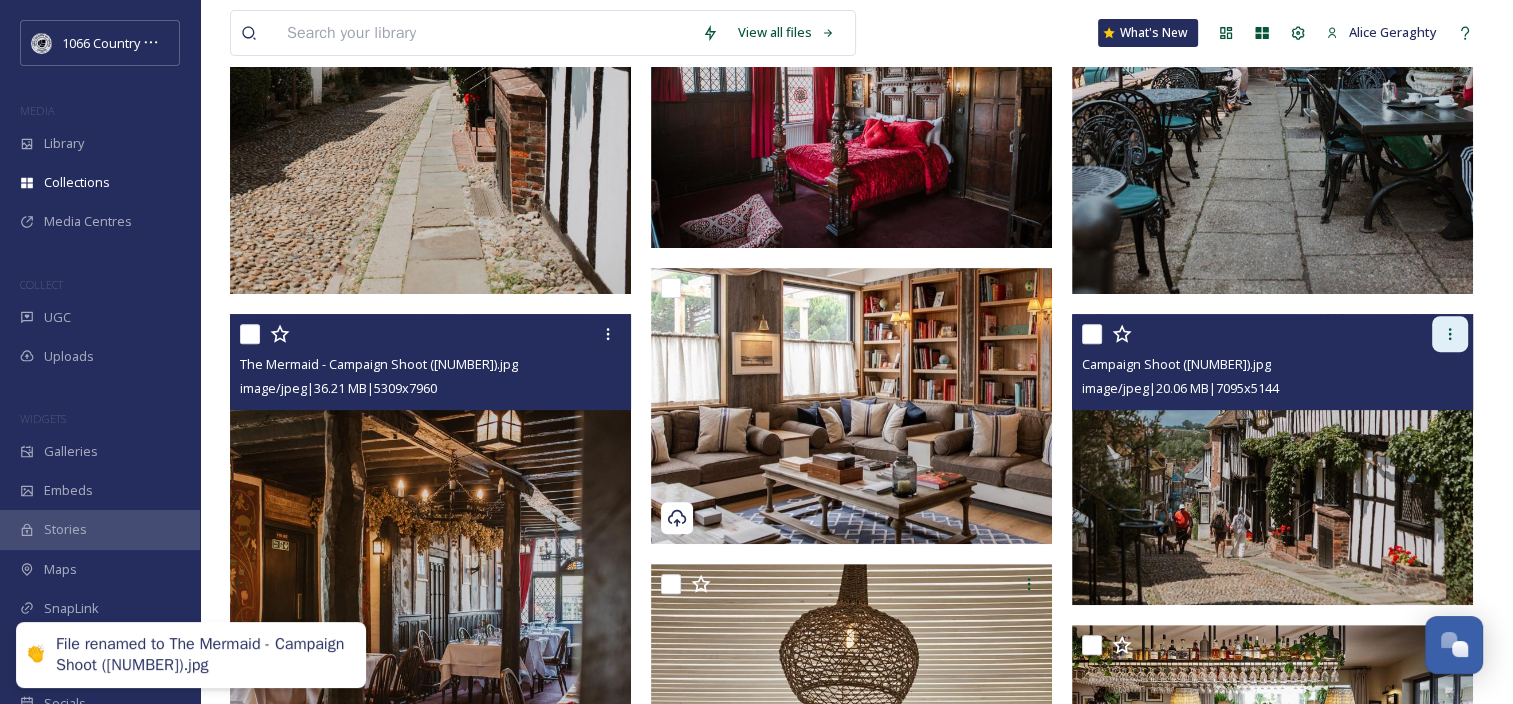 click at bounding box center (1450, 334) 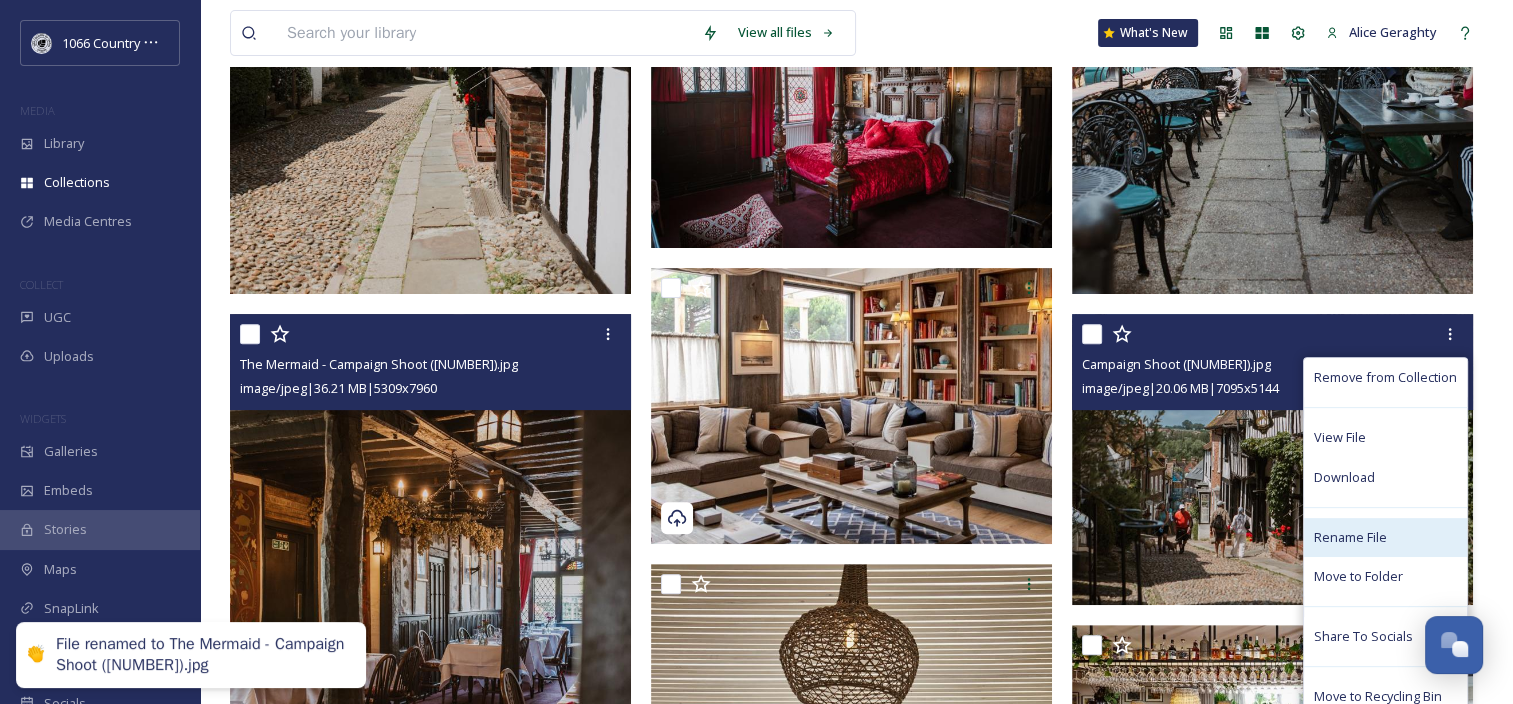 click on "Rename File" at bounding box center [1350, 537] 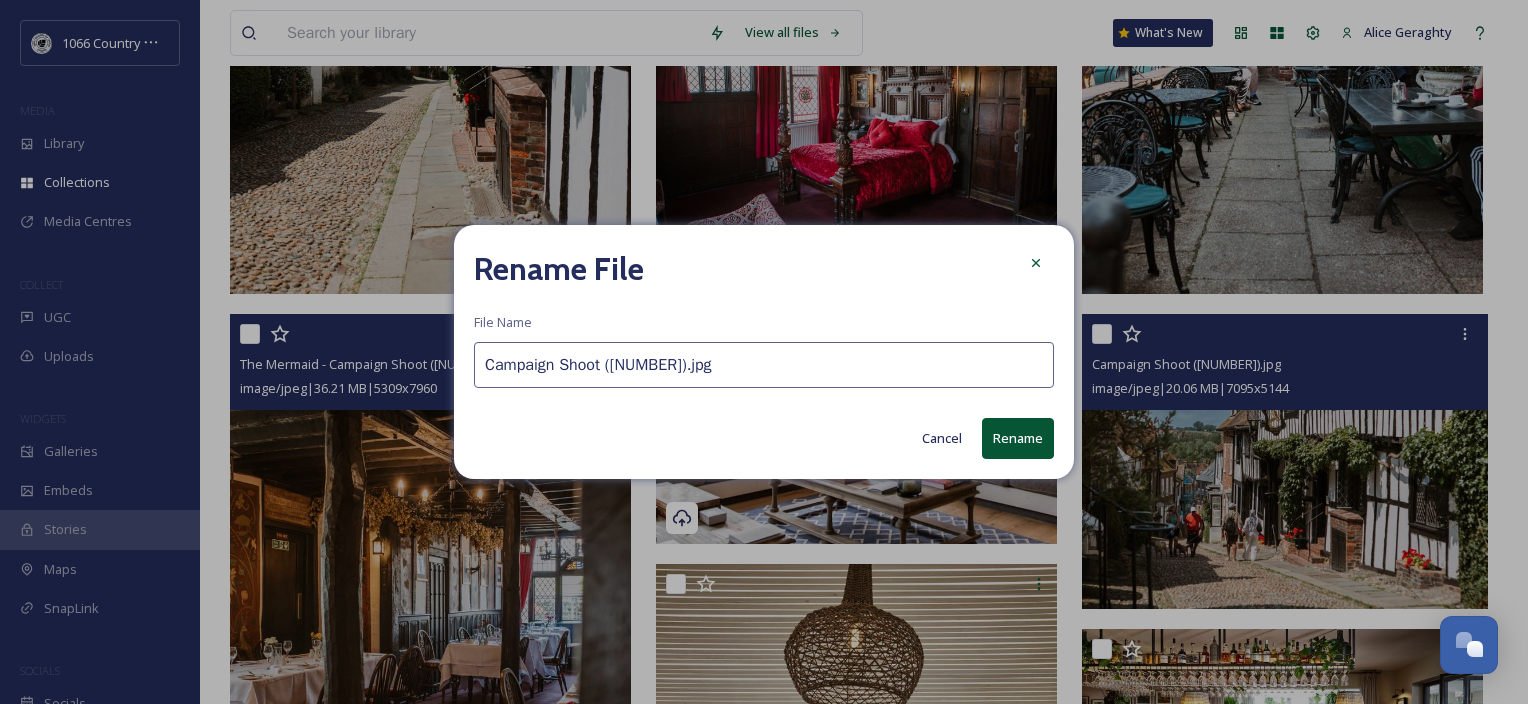 click on "Campaign Shoot ([NUMBER]).jpg" at bounding box center [764, 365] 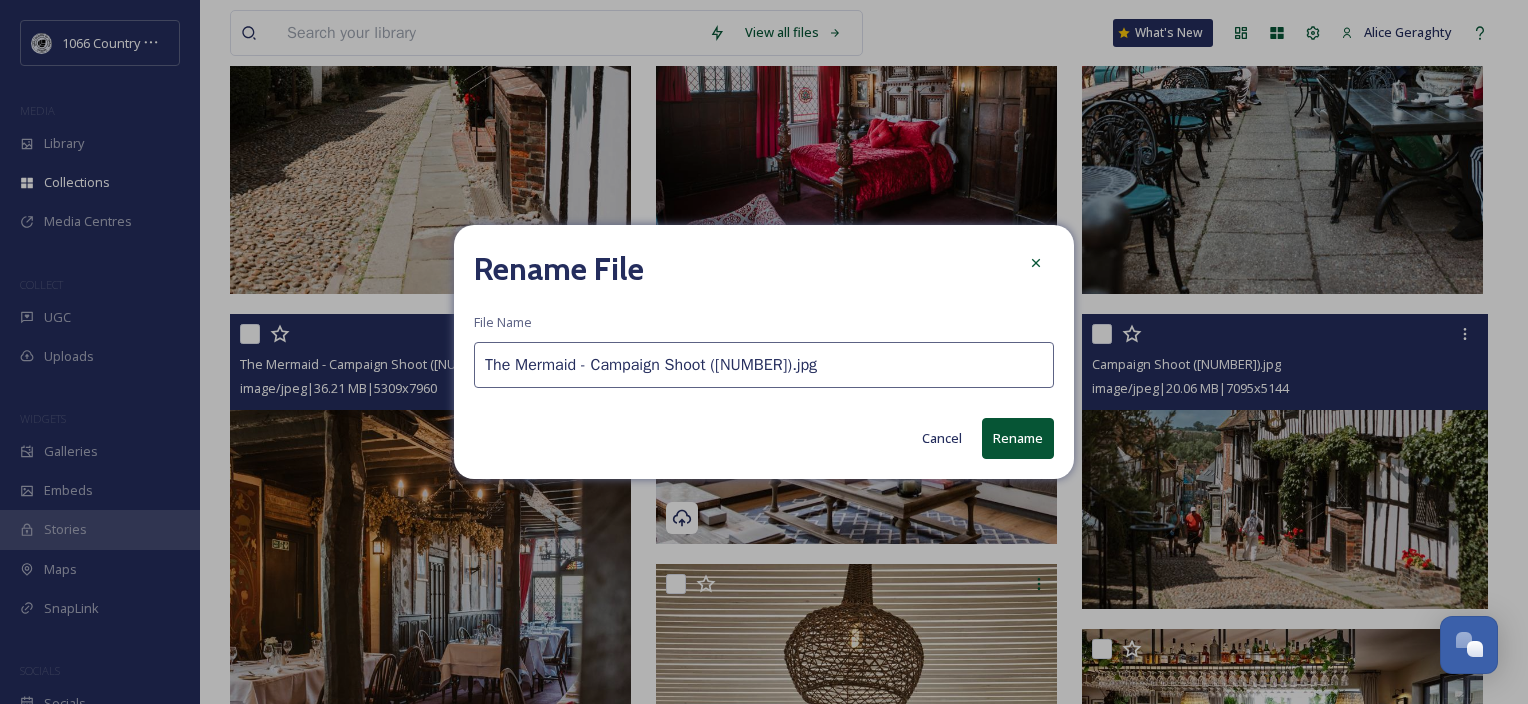 type on "The Mermaid - Campaign Shoot ([NUMBER]).jpg" 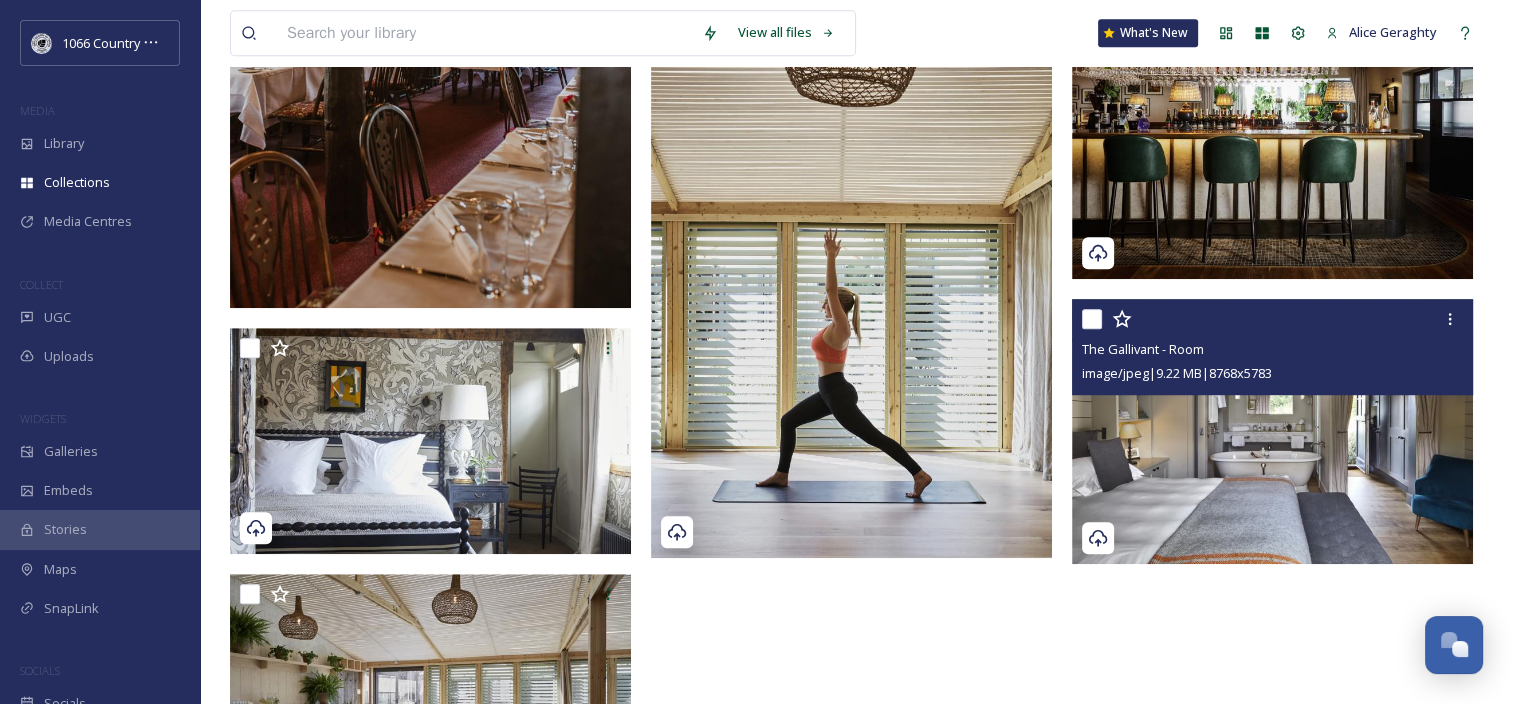 scroll, scrollTop: 1367, scrollLeft: 0, axis: vertical 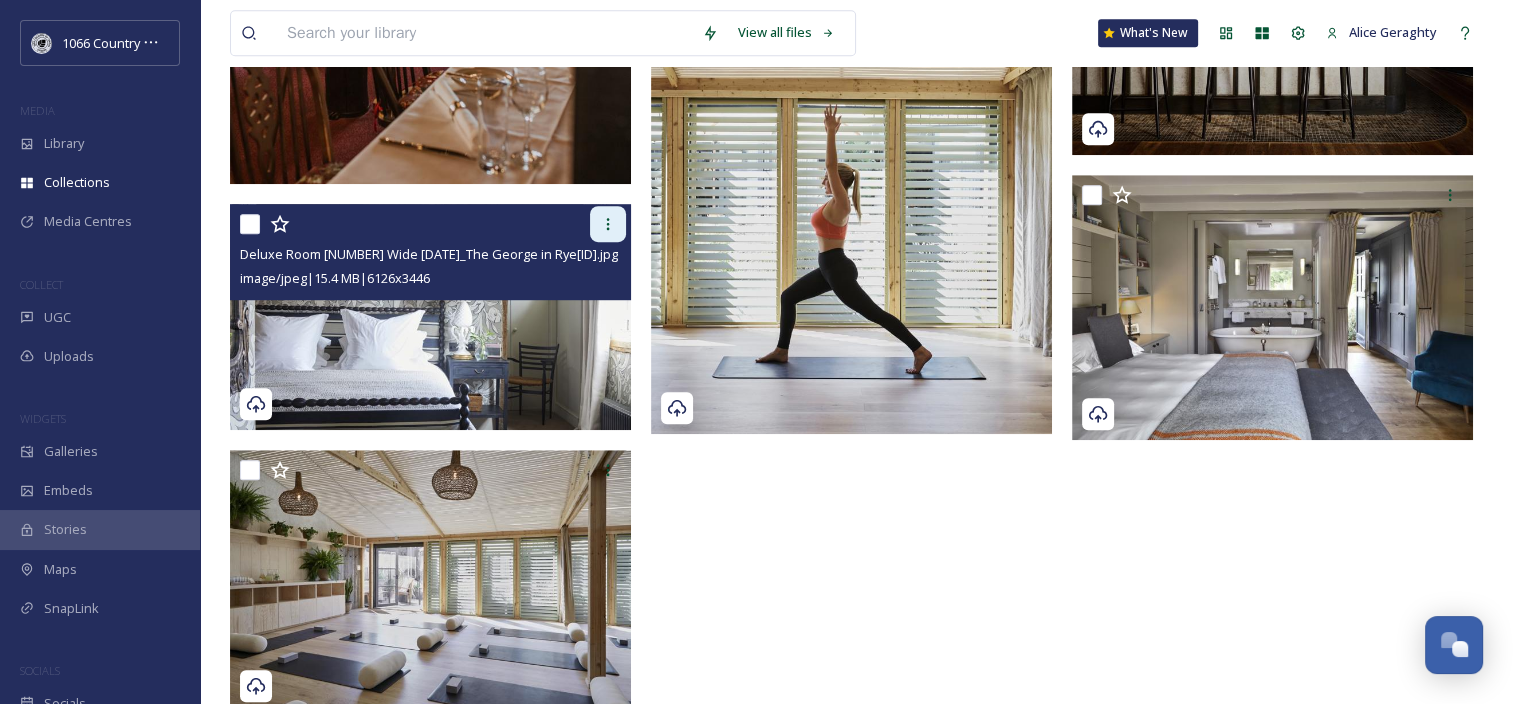 click 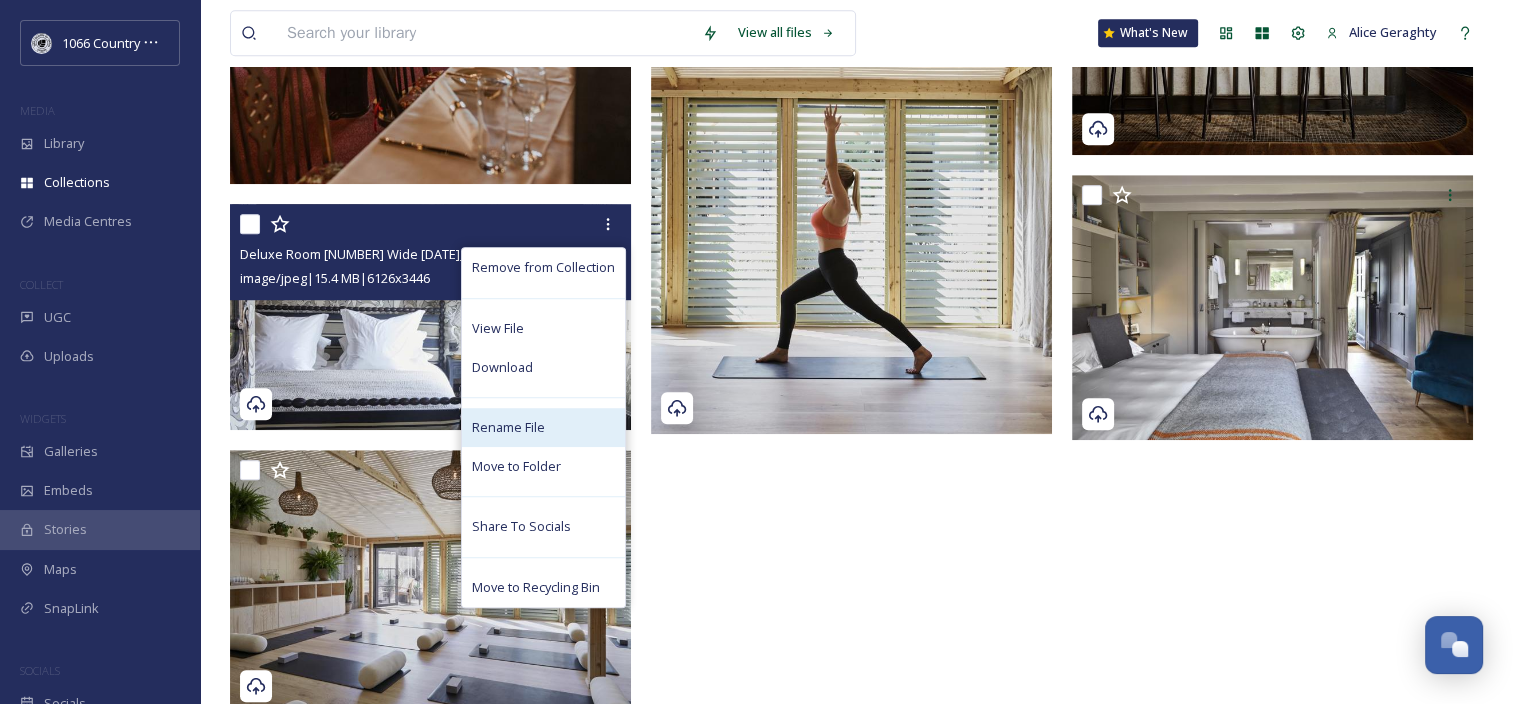 click on "Rename File" at bounding box center [543, 427] 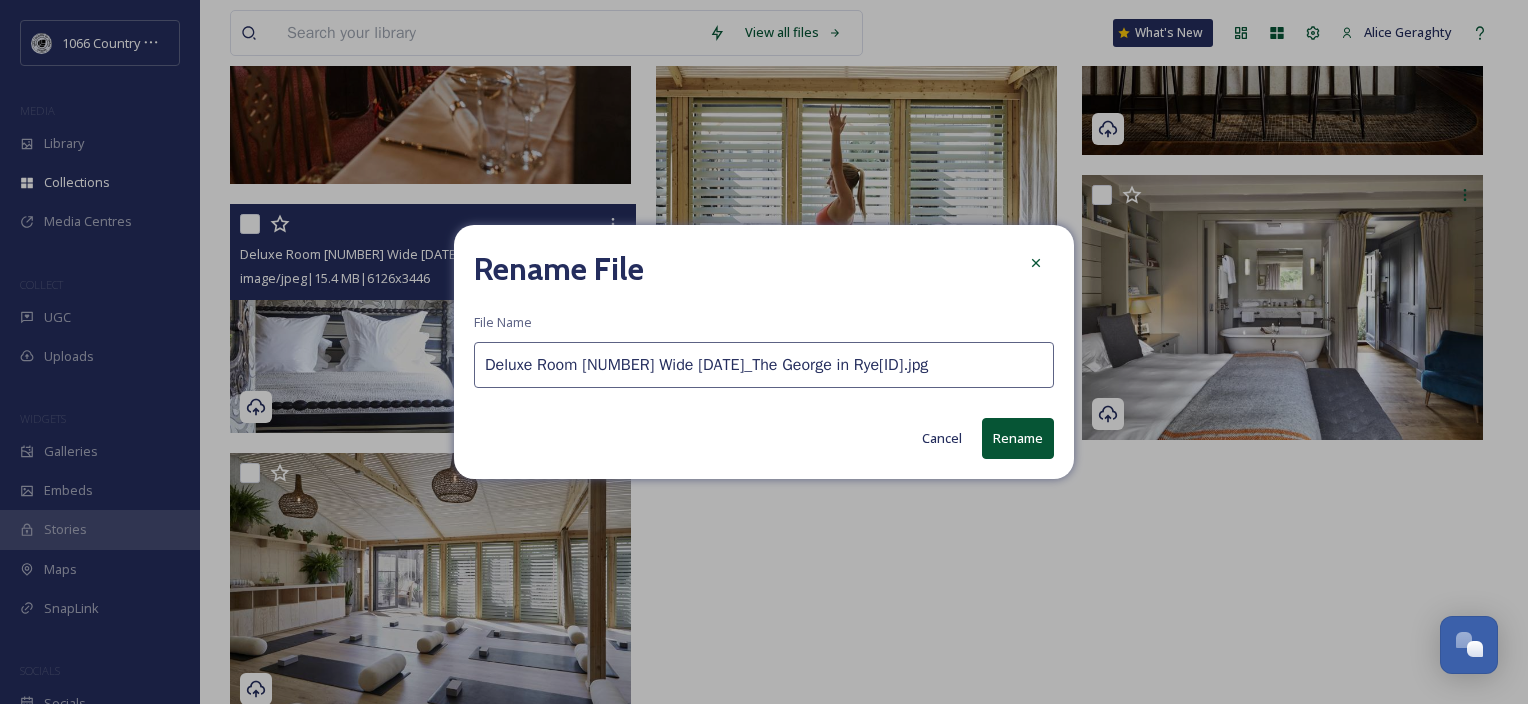 click on "Deluxe Room [NUMBER] Wide [DATE]_The George in Rye[ID].jpg" at bounding box center (764, 365) 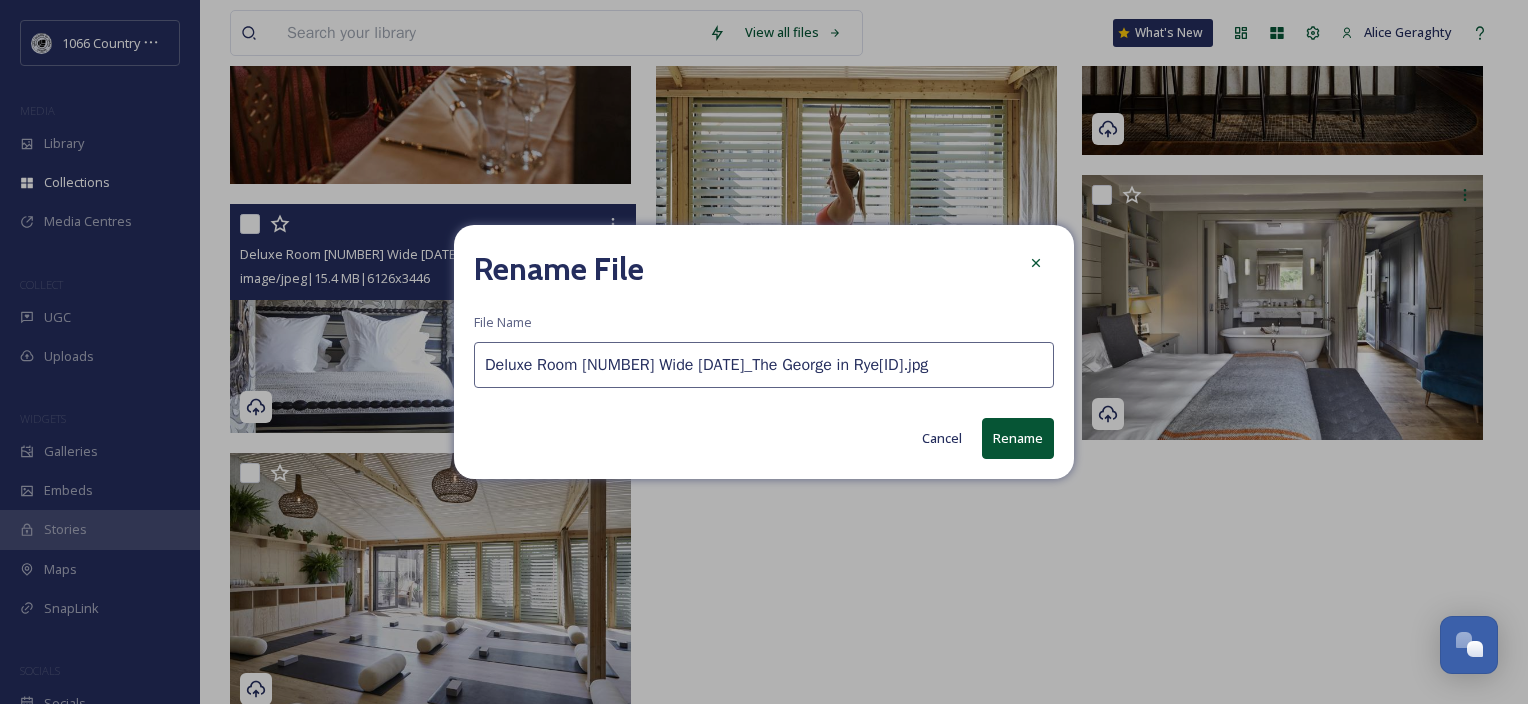 drag, startPoint x: 736, startPoint y: 363, endPoint x: 857, endPoint y: 359, distance: 121.0661 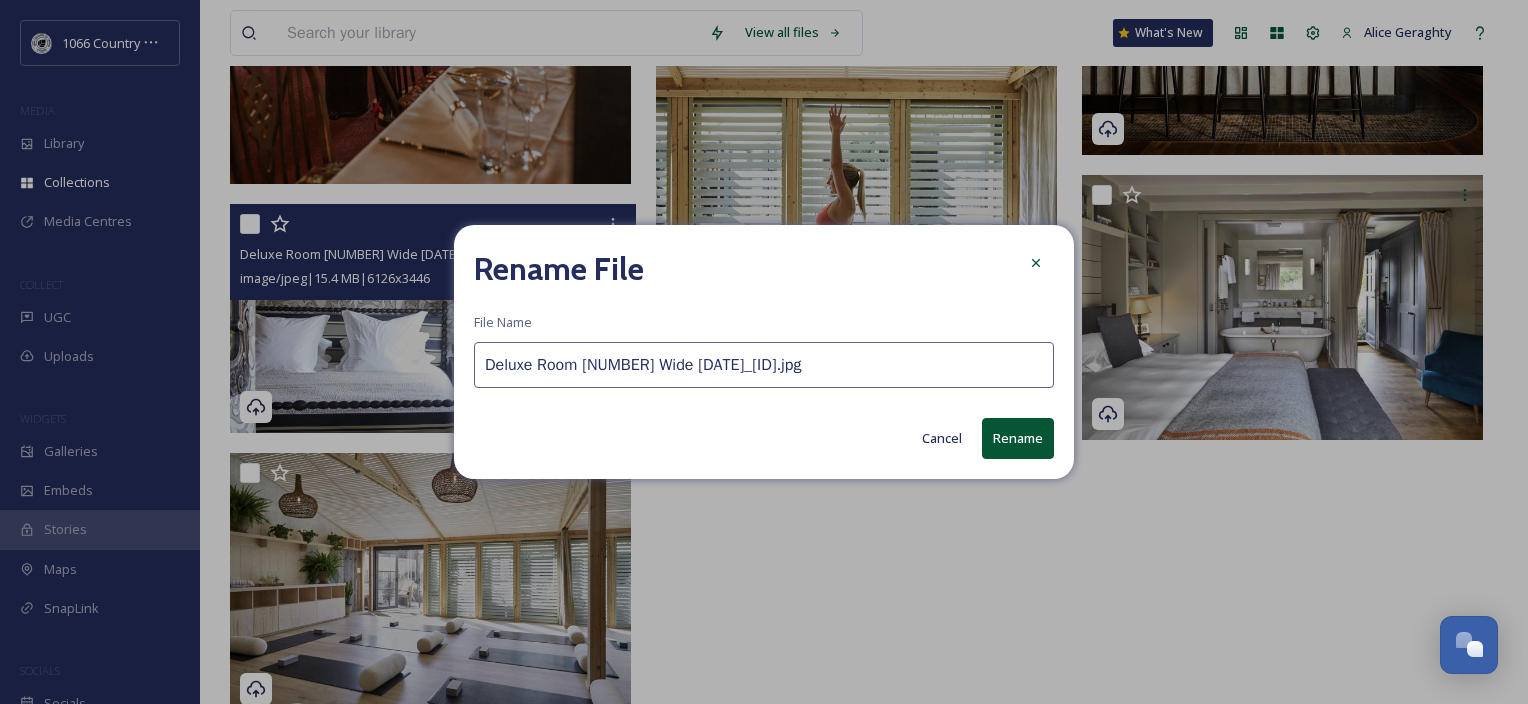 click on "Deluxe Room [NUMBER] Wide [DATE]_[ID].jpg" at bounding box center (764, 365) 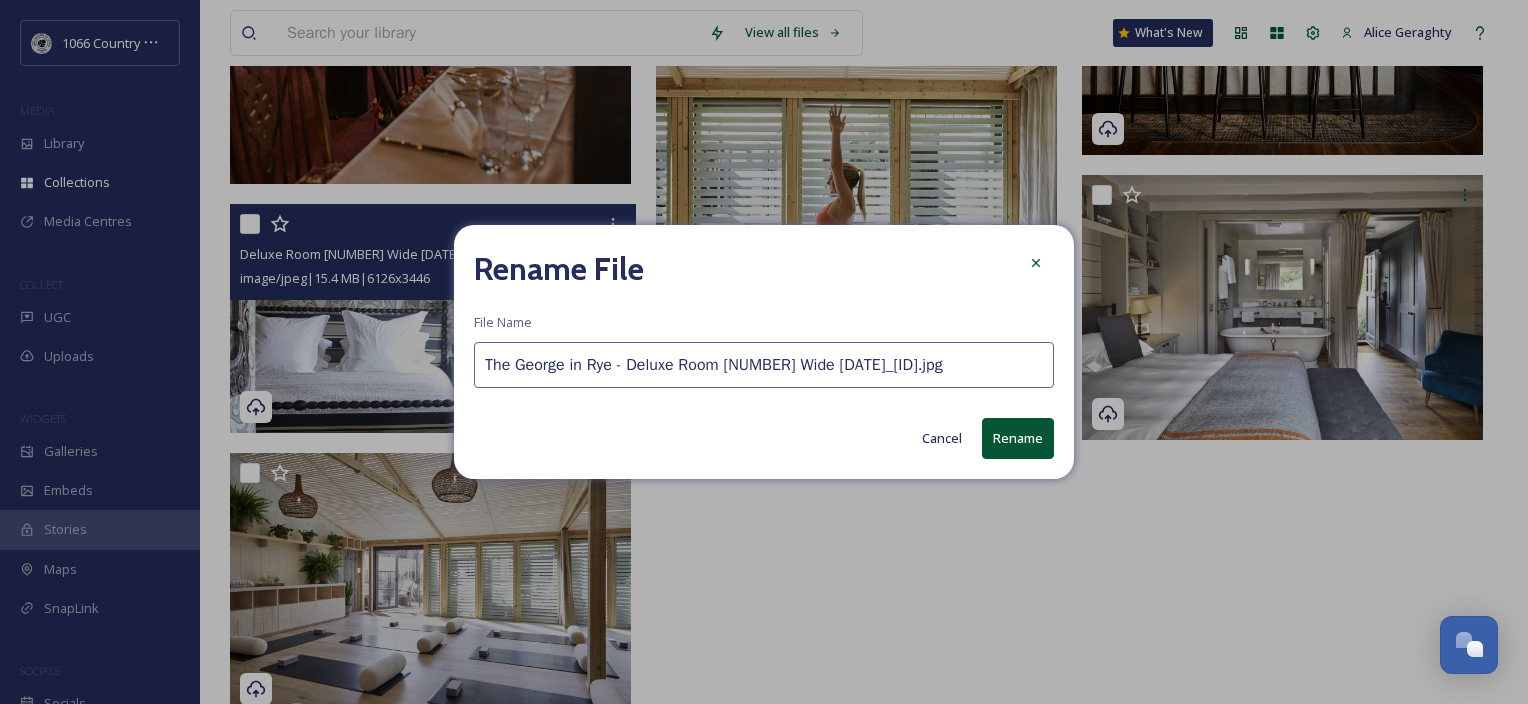 type on "The George in Rye - Deluxe Room [NUMBER] Wide [DATE]_[ID].jpg" 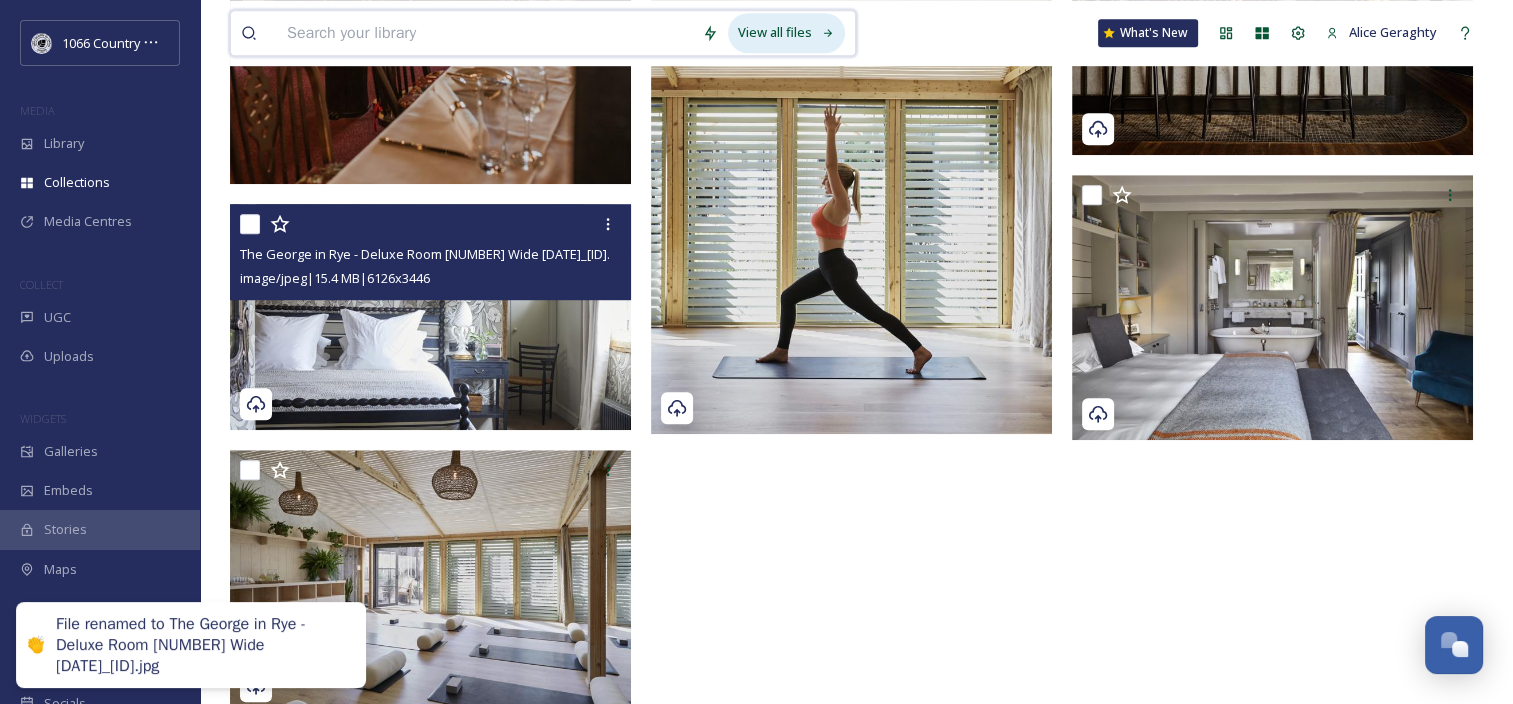 click on "View all files" at bounding box center (786, 32) 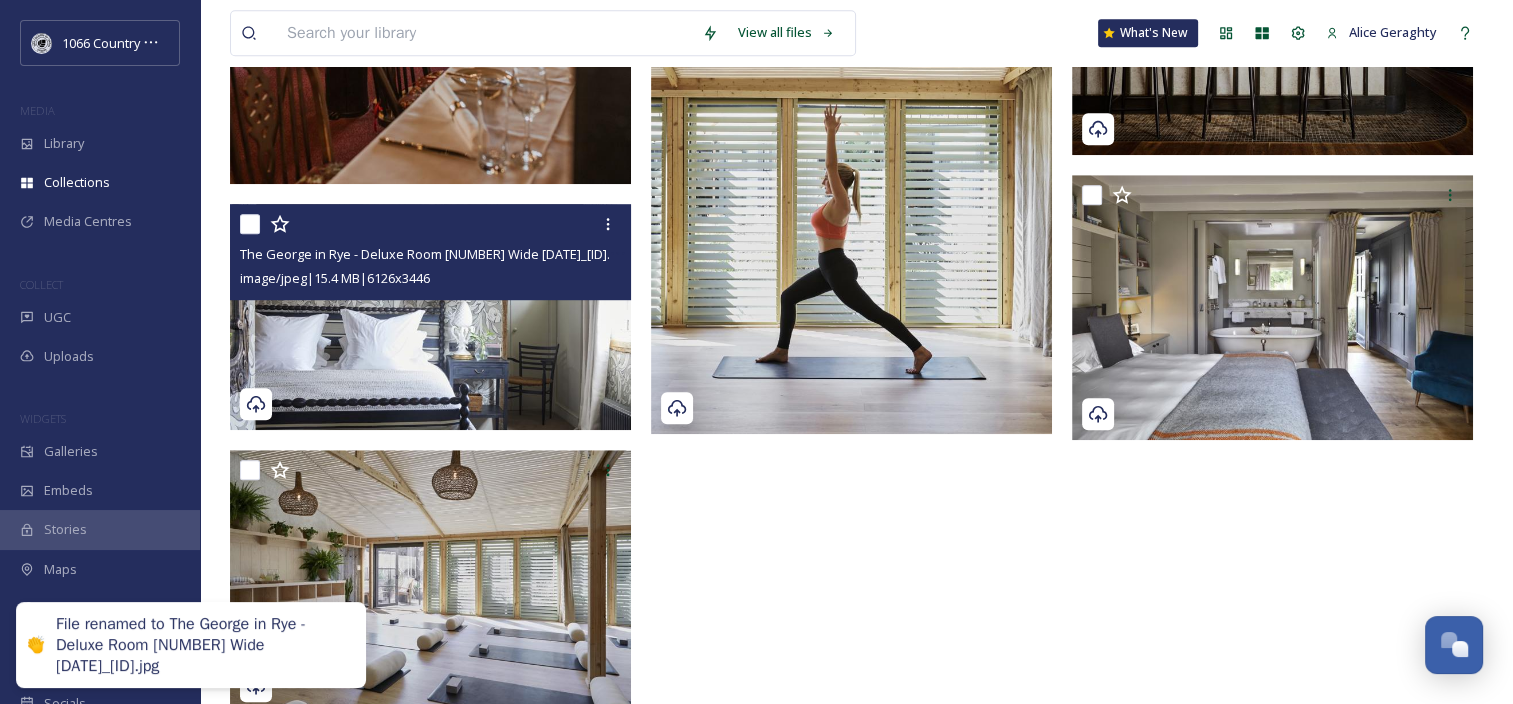scroll, scrollTop: 0, scrollLeft: 0, axis: both 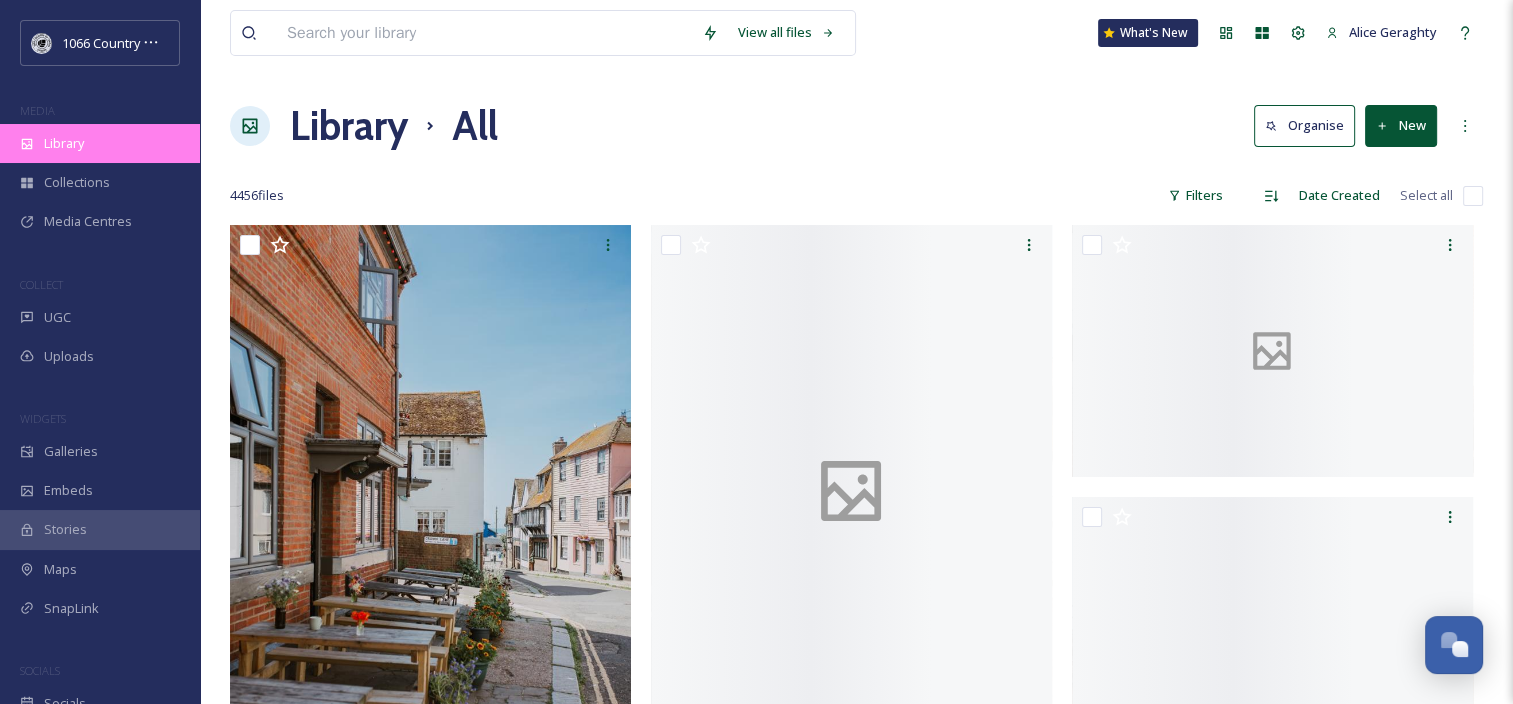 click on "Library" at bounding box center [64, 143] 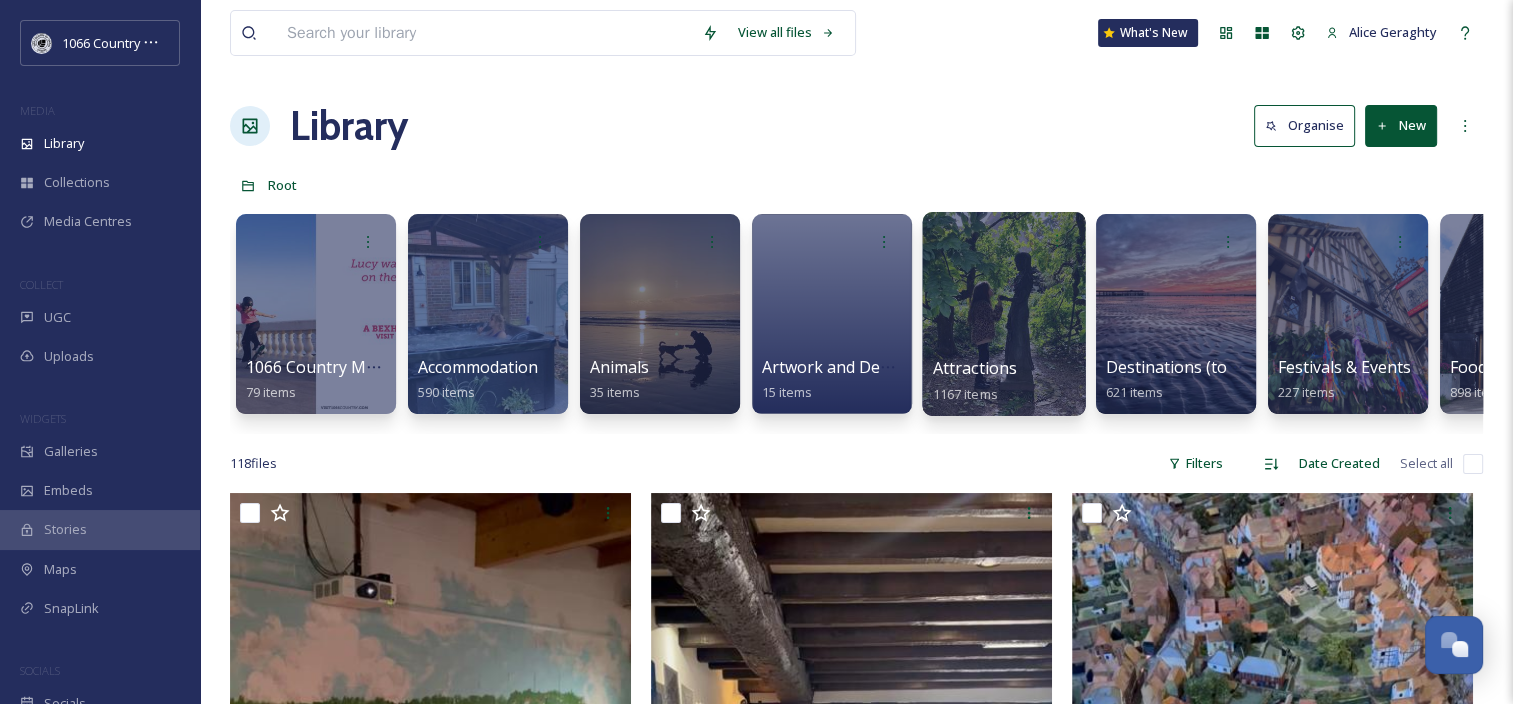 scroll, scrollTop: 0, scrollLeft: 240, axis: horizontal 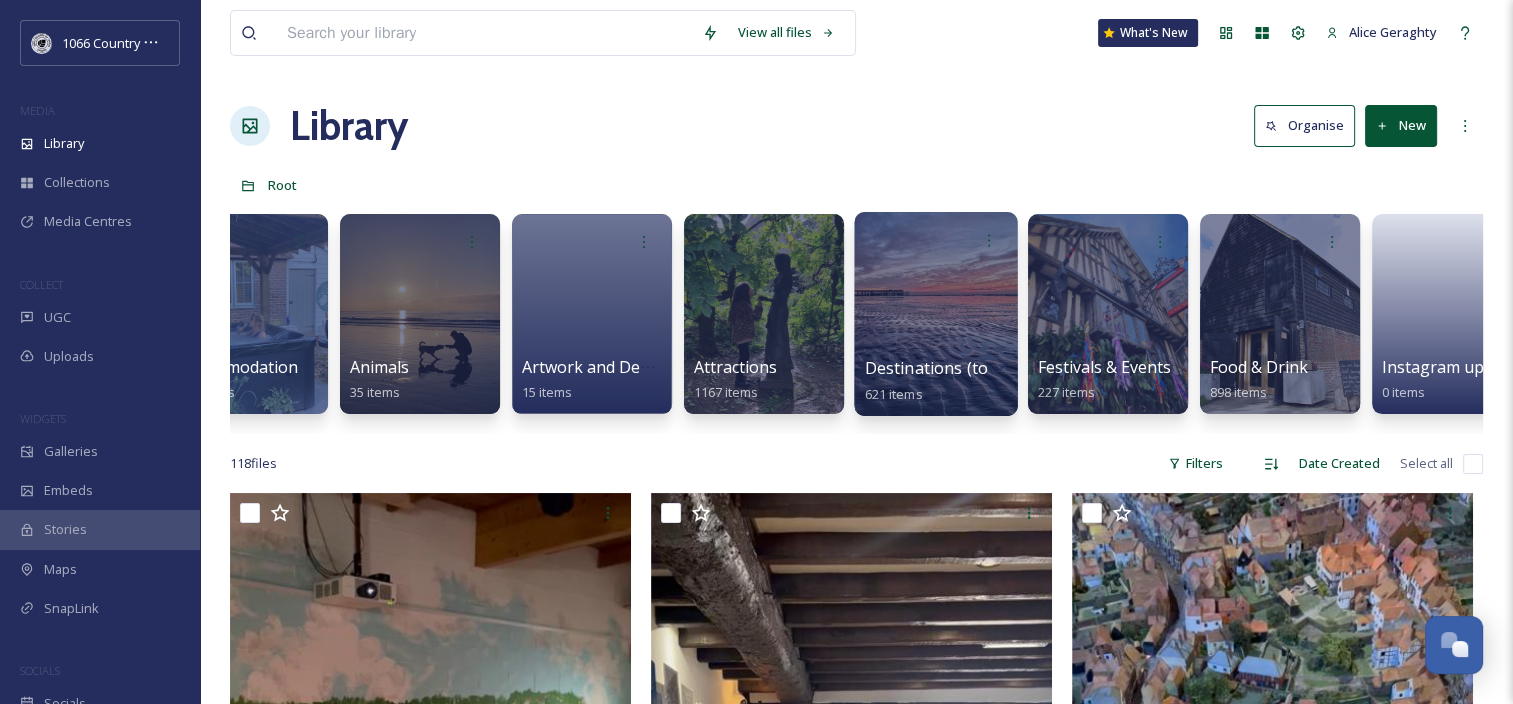 click at bounding box center (935, 314) 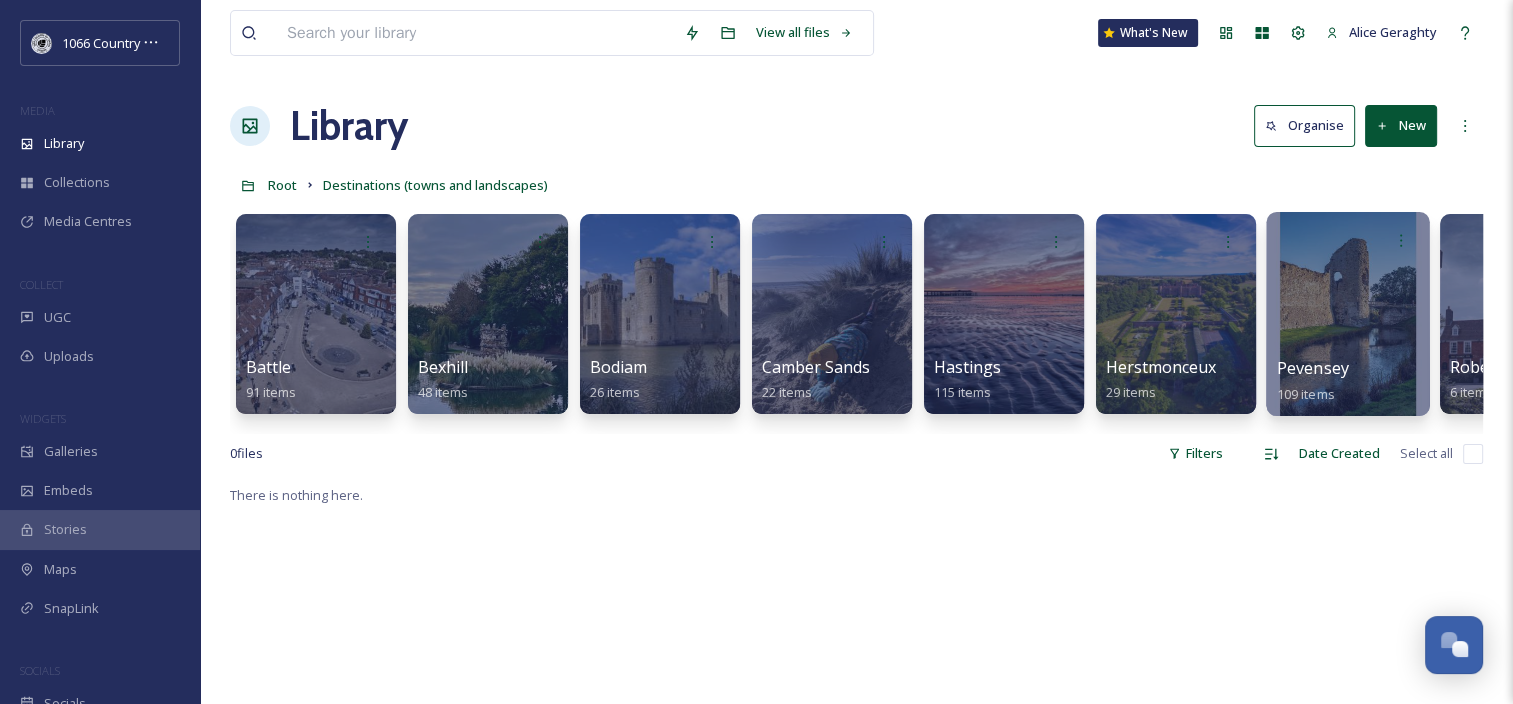 scroll, scrollTop: 0, scrollLeft: 467, axis: horizontal 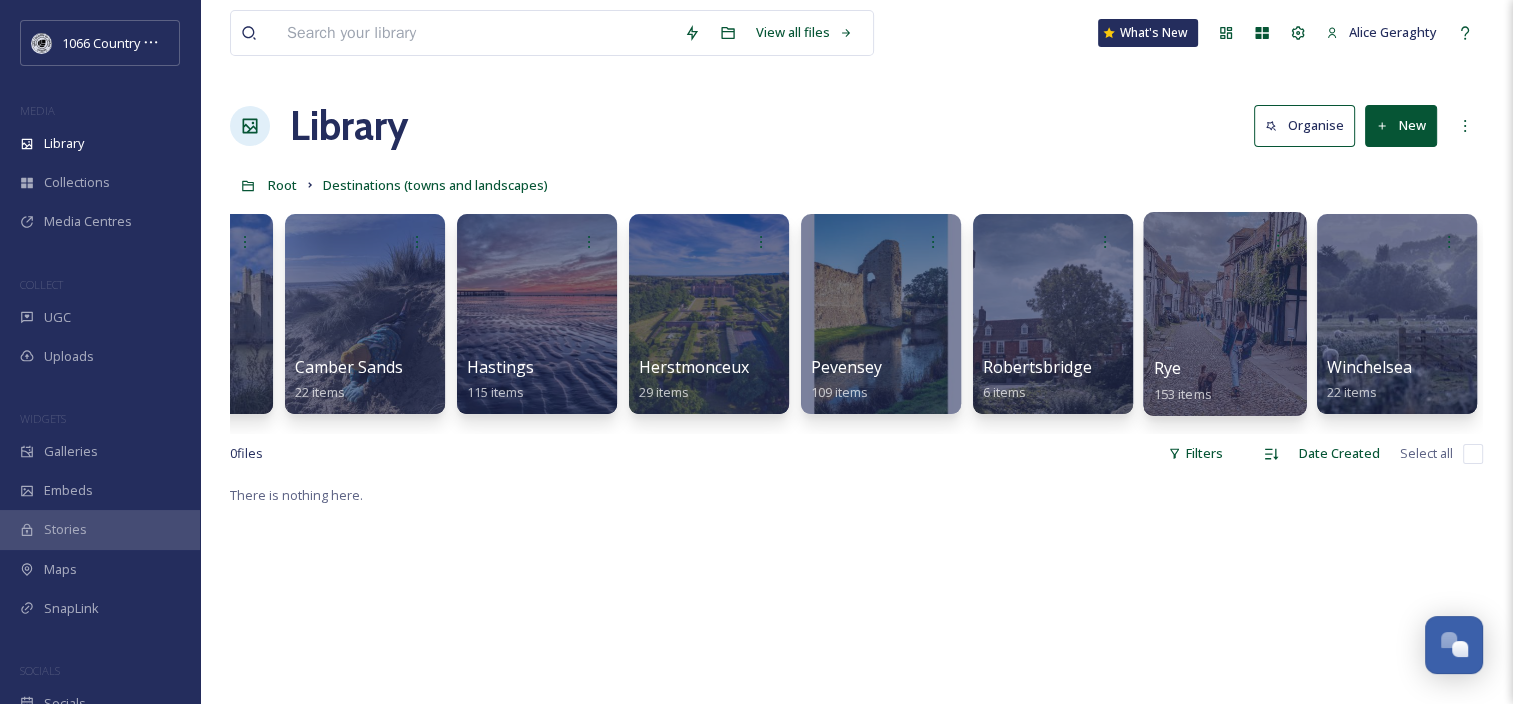 click at bounding box center (1224, 314) 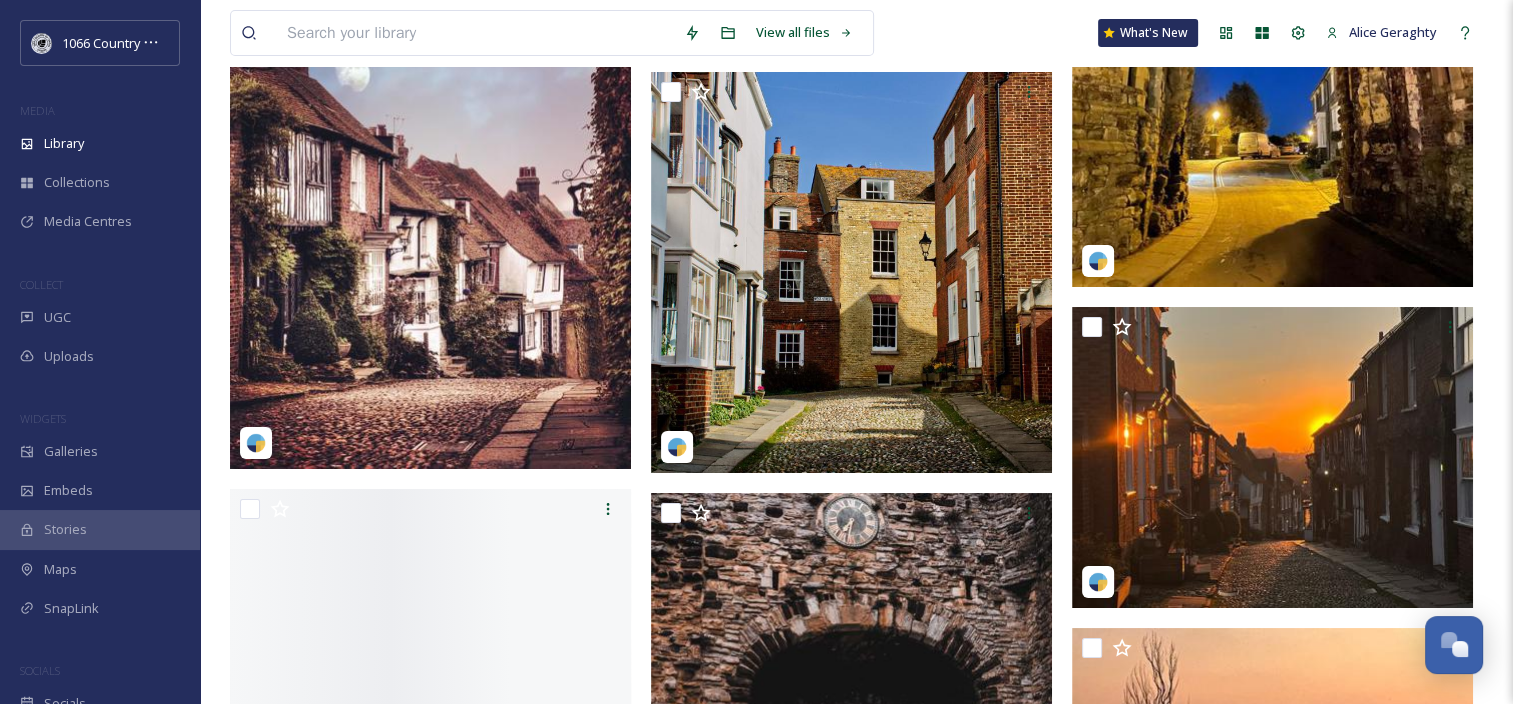 scroll, scrollTop: 14727, scrollLeft: 0, axis: vertical 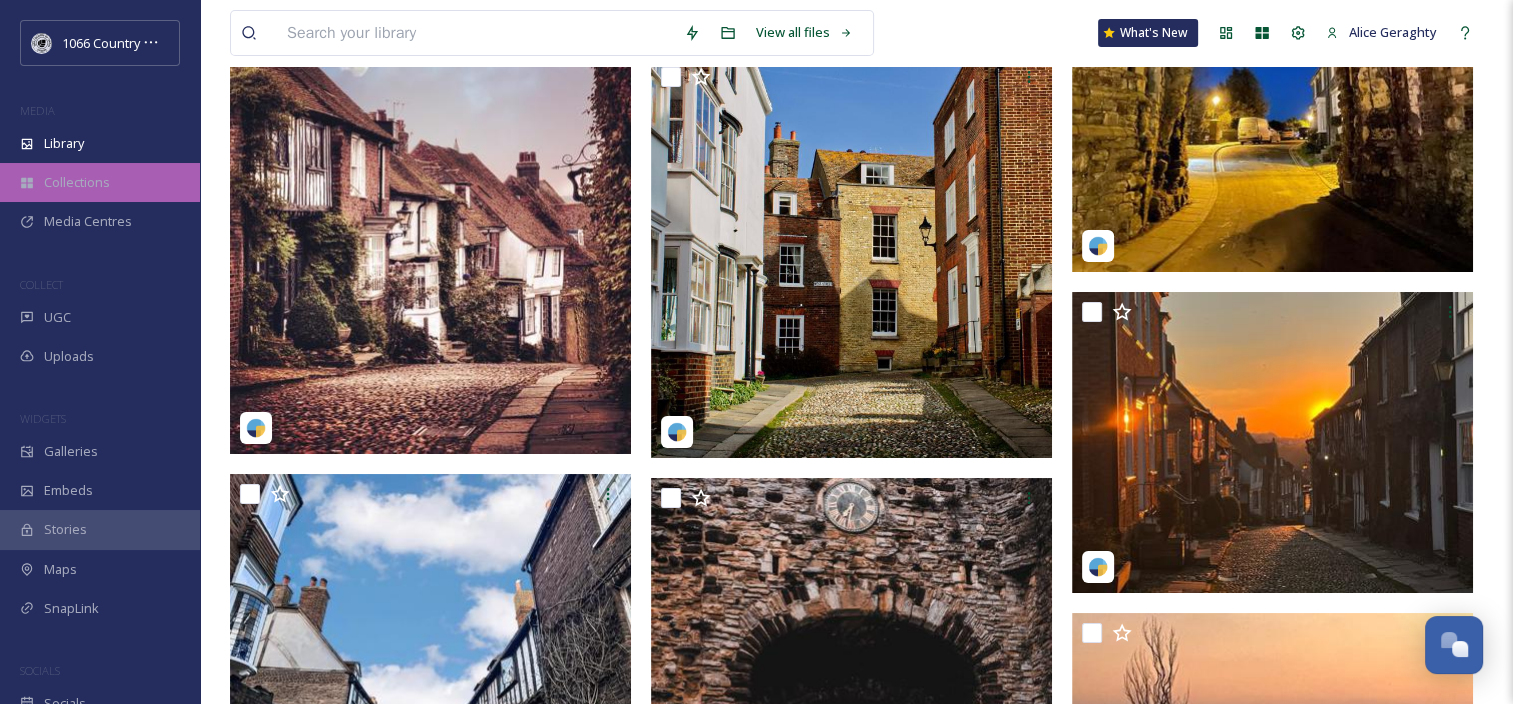 click on "Collections" at bounding box center (100, 182) 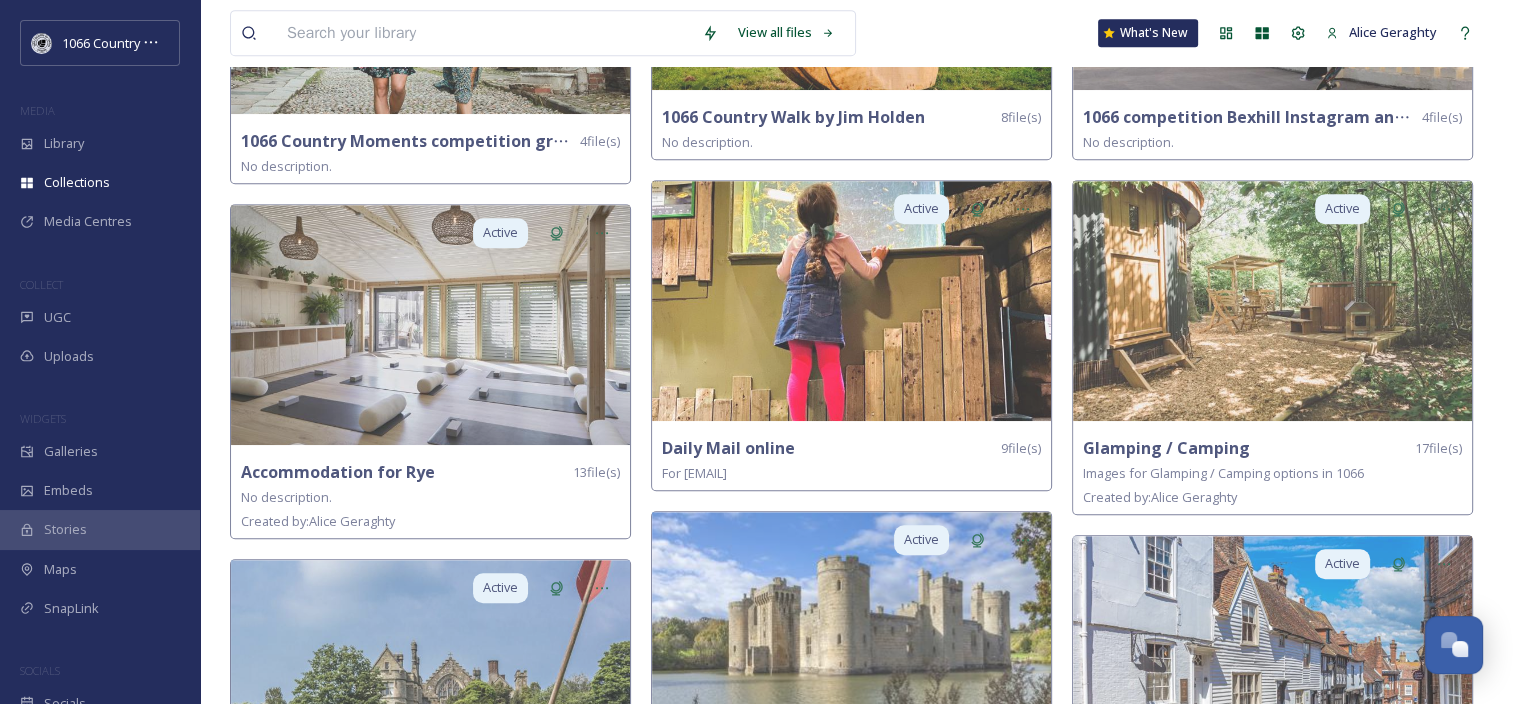 scroll, scrollTop: 1055, scrollLeft: 0, axis: vertical 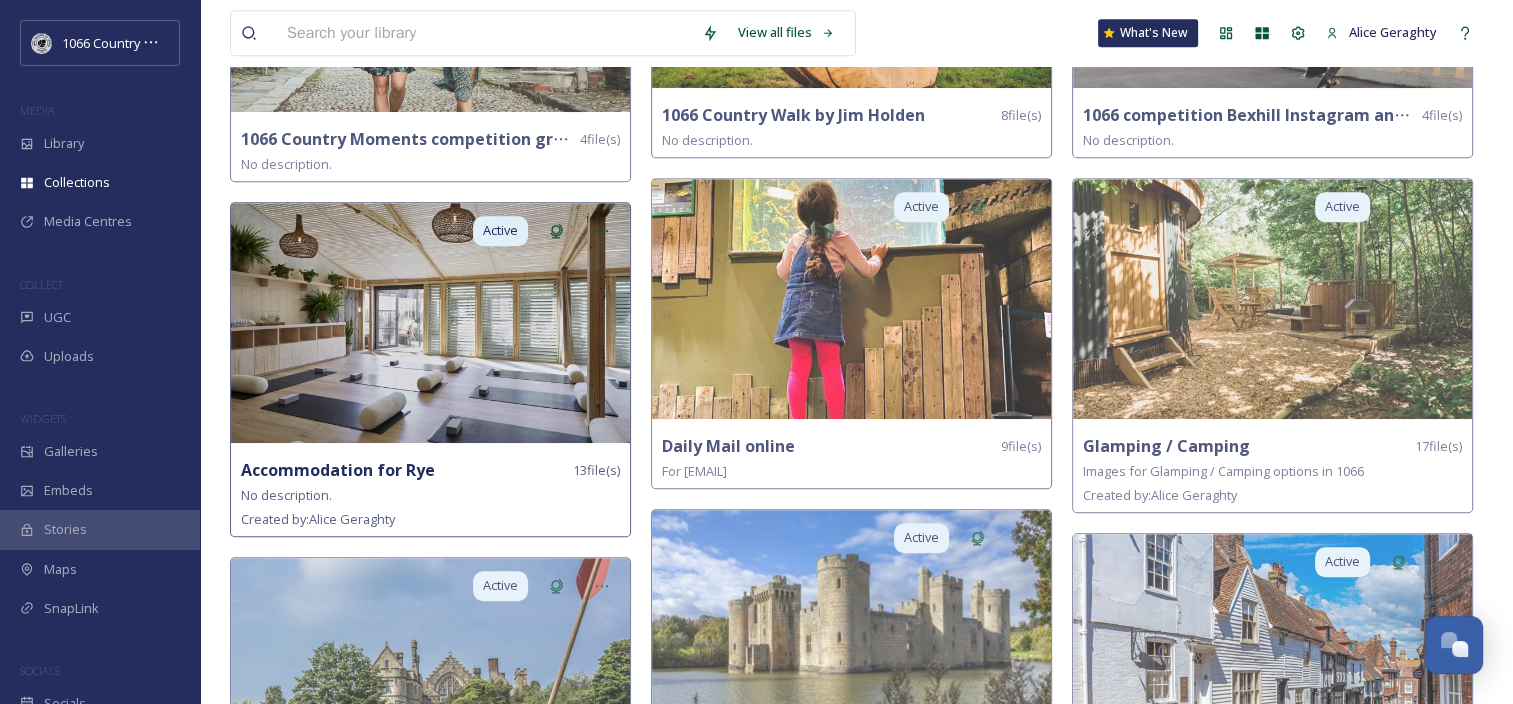 click at bounding box center [430, 323] 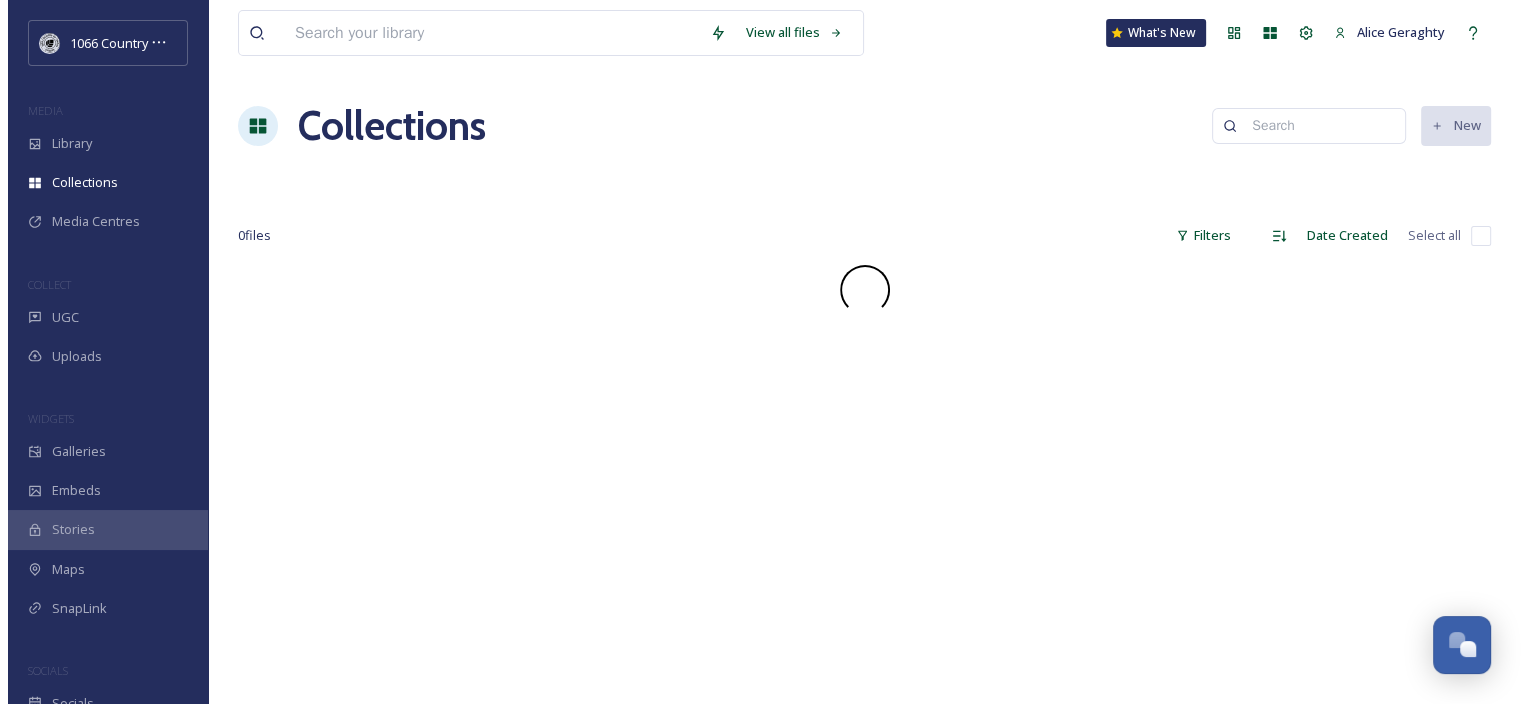 scroll, scrollTop: 0, scrollLeft: 0, axis: both 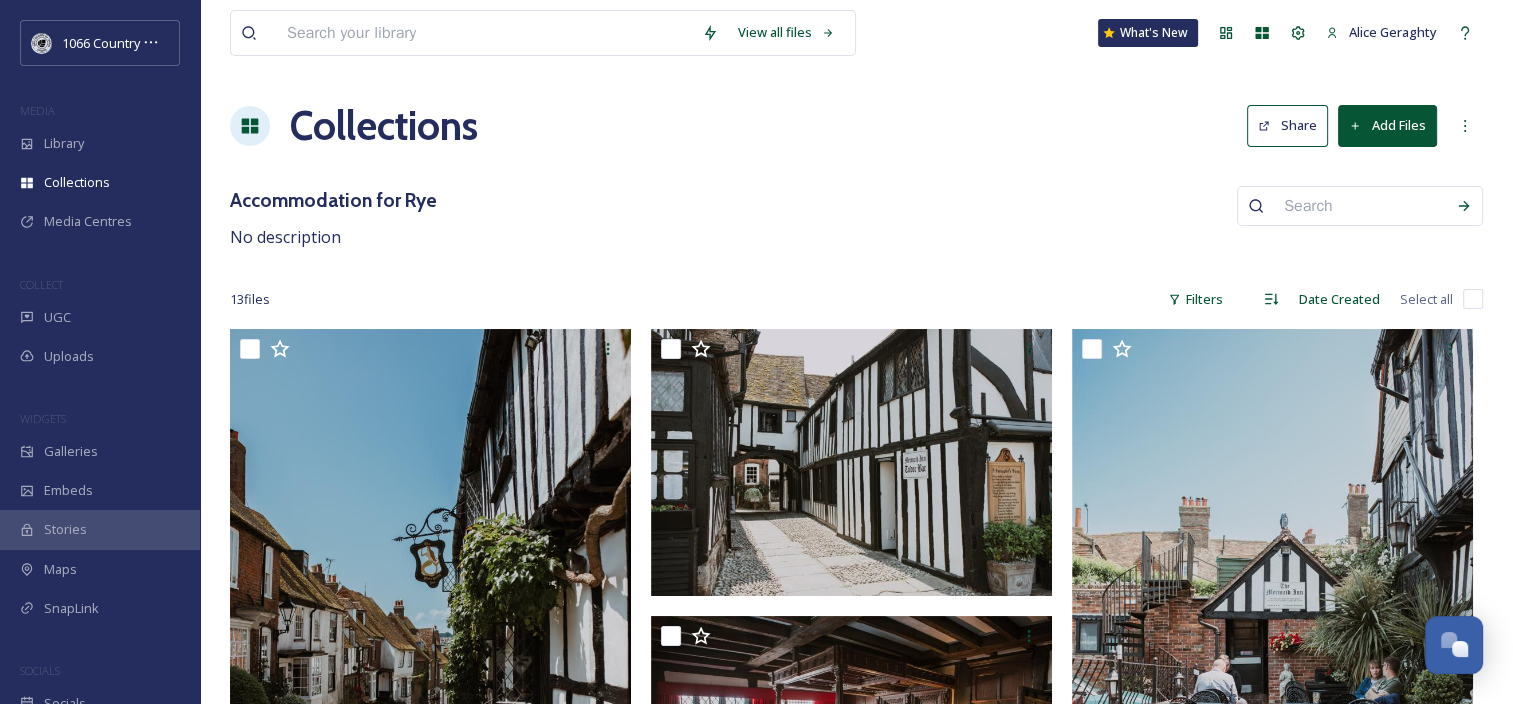 click on "Share" at bounding box center [1287, 125] 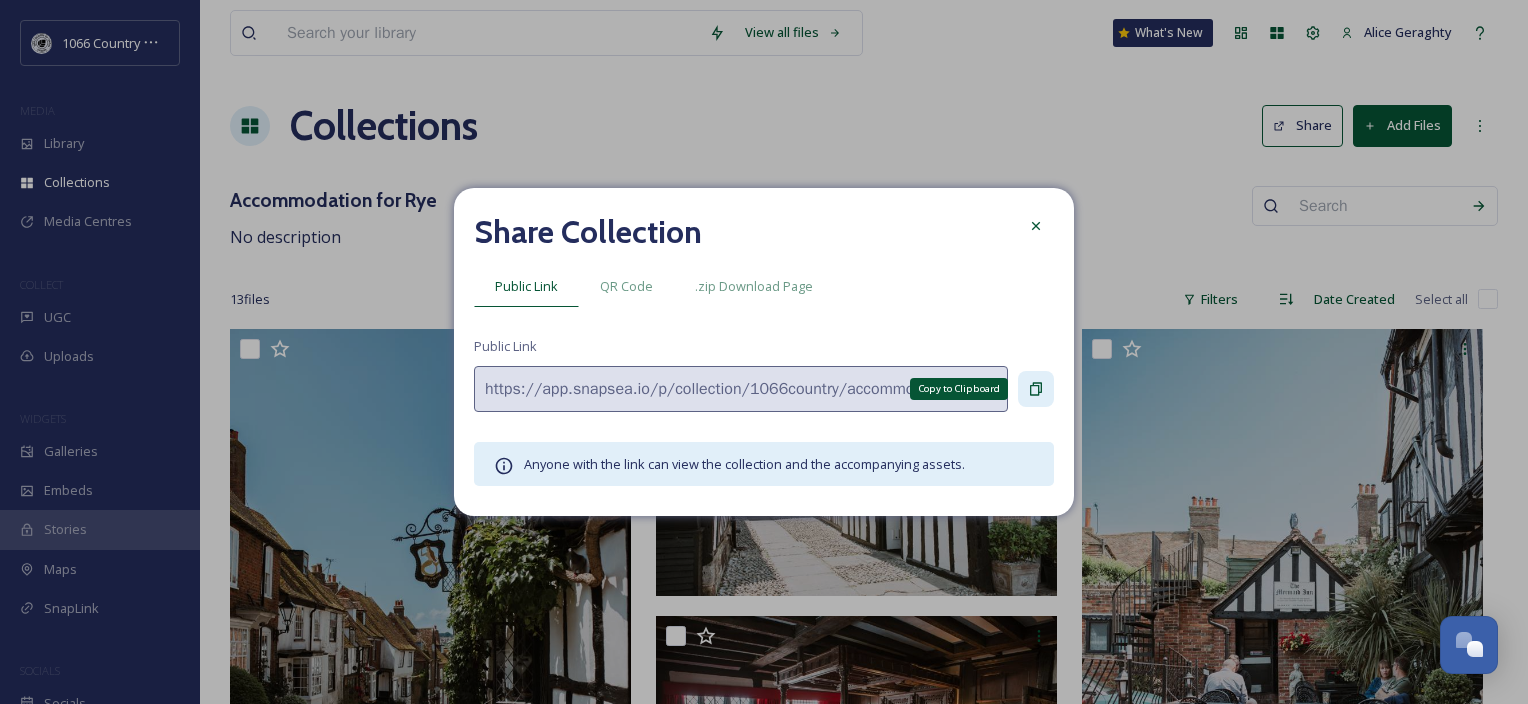 click on "Copy to Clipboard" at bounding box center (1036, 389) 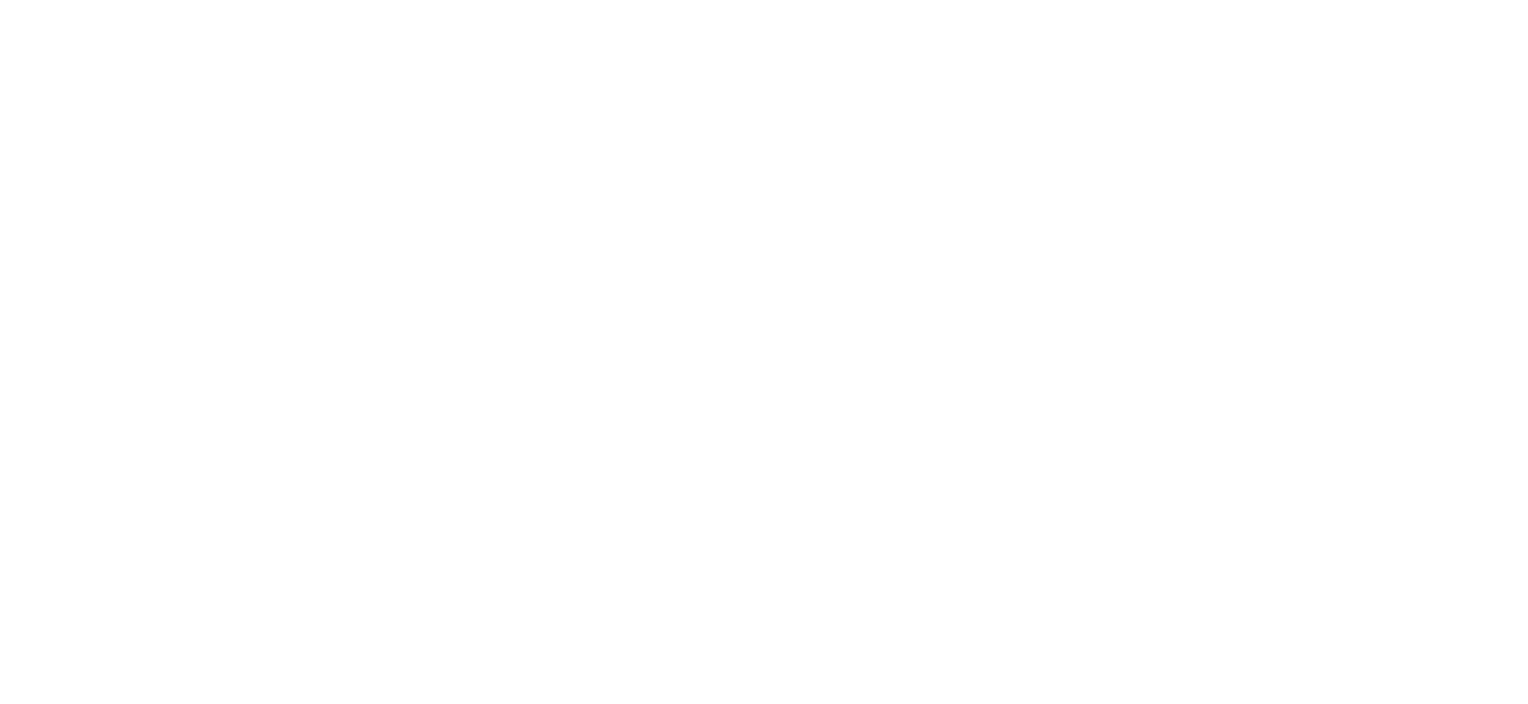 scroll, scrollTop: 0, scrollLeft: 0, axis: both 